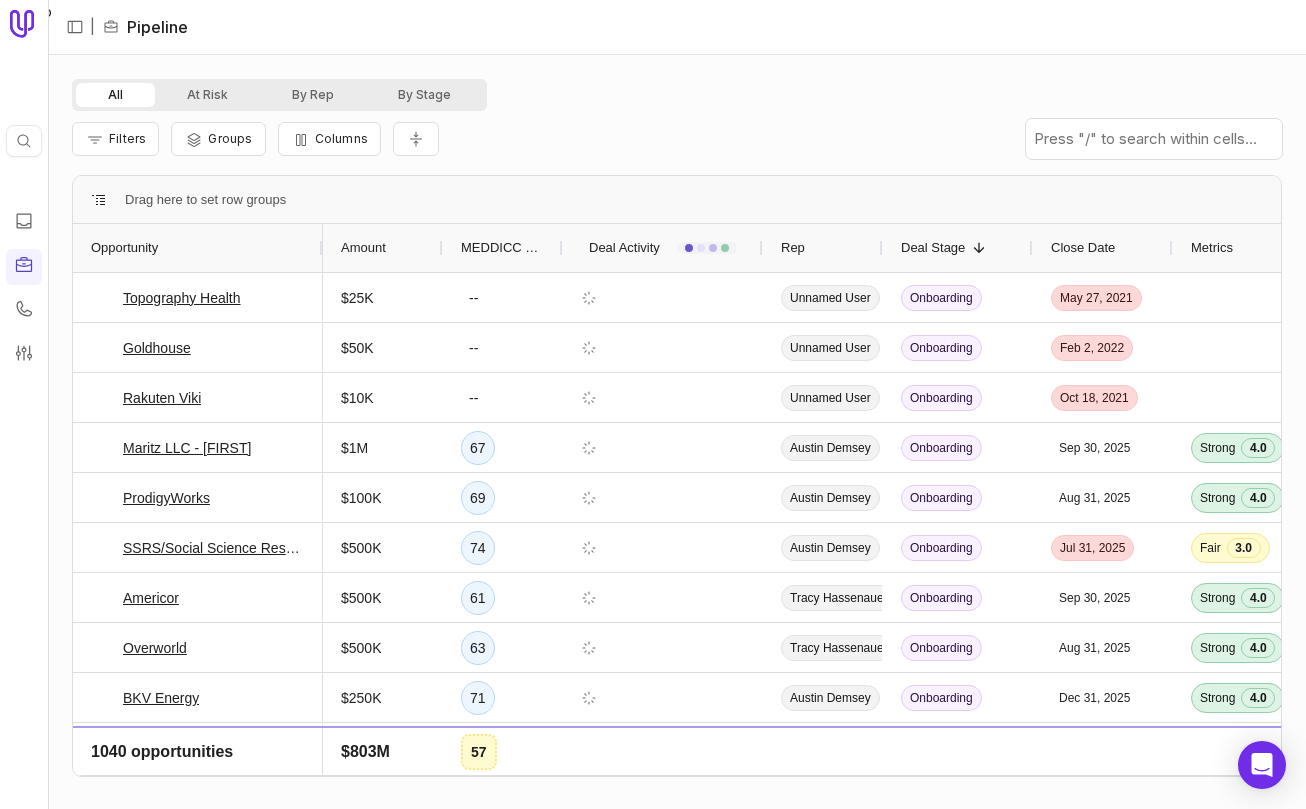 scroll, scrollTop: 0, scrollLeft: 0, axis: both 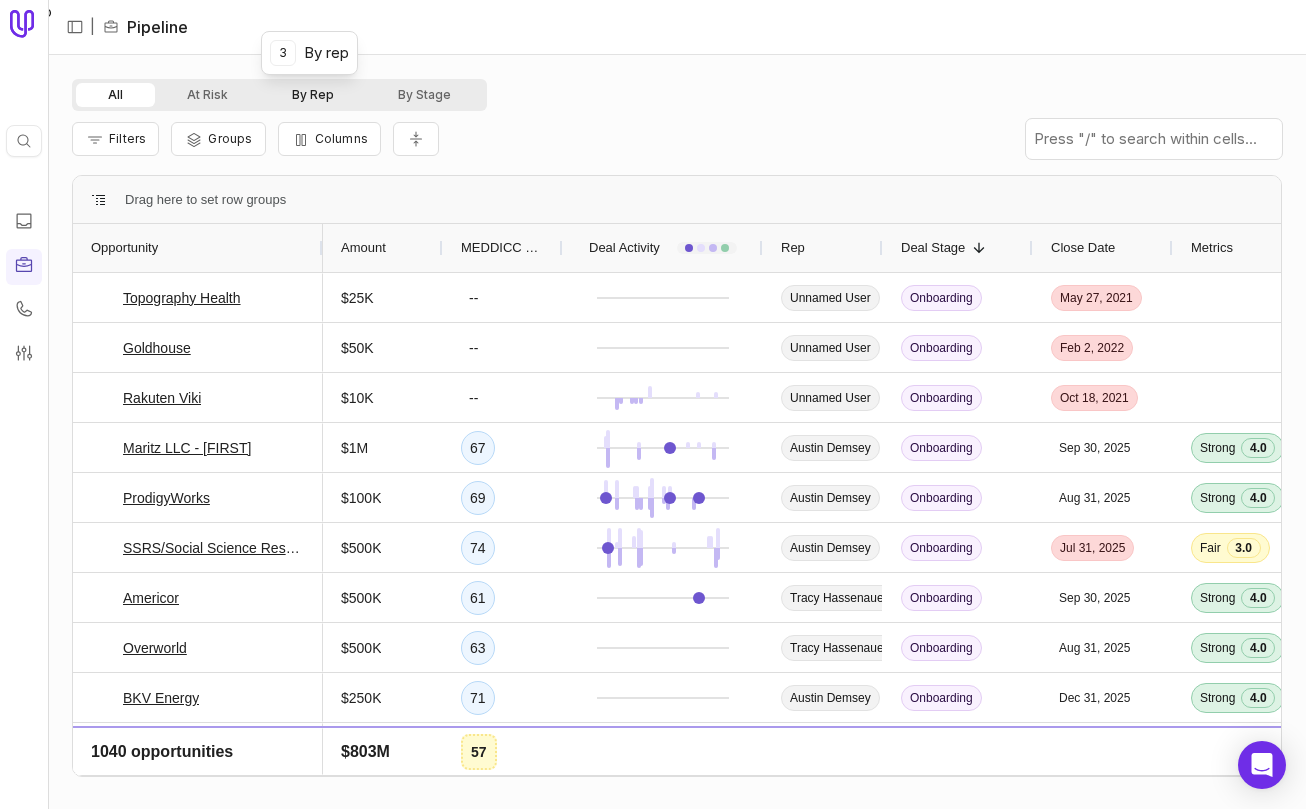 click on "By Rep" at bounding box center [313, 95] 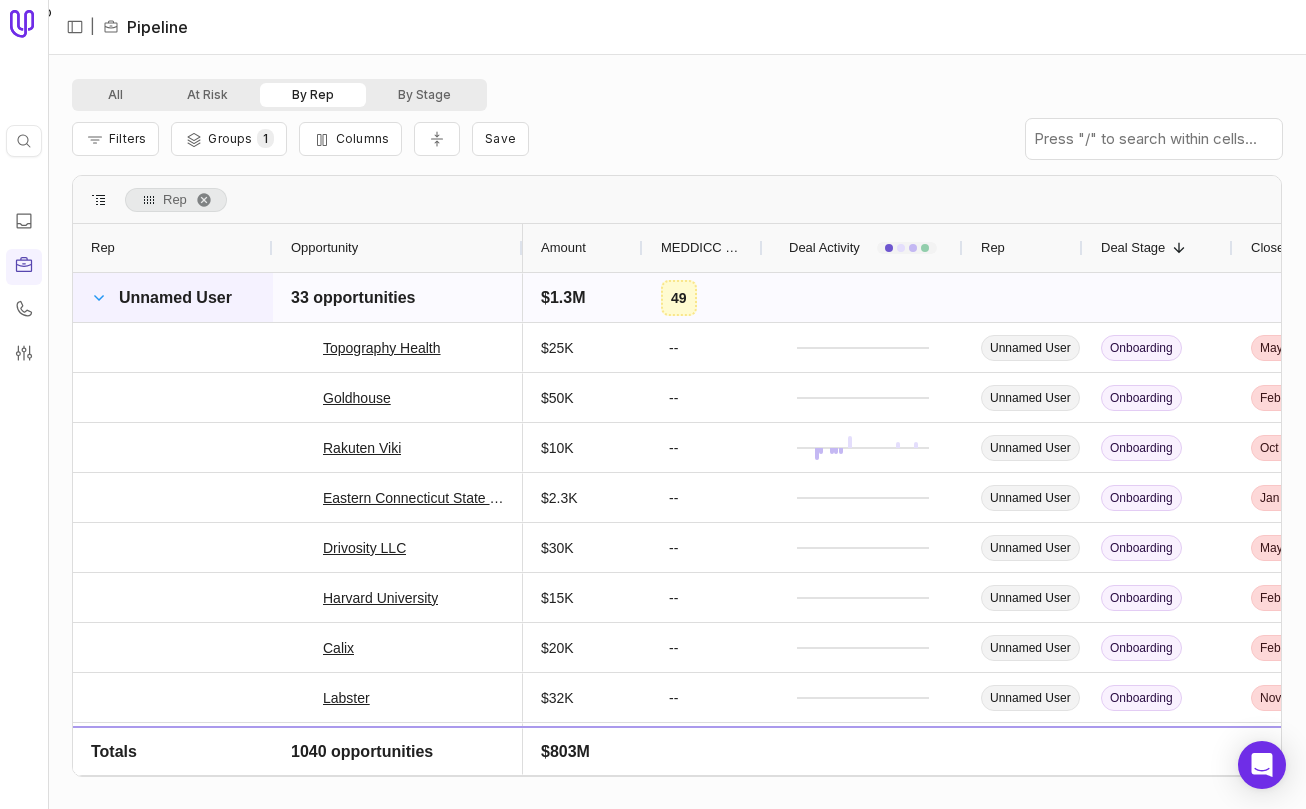click at bounding box center (99, 298) 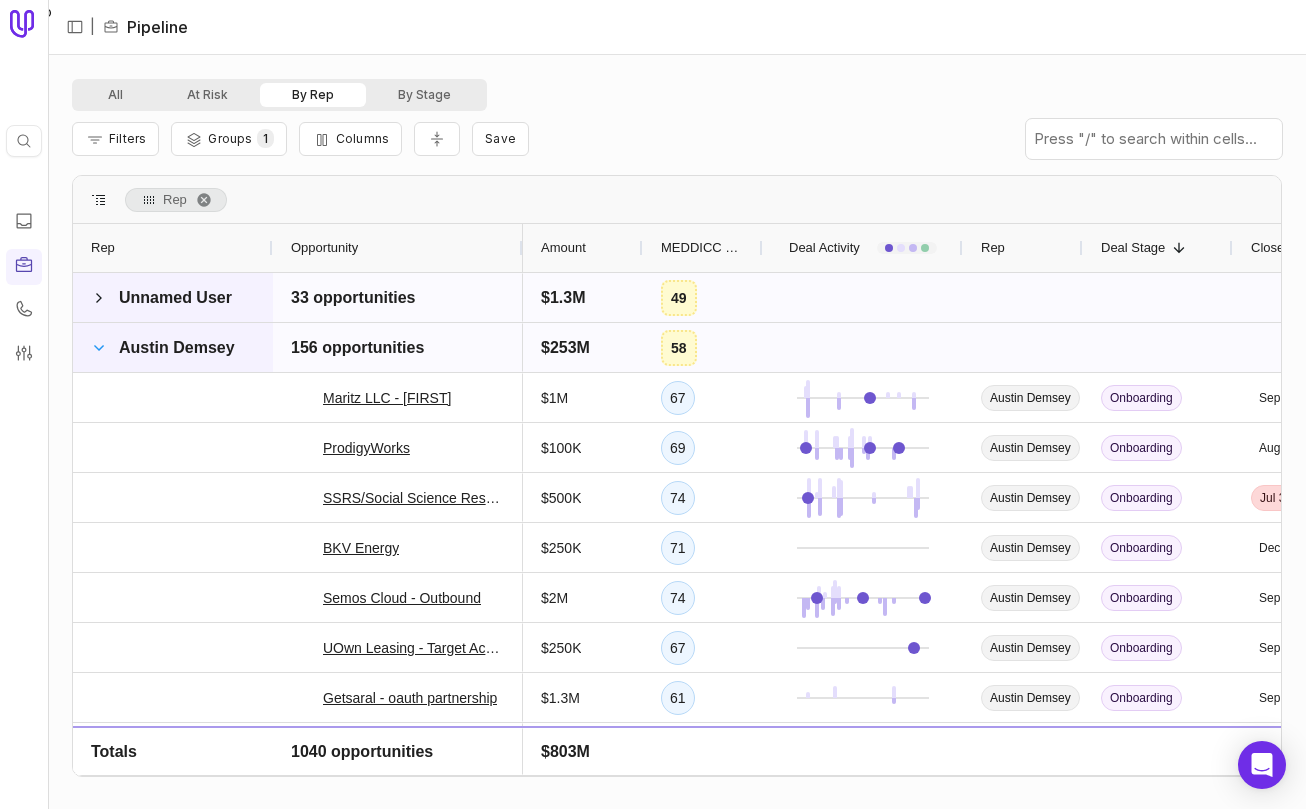 click at bounding box center [99, 348] 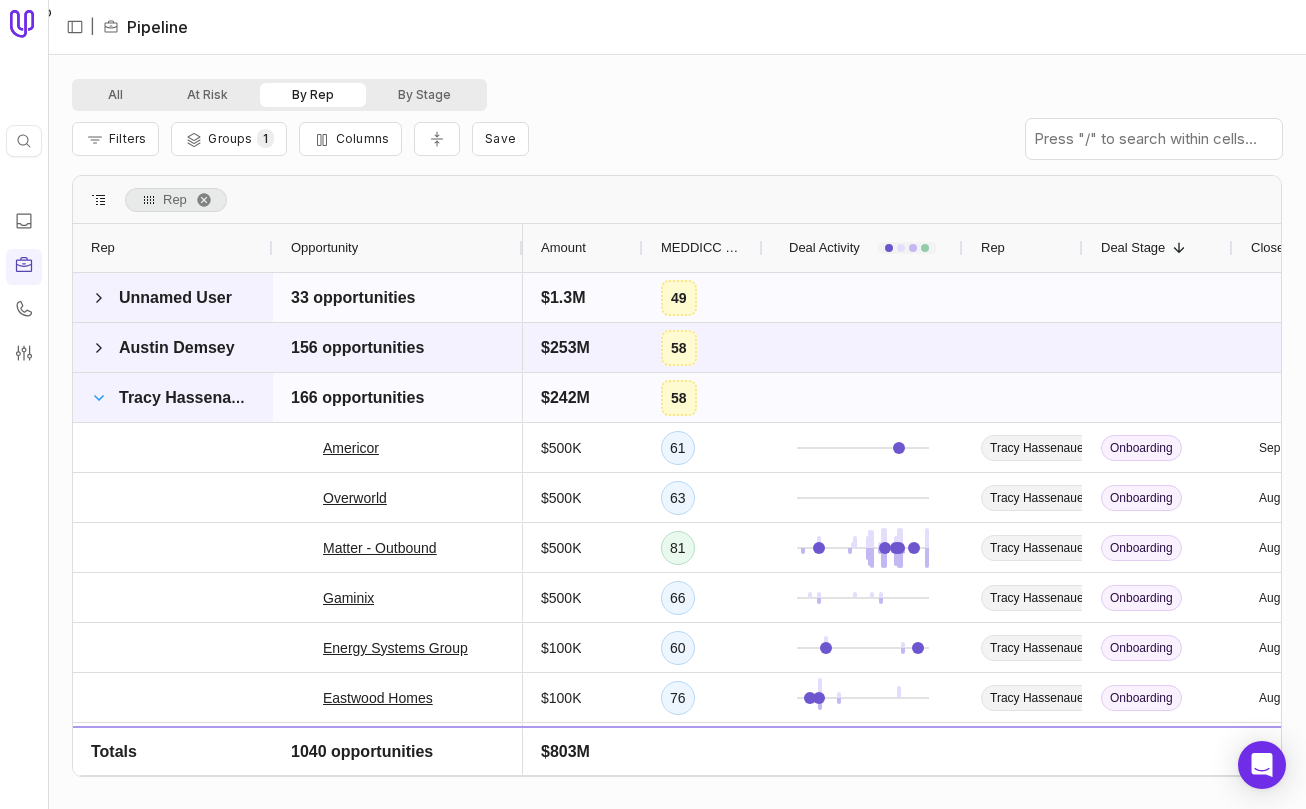 click at bounding box center [99, 398] 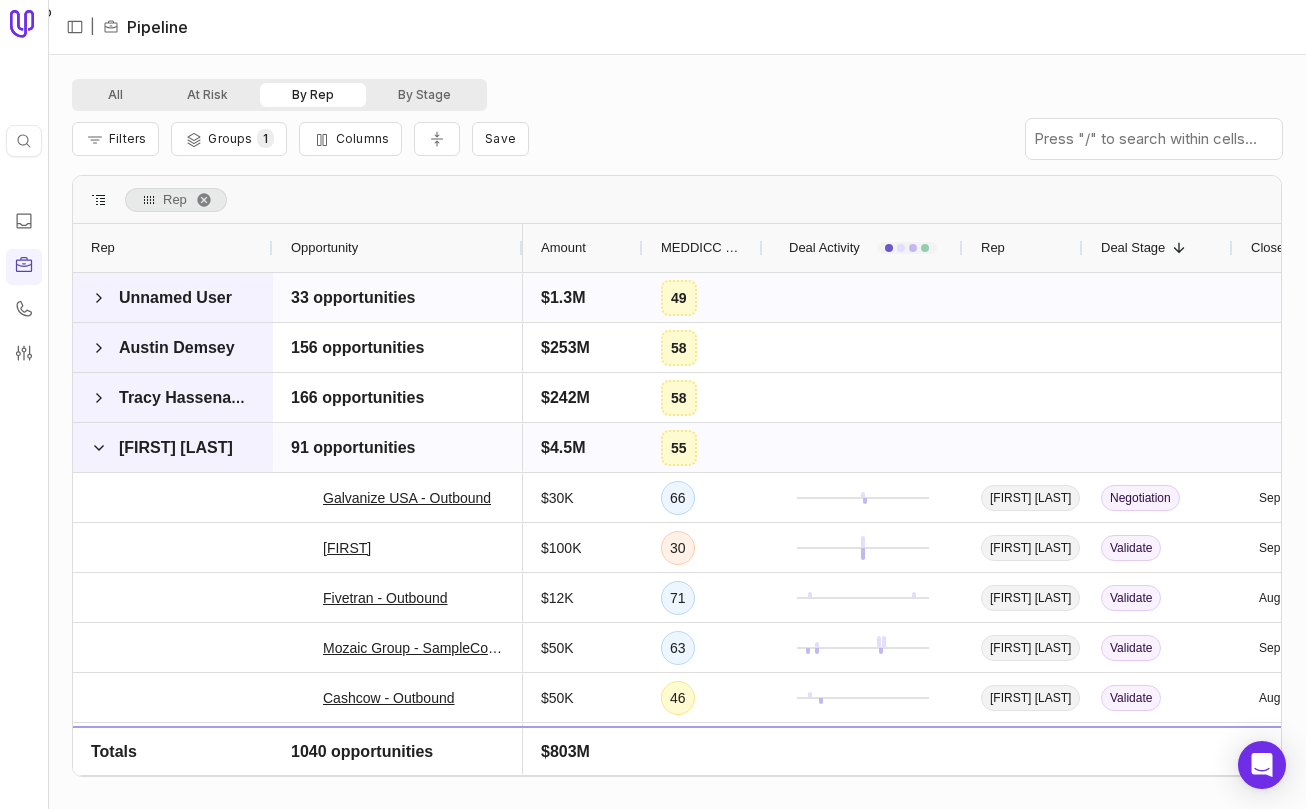 scroll, scrollTop: 85, scrollLeft: 0, axis: vertical 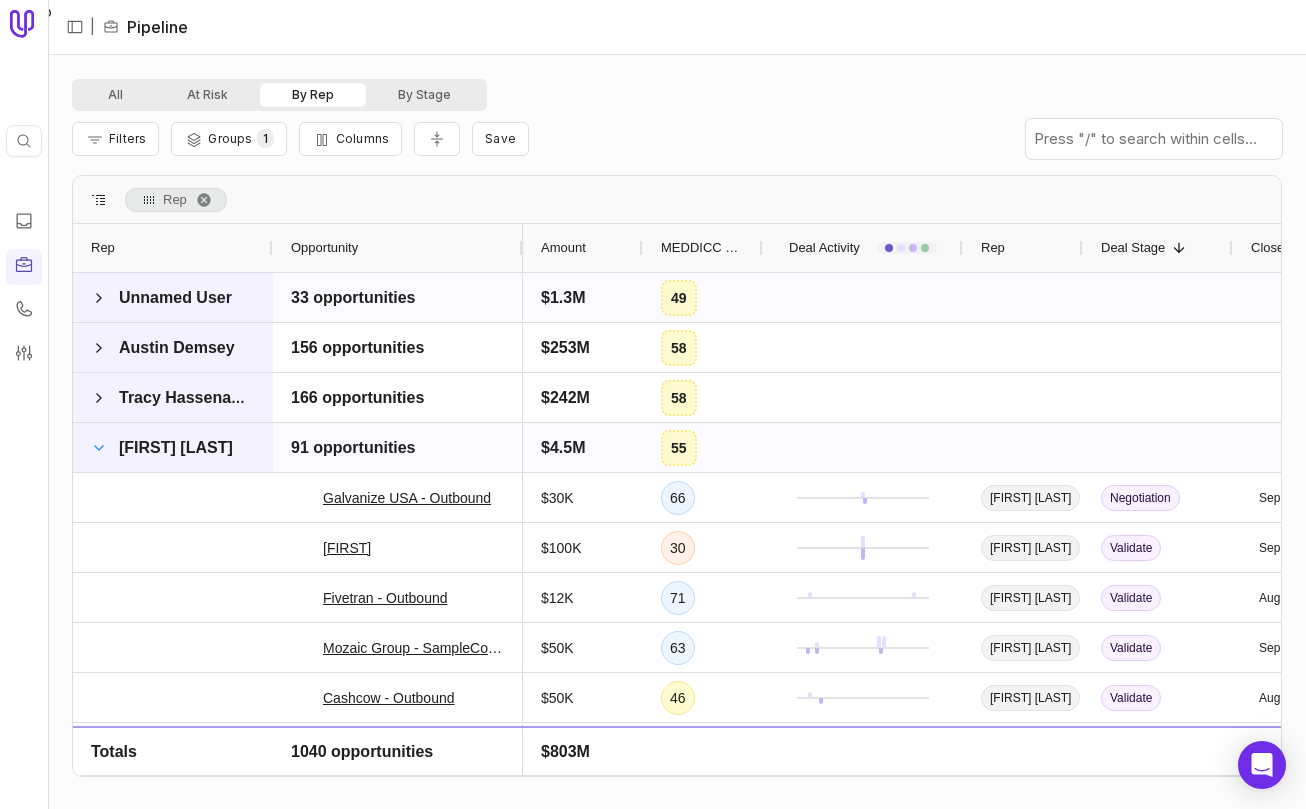 click at bounding box center [99, 448] 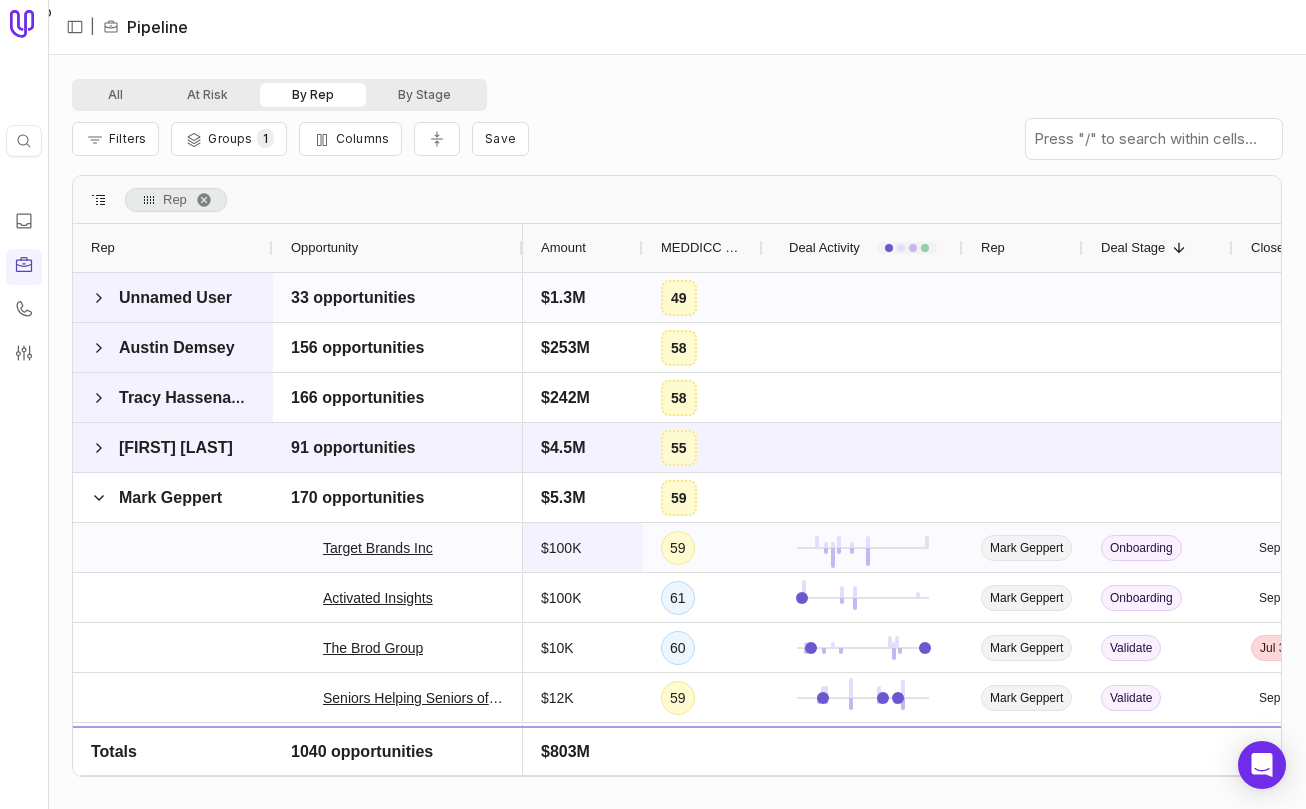 scroll, scrollTop: 81, scrollLeft: 0, axis: vertical 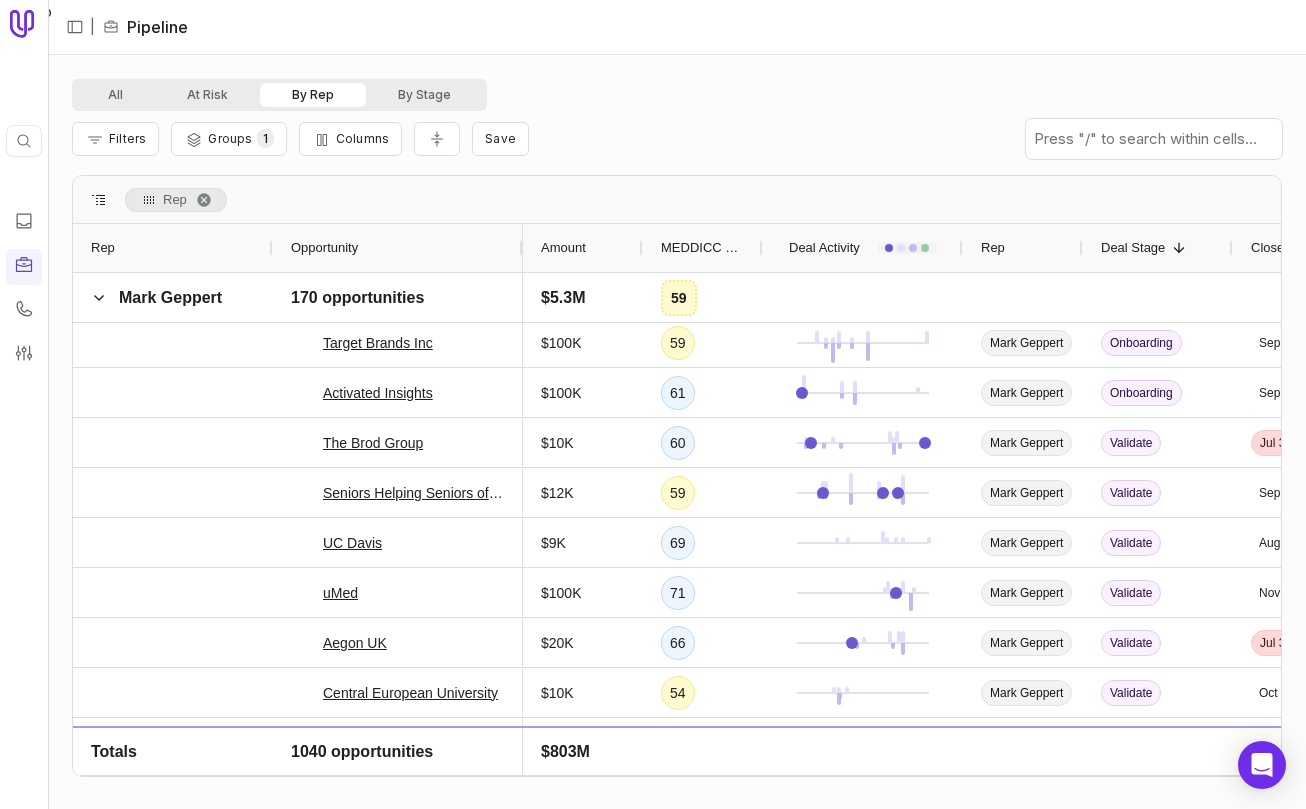 click on "MEDDICC Score" at bounding box center (703, 248) 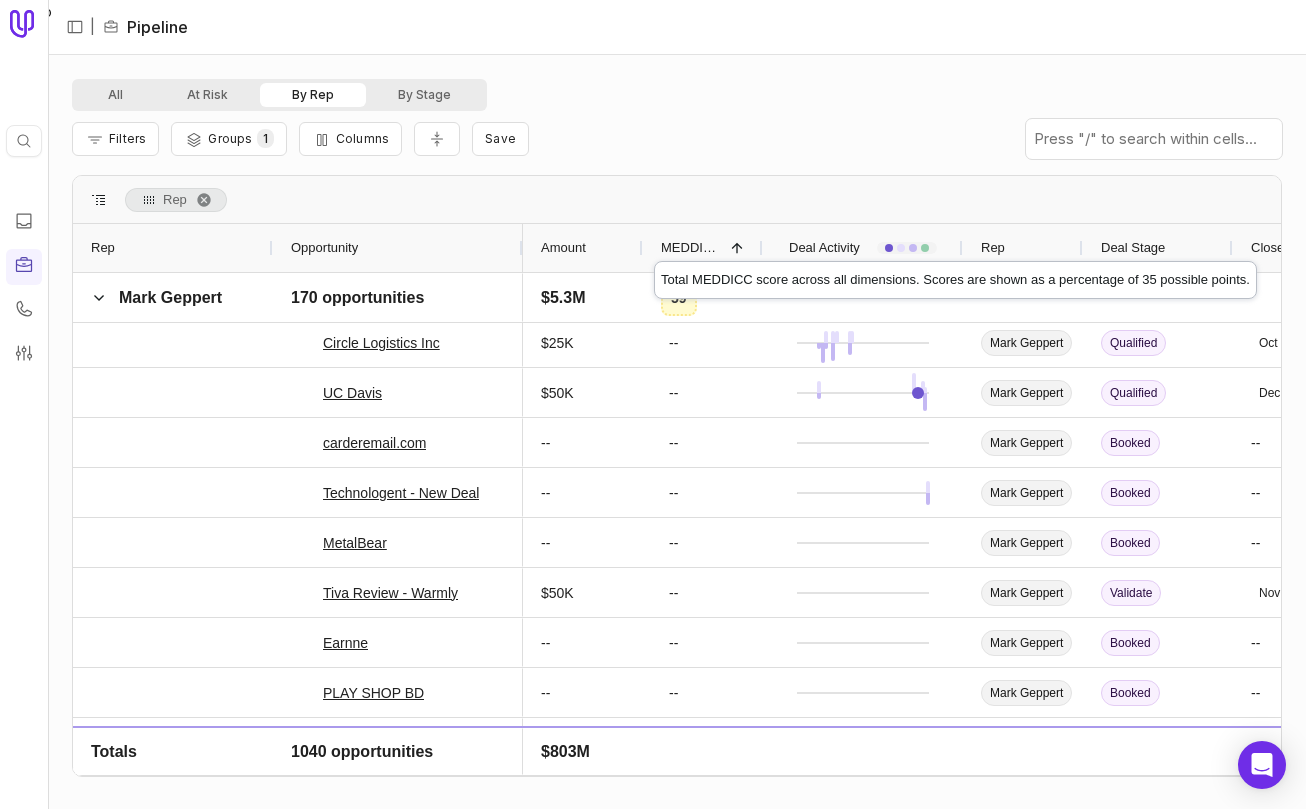 click at bounding box center (737, 248) 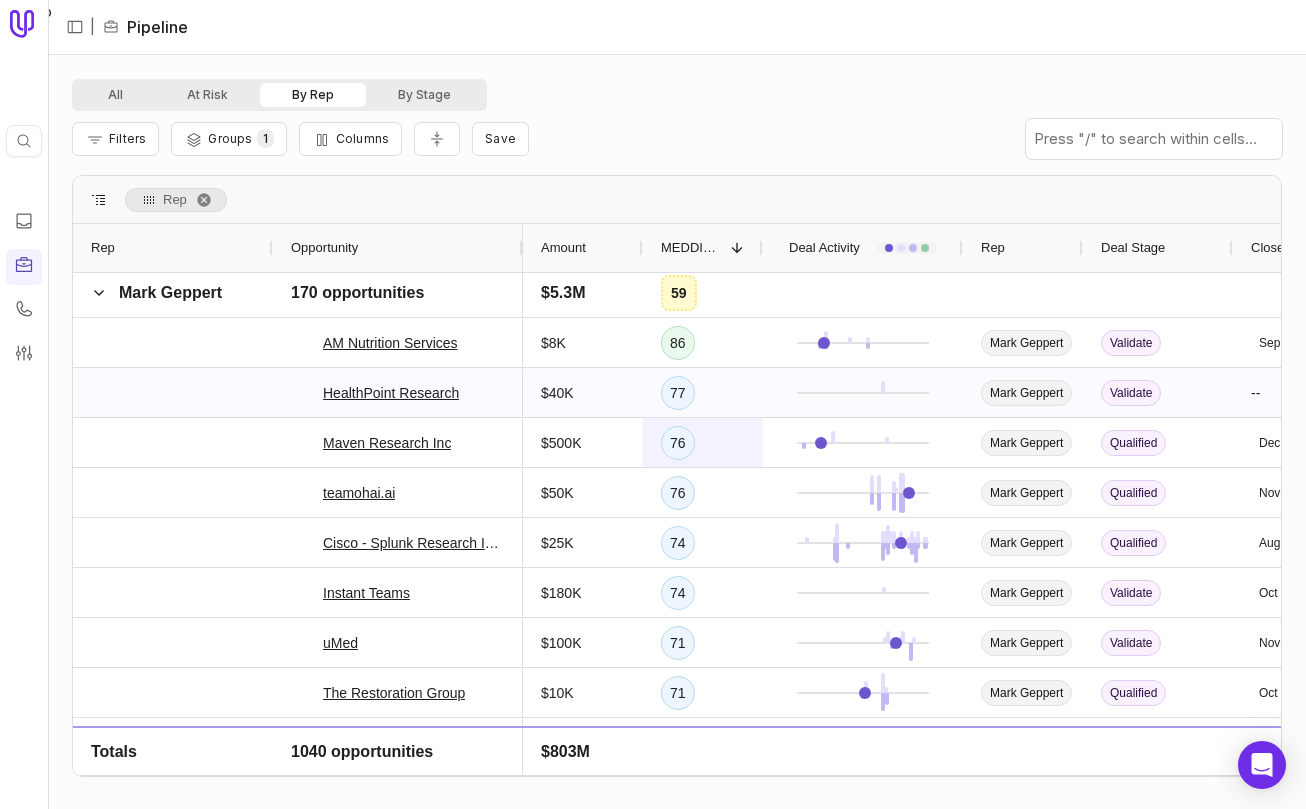 scroll, scrollTop: 110, scrollLeft: 0, axis: vertical 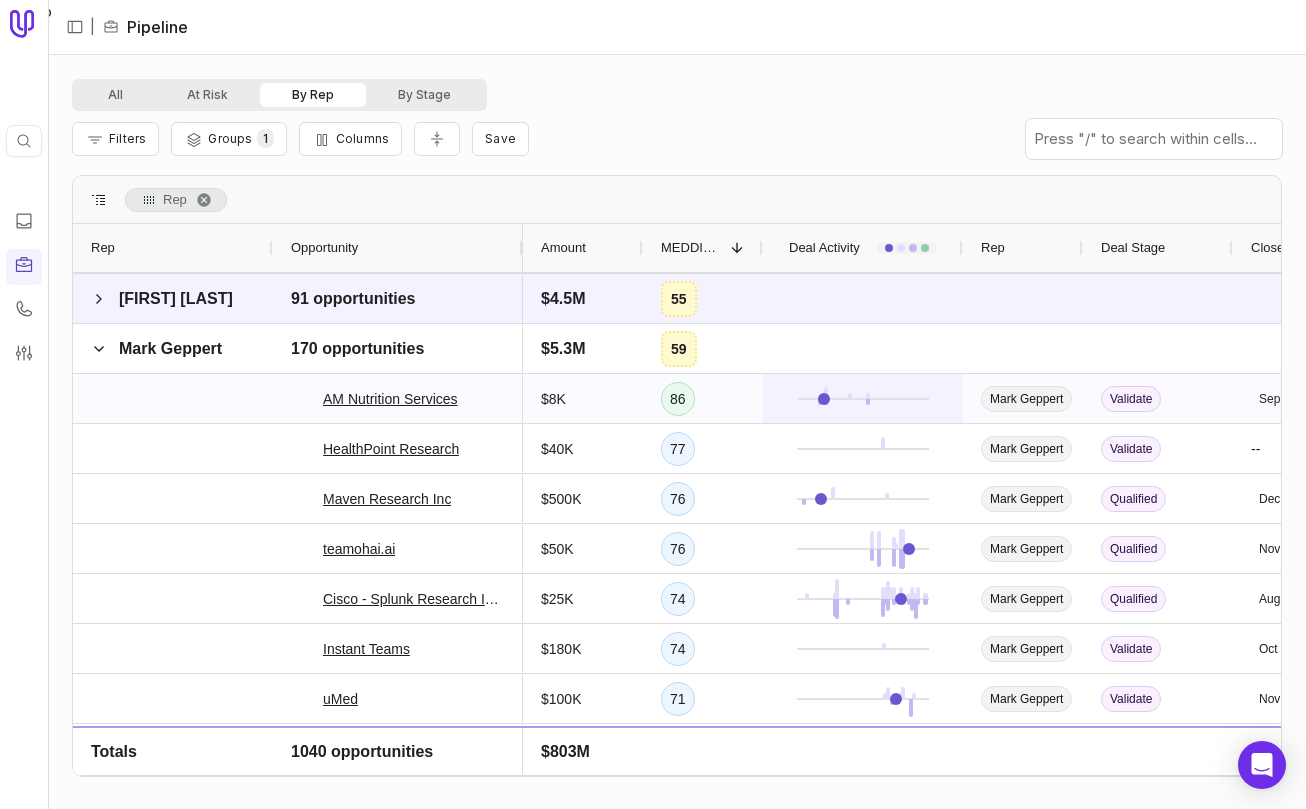 click at bounding box center [863, 398] 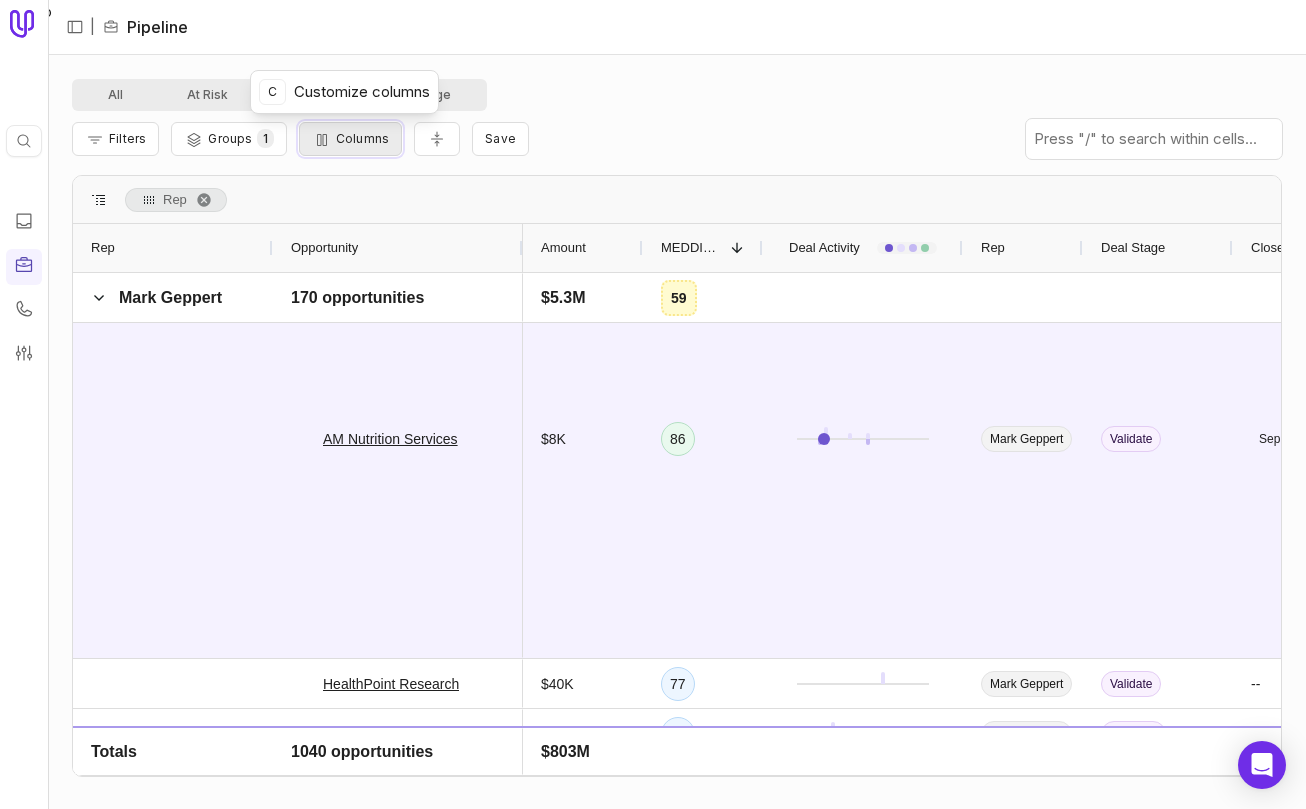 click on "Columns" at bounding box center [362, 138] 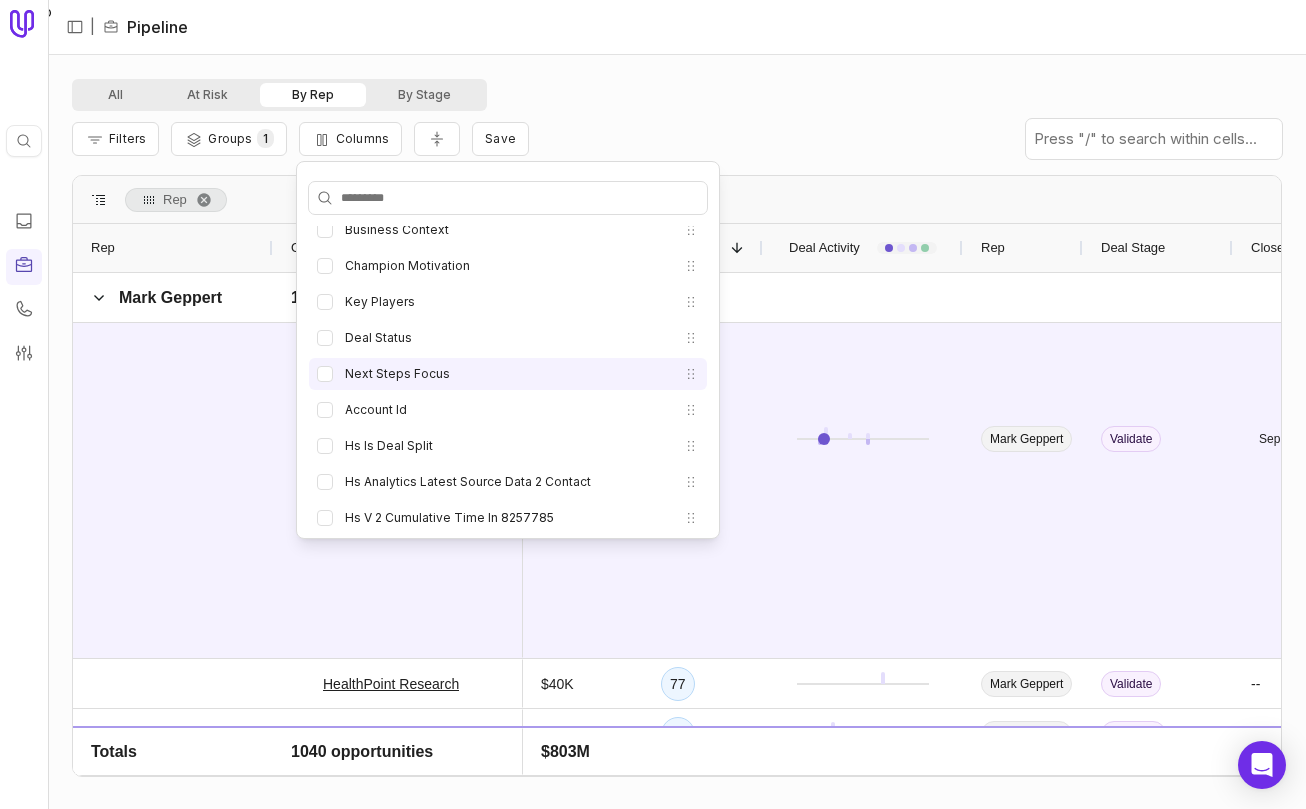click on "Next Steps Focus" at bounding box center [508, 374] 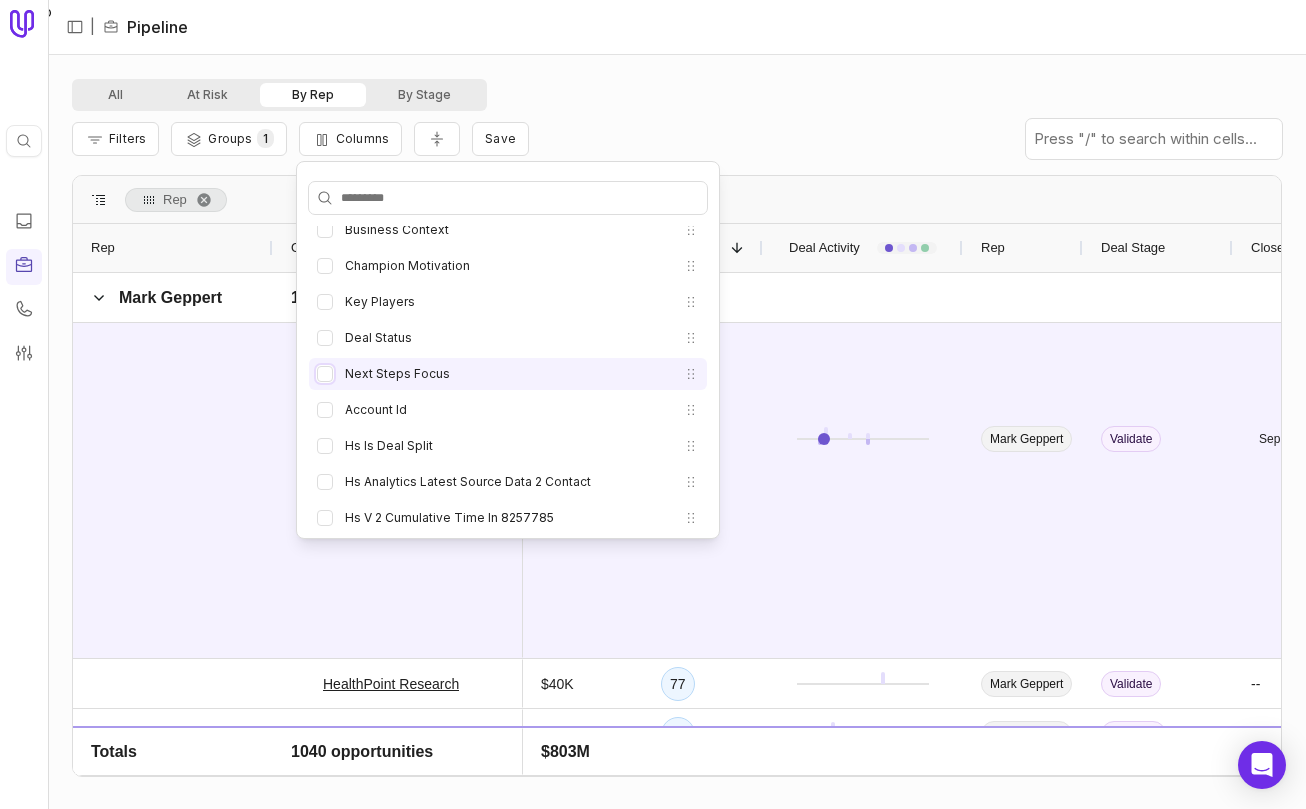 click on "Next Steps Focus" at bounding box center [325, 374] 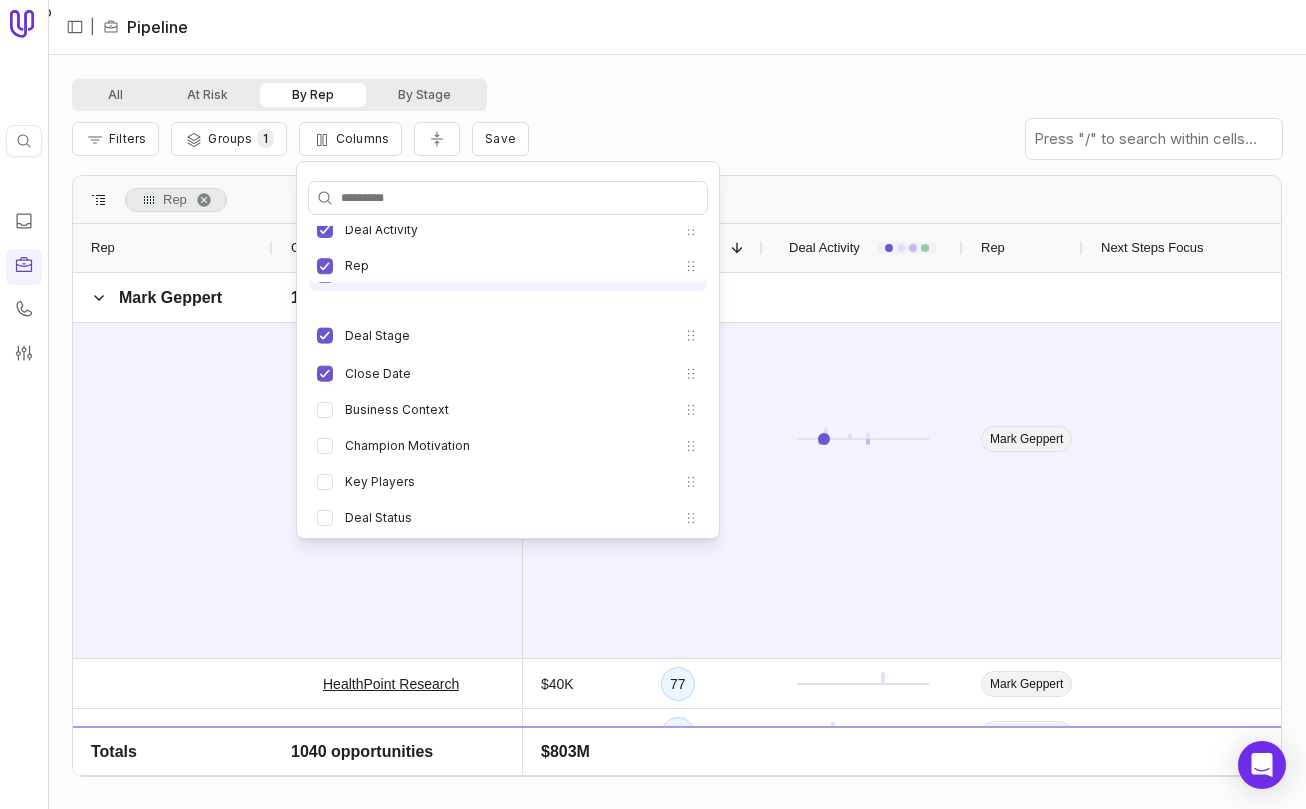 drag, startPoint x: 682, startPoint y: 371, endPoint x: 676, endPoint y: 272, distance: 99.18165 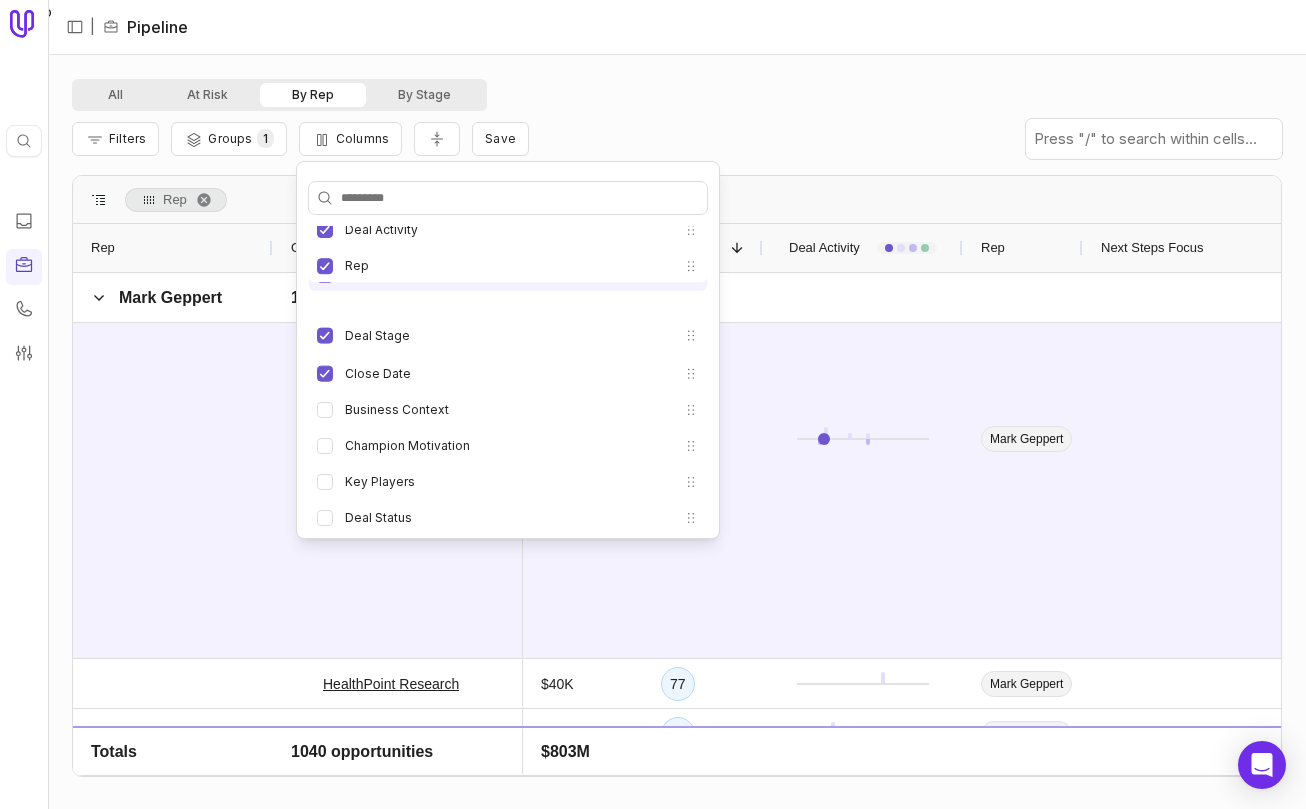 click on "Opportunity Amount MEDDICC Score Deal Activity Next Steps Focus Rep Deal Stage Close Date Business Context Champion Motivation Key Players Deal Status Account Id Hs Is Deal Split Hs Analytics Latest Source Data 2 Contact Hs V 2 Cumulative Time In 8257785 Hs V 2 Date Exited 8257784 Hs Object Source Pipeline Hs Analytics Source Data 1 Customer Success Introduced Hs Num Associated Deal Splits Hs Projected Amount In Home Currency Hs Closed Amount Hs User Ids Of All Owners Hs Projected Amount Hs Latest Sales Email Open Date Hs V 2 Latest Time In 8257784 Recent Onboarded Stage Date Recent Qualified Stage Date Deal Currency Code Deal Stage Simple Hs Analytics Latest Source Data 1 Hs V 2 Date Exited 8257785 Connection Type Num Associated Contacts Deal Stage Simplified Reward Demonination Avg Hs Notes Last Activity Weighted Amount Deal Score Booked Qualified Hs Object Source Id Hs All Owner Ids Reward Currencies Hs Number Of Inbound Calls Last Modified Date Hs Analytics Latest Source Data 2 Software Platform Type" at bounding box center [508, 6350] 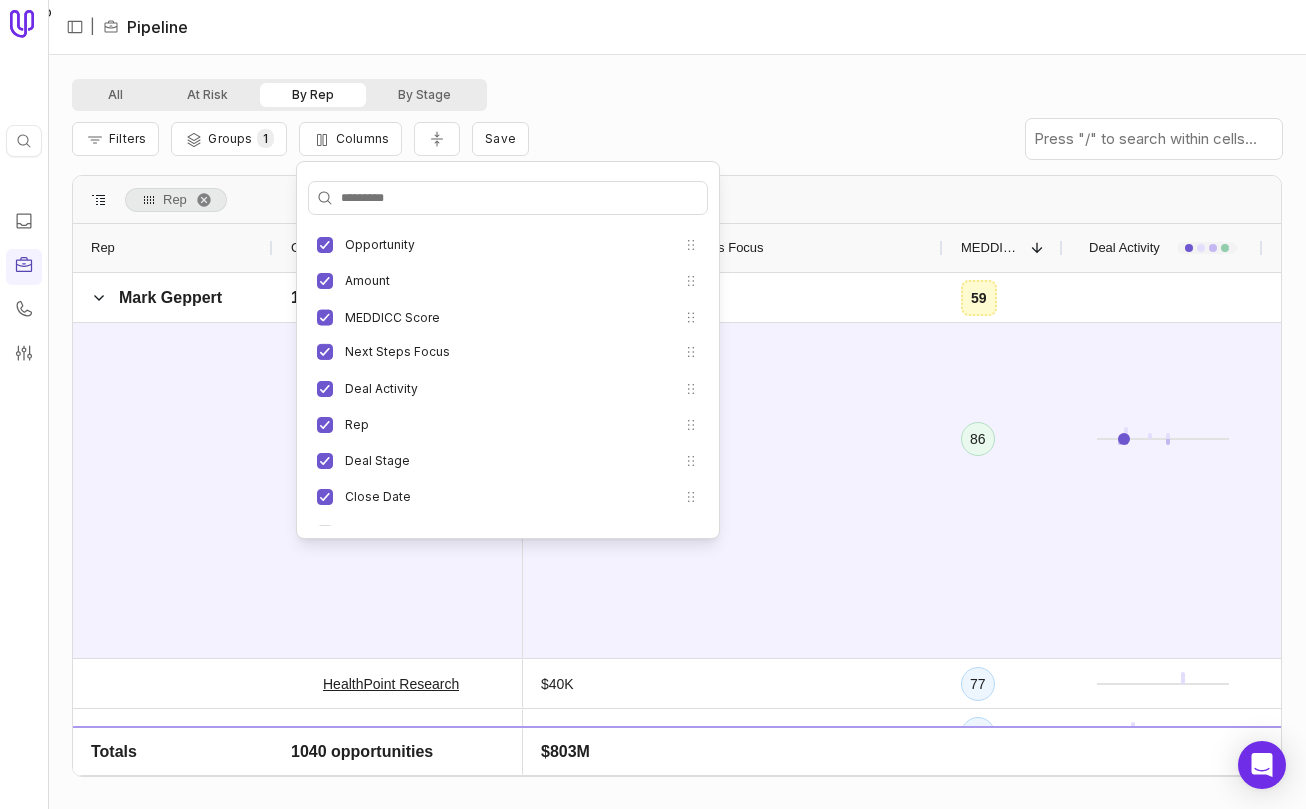 drag, startPoint x: 678, startPoint y: 428, endPoint x: 666, endPoint y: 354, distance: 74.96666 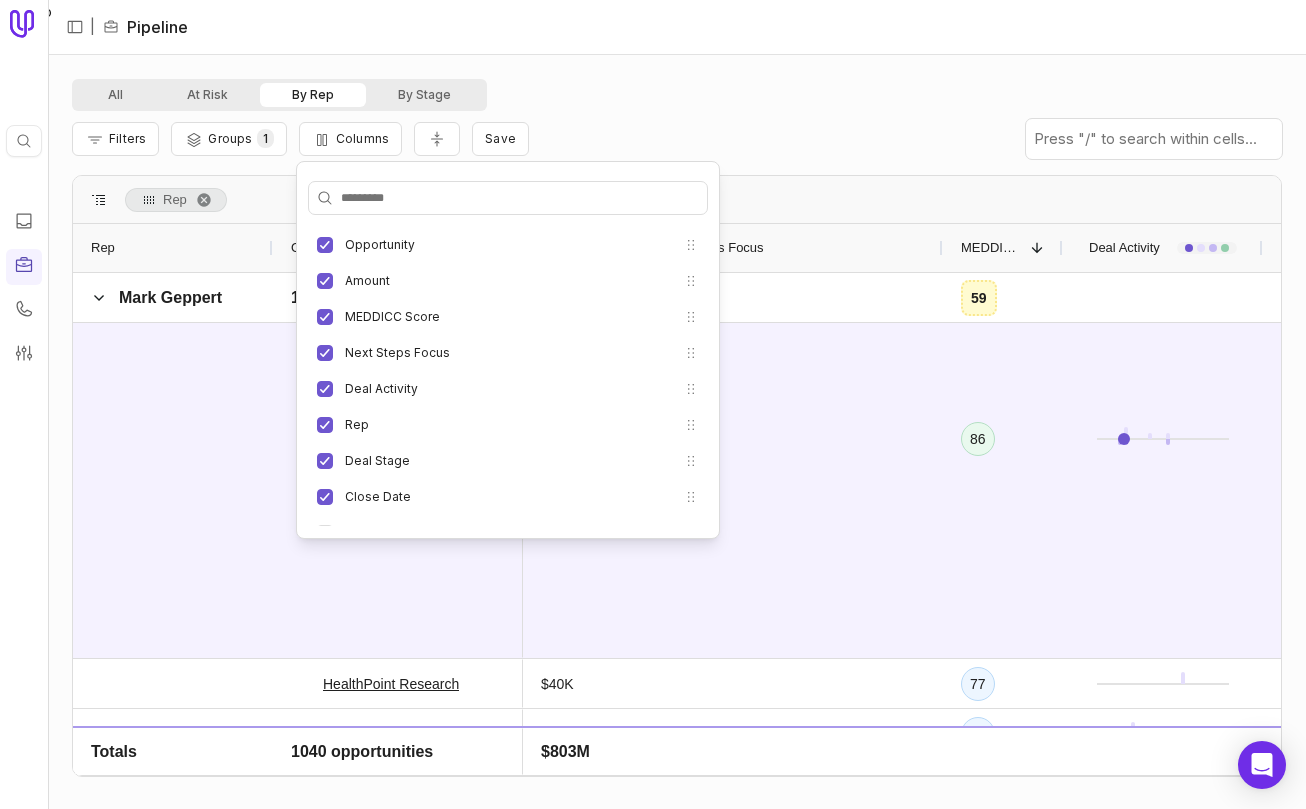 click on "Filters Groups 1 Columns Save" at bounding box center [677, 139] 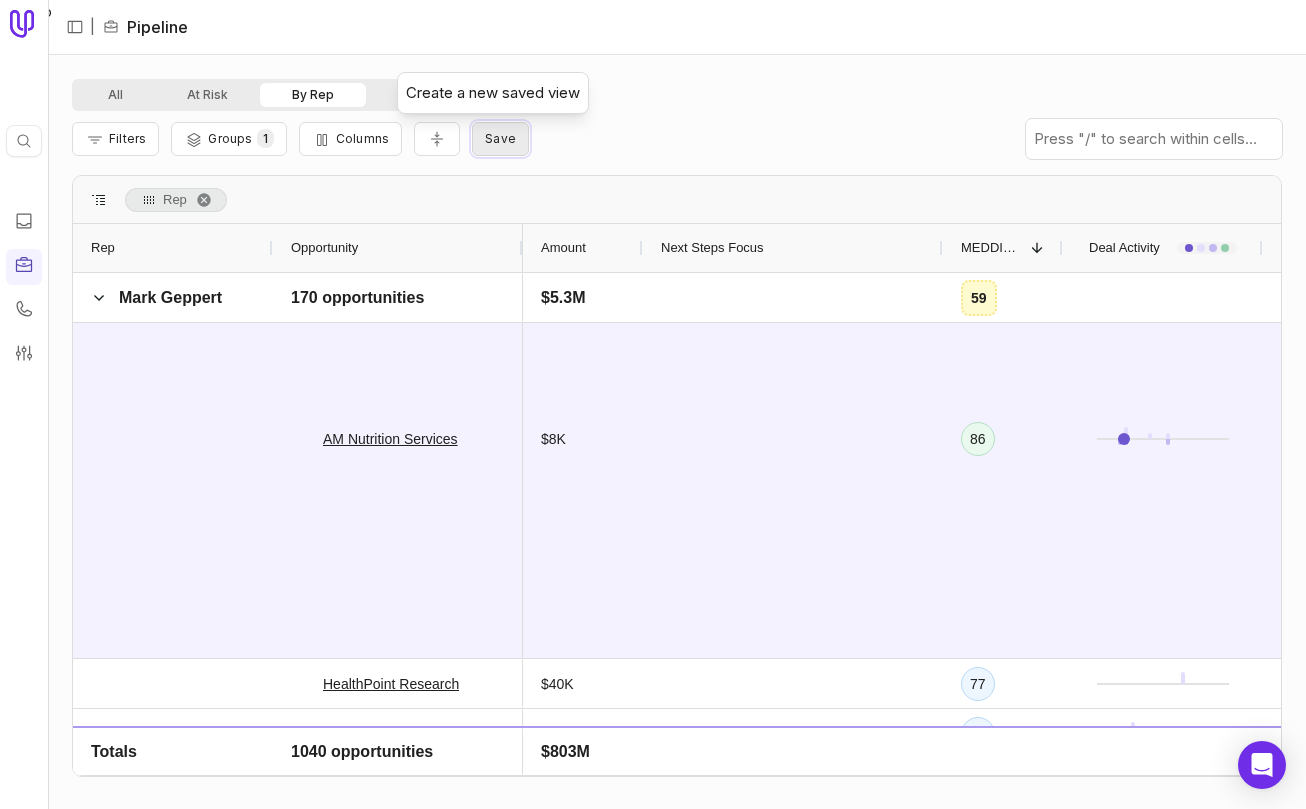 click on "Save" at bounding box center [500, 138] 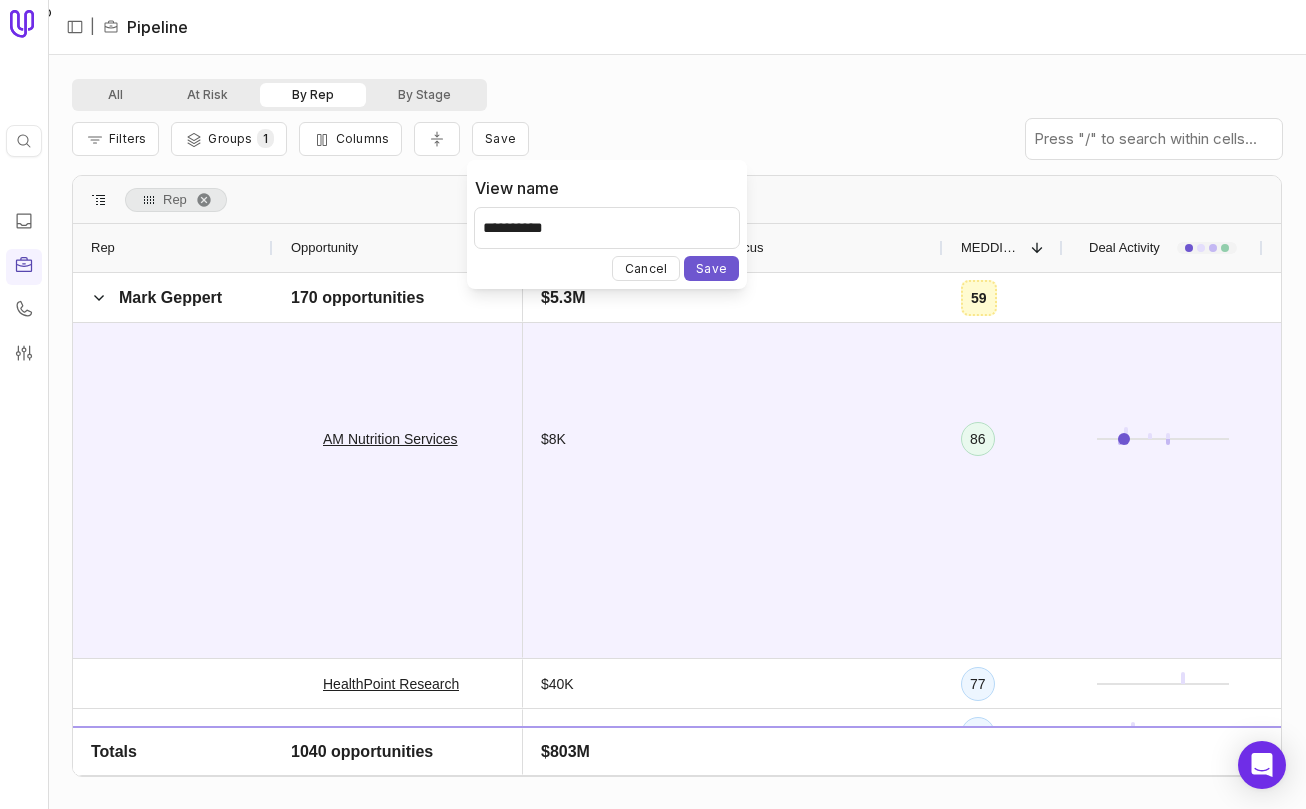 type on "**********" 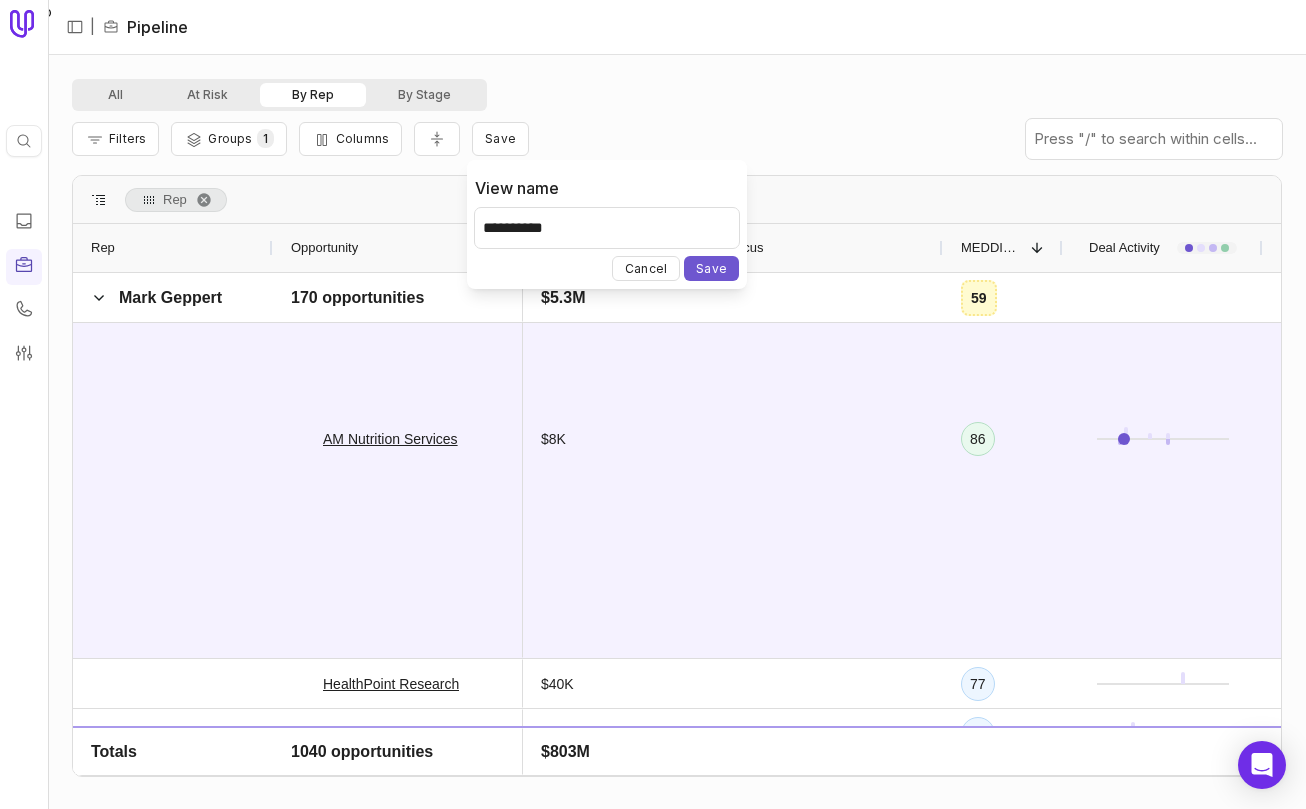 click on "Save" at bounding box center [711, 268] 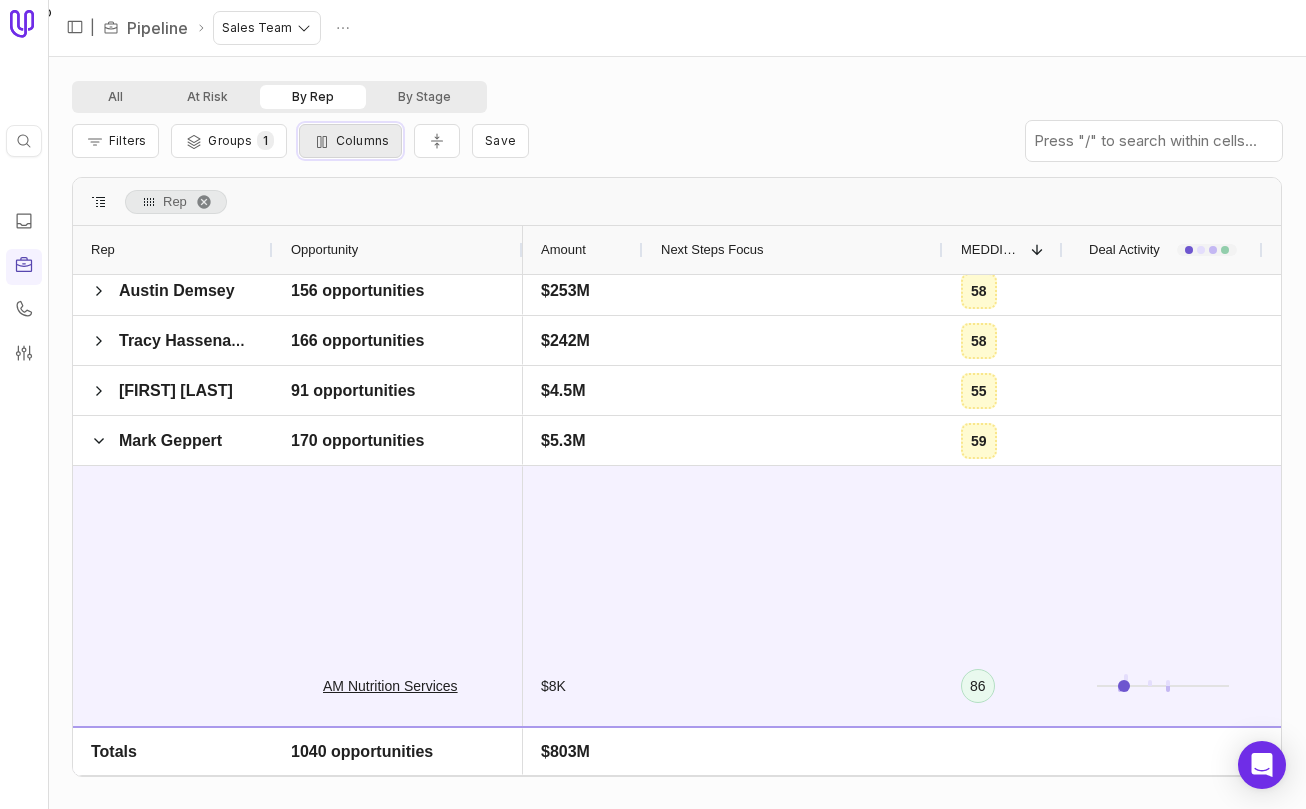 click on "Columns" at bounding box center (362, 140) 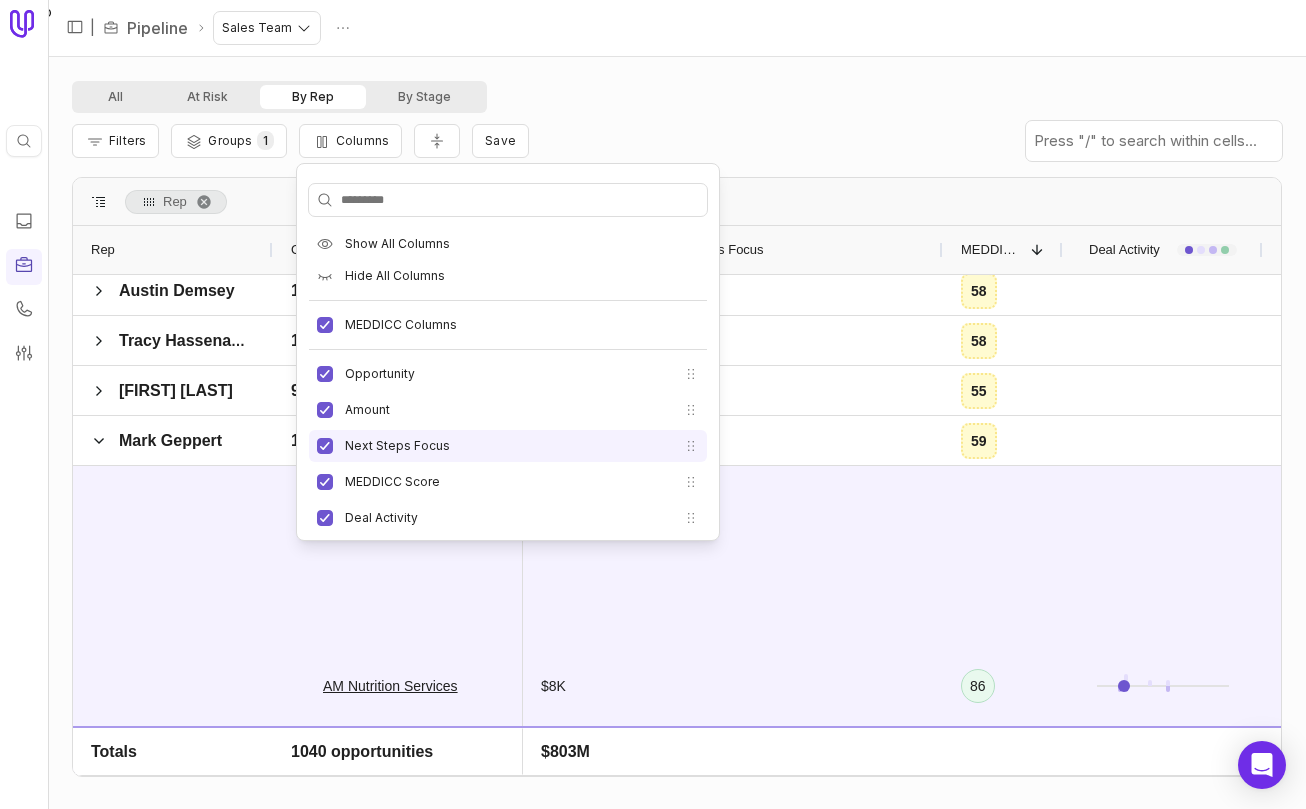 click 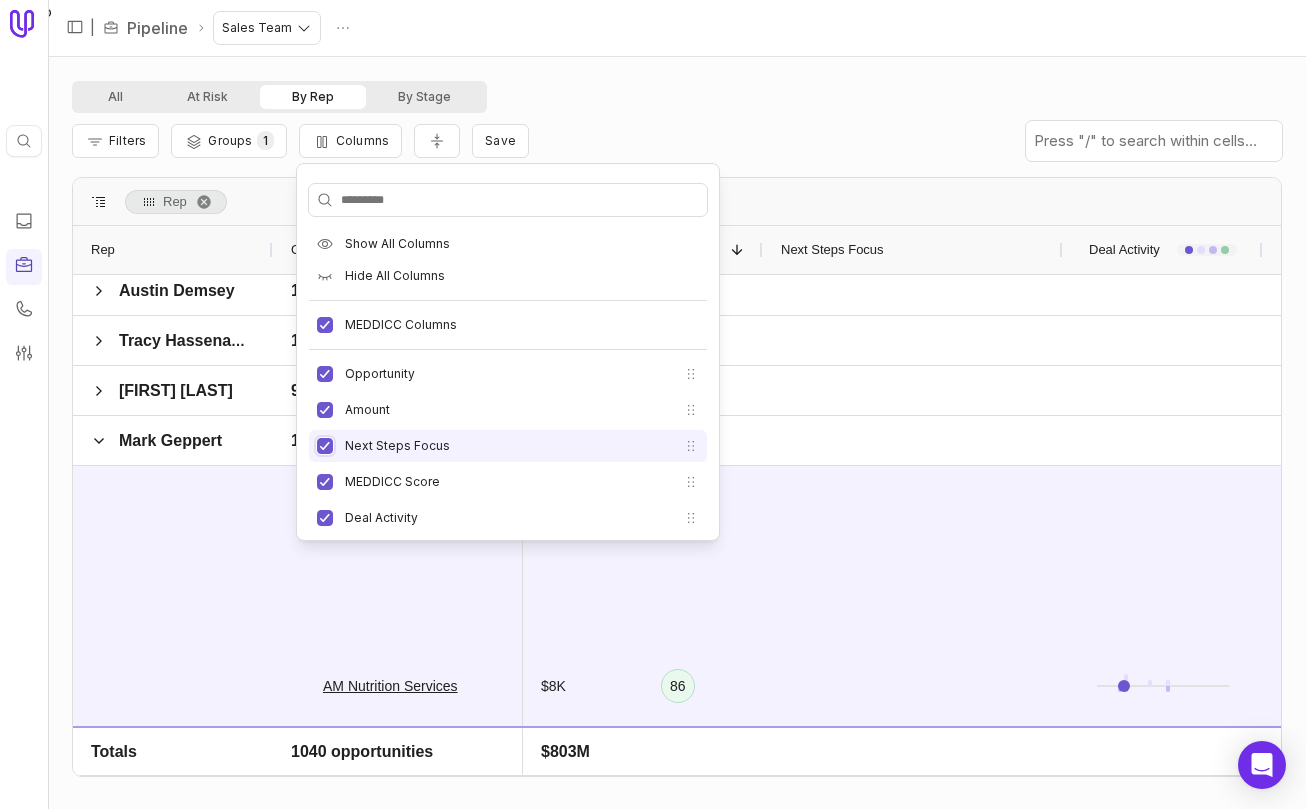 click on "Next Steps Focus" at bounding box center [325, 446] 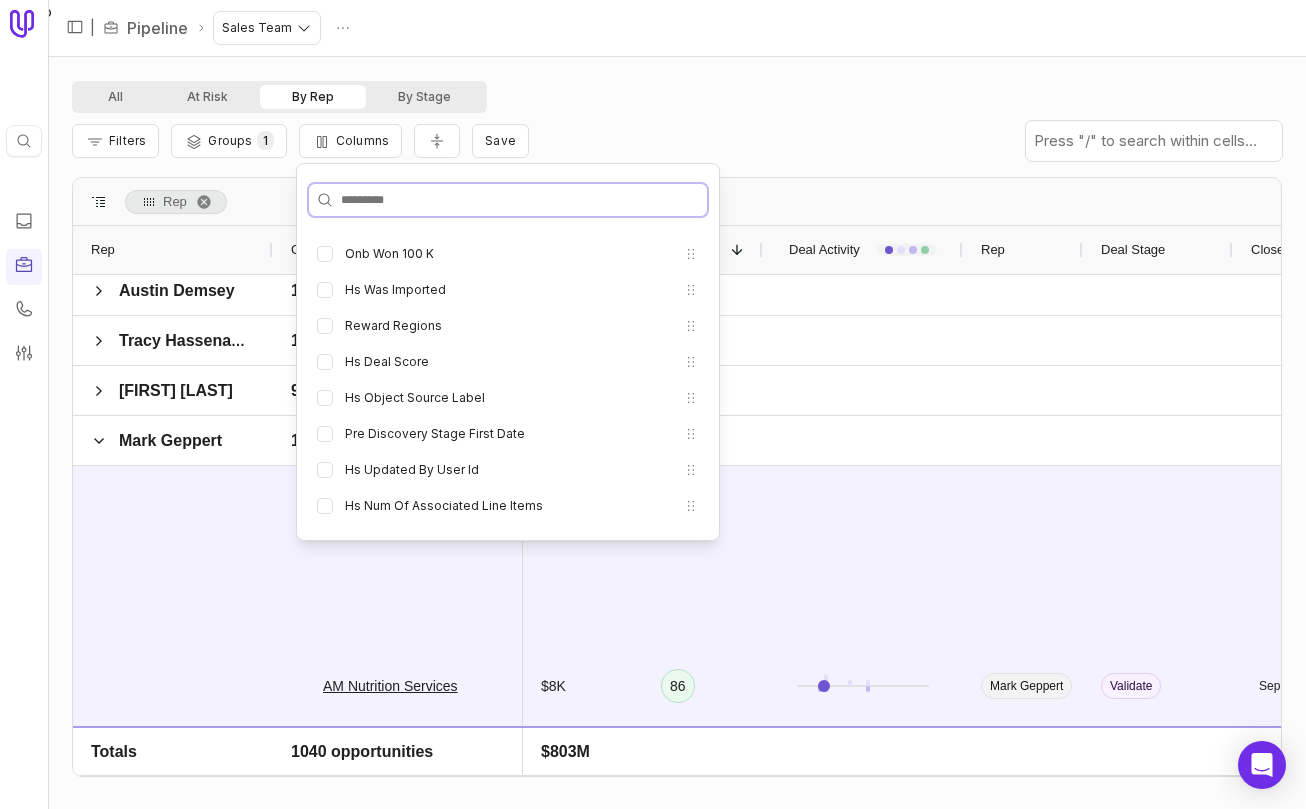 click at bounding box center [508, 200] 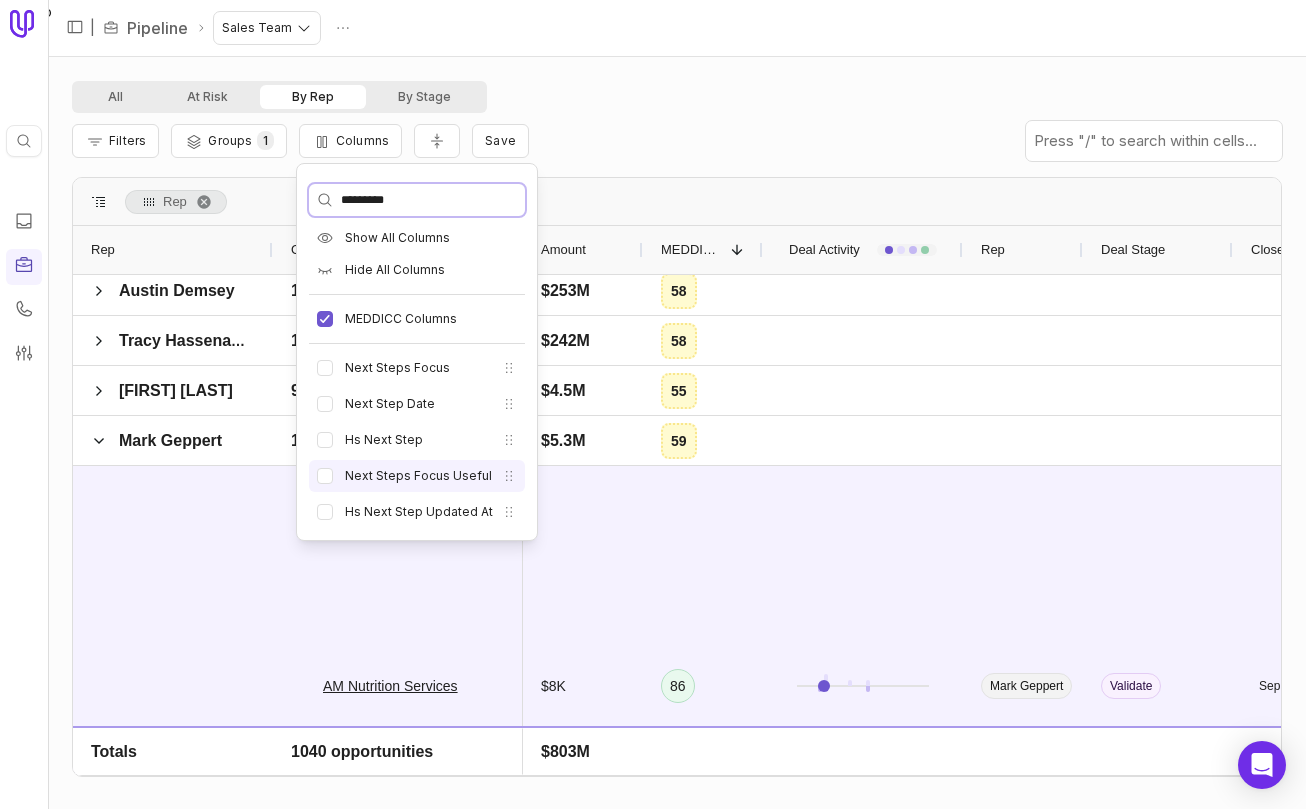 type on "*********" 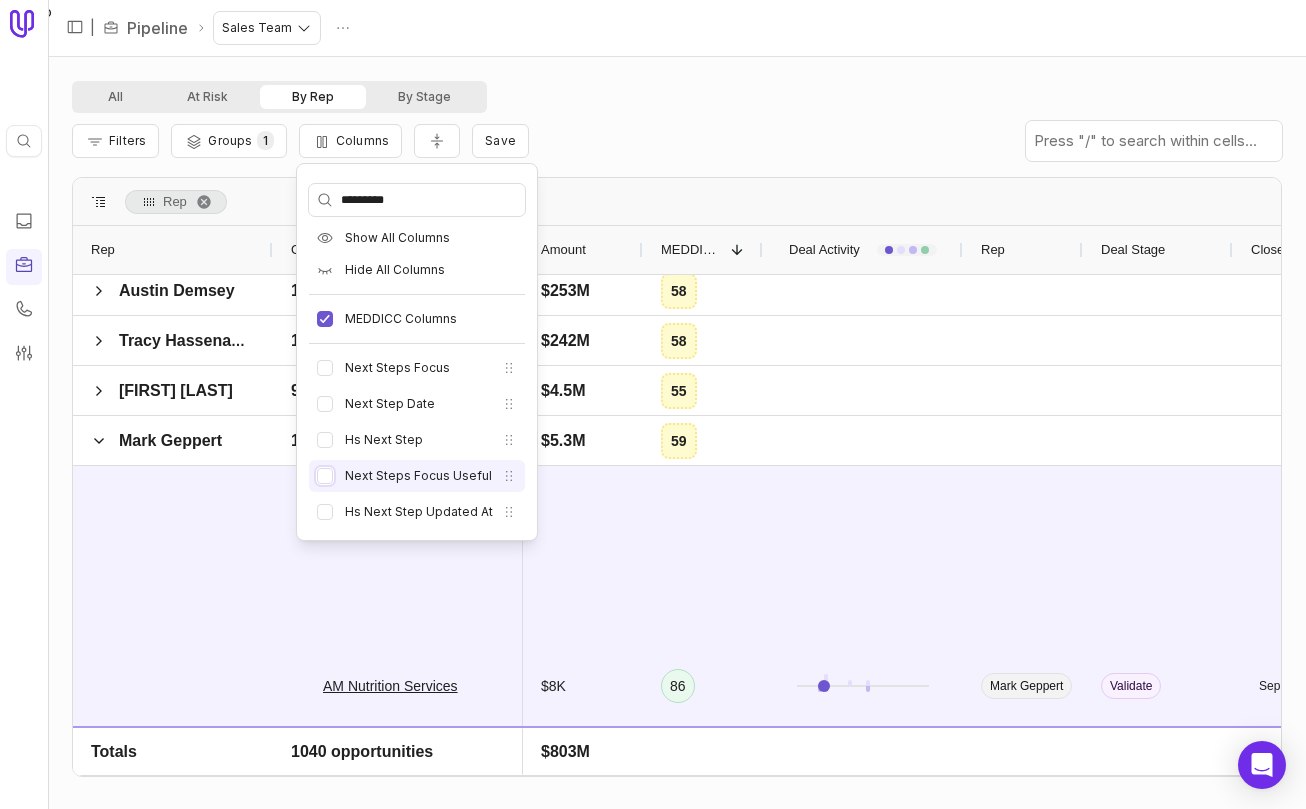 click on "Next Steps Focus Useful" at bounding box center [325, 476] 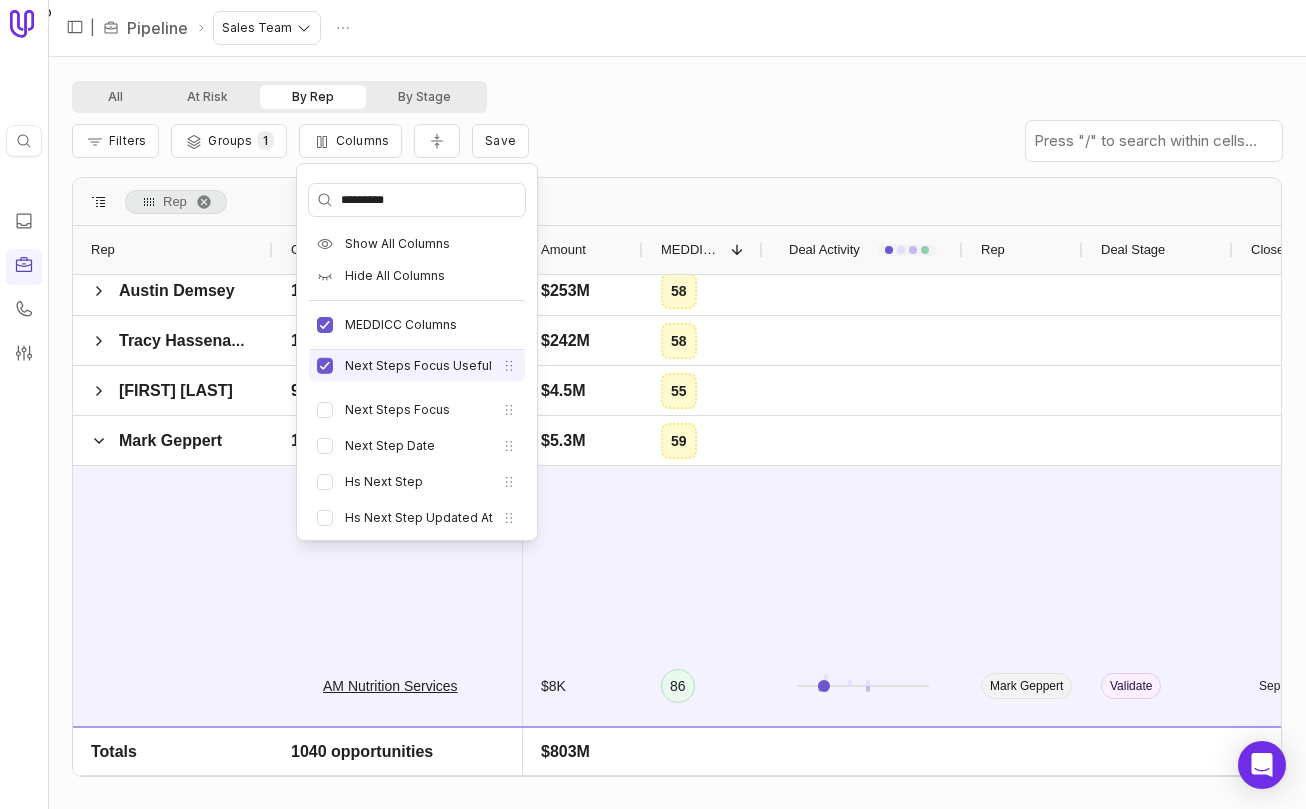drag, startPoint x: 506, startPoint y: 368, endPoint x: 515, endPoint y: 358, distance: 13.453624 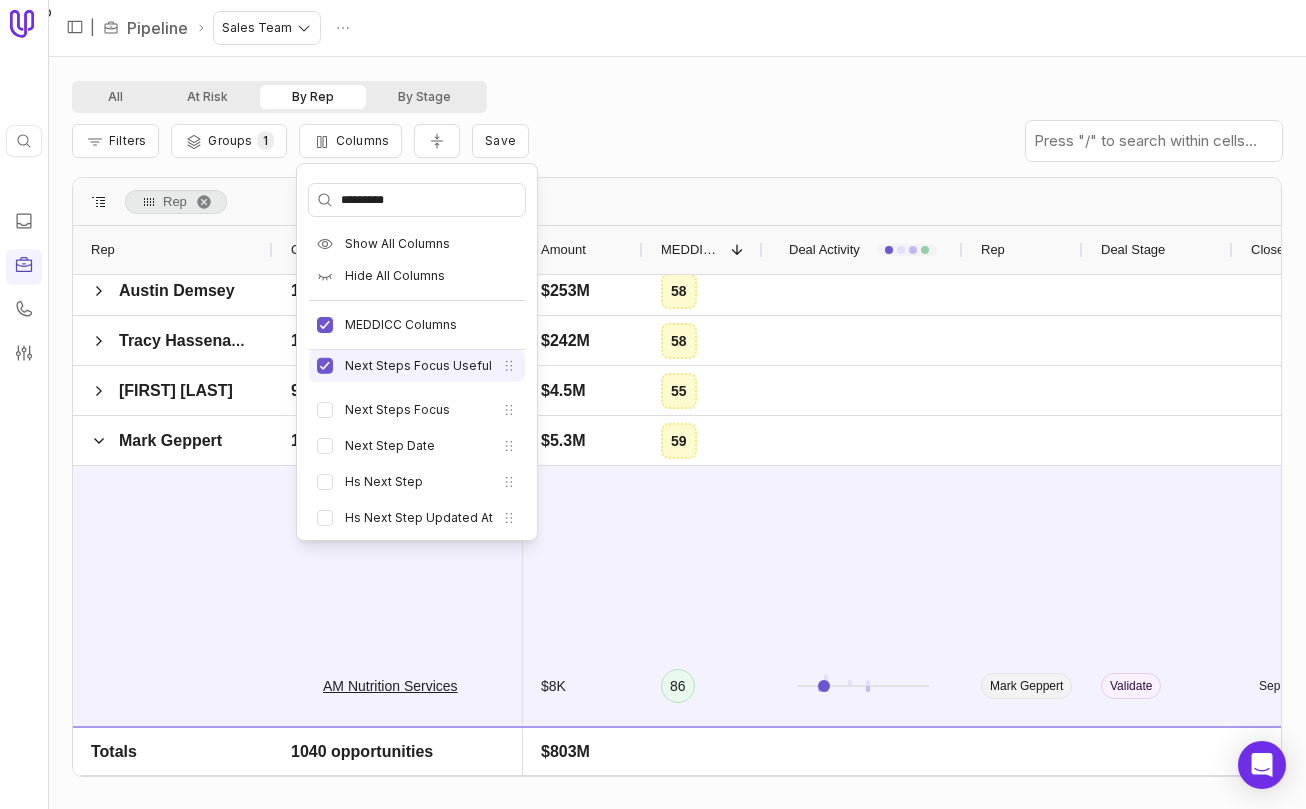 click on "Next Steps Focus Useful" at bounding box center [417, 366] 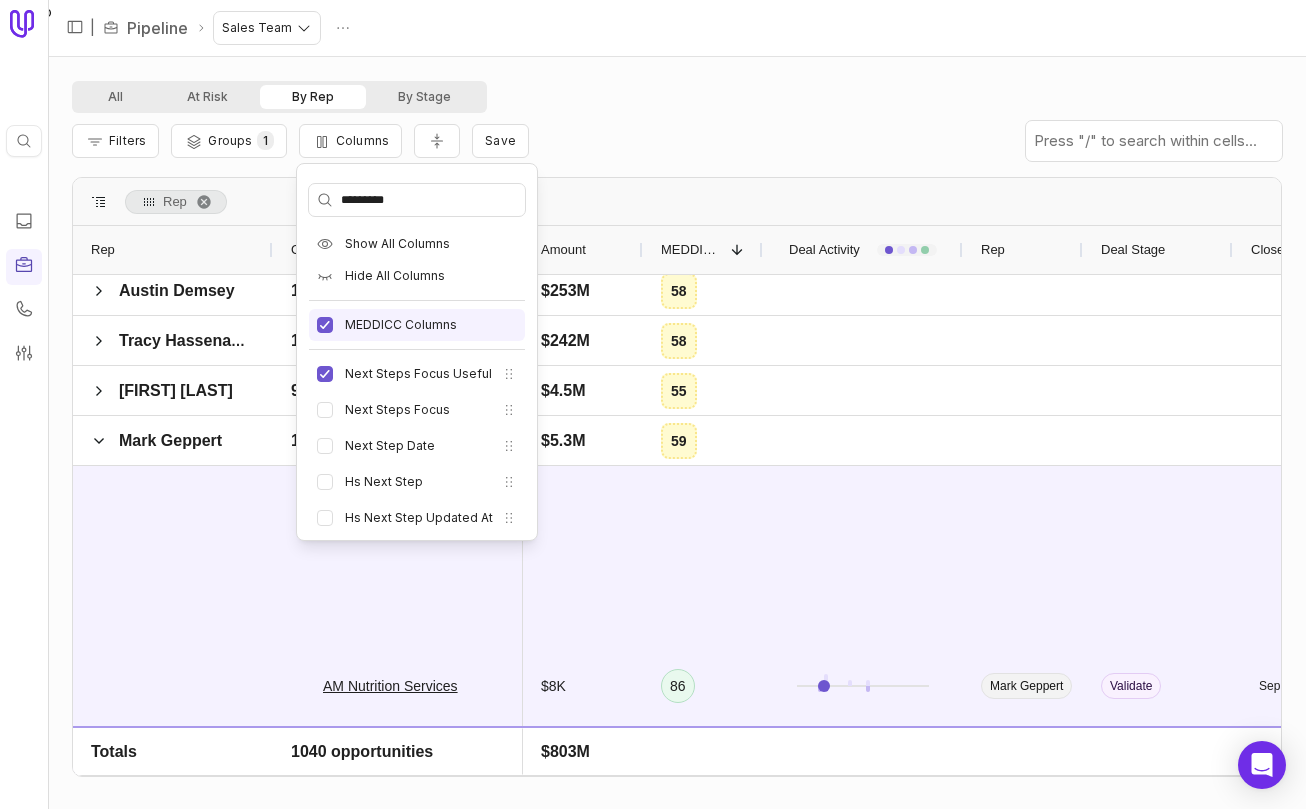 click on "MEDDICC Columns" at bounding box center [417, 325] 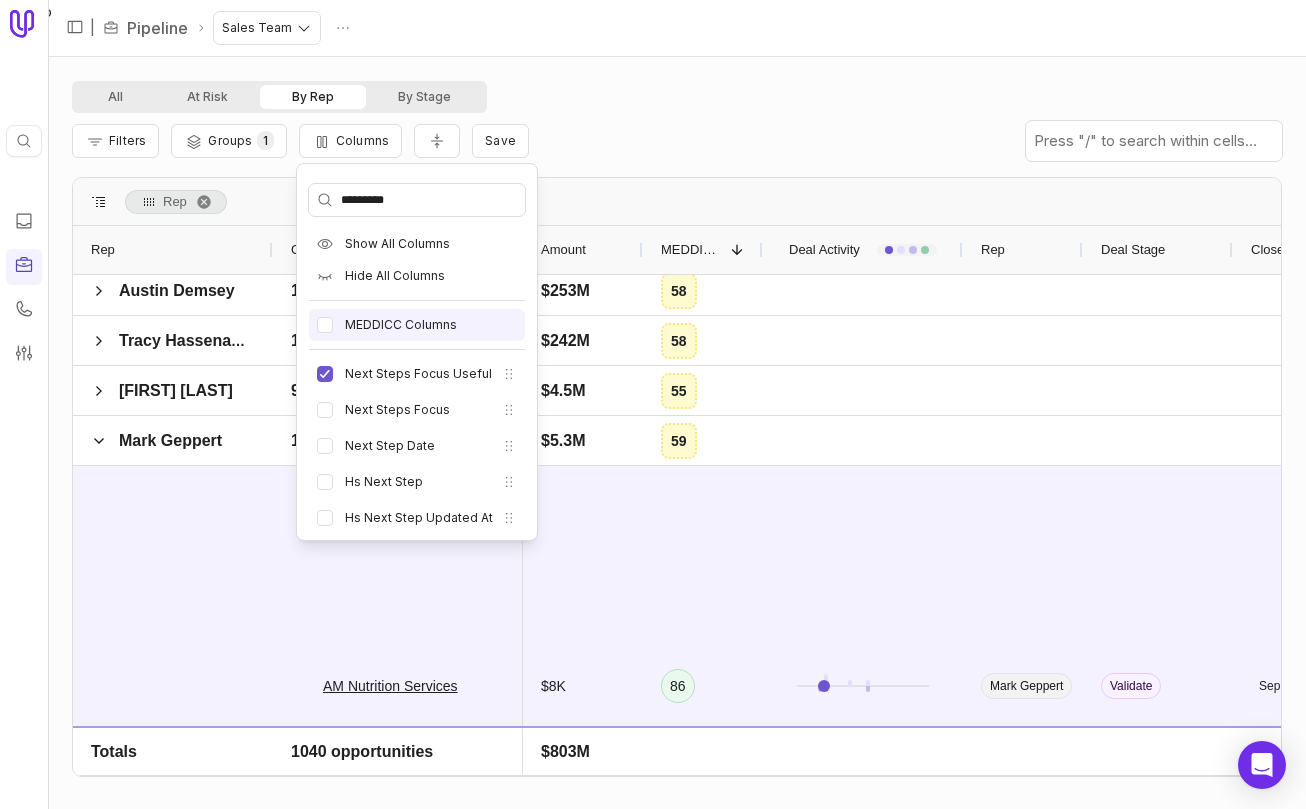 click on "MEDDICC Columns" at bounding box center [417, 325] 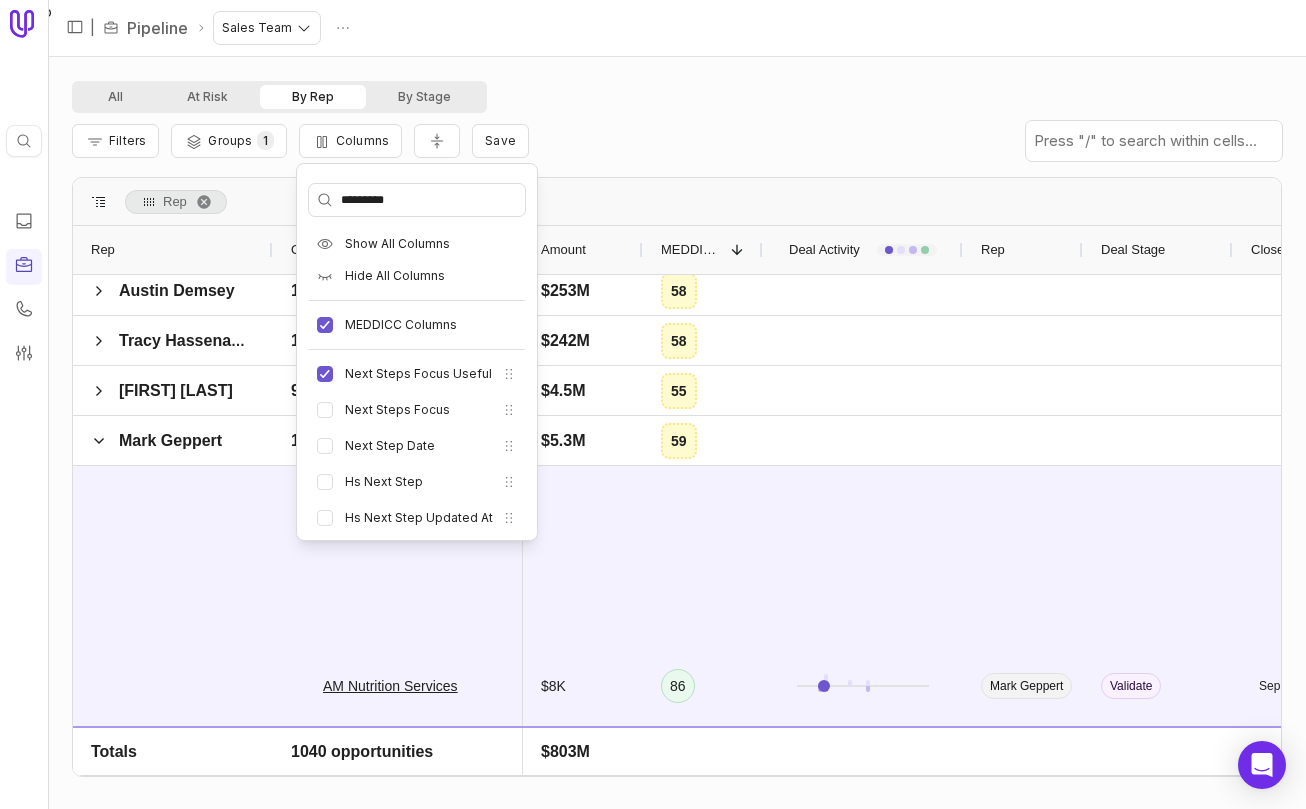 click on "All At Risk By Rep By Stage" at bounding box center [677, 97] 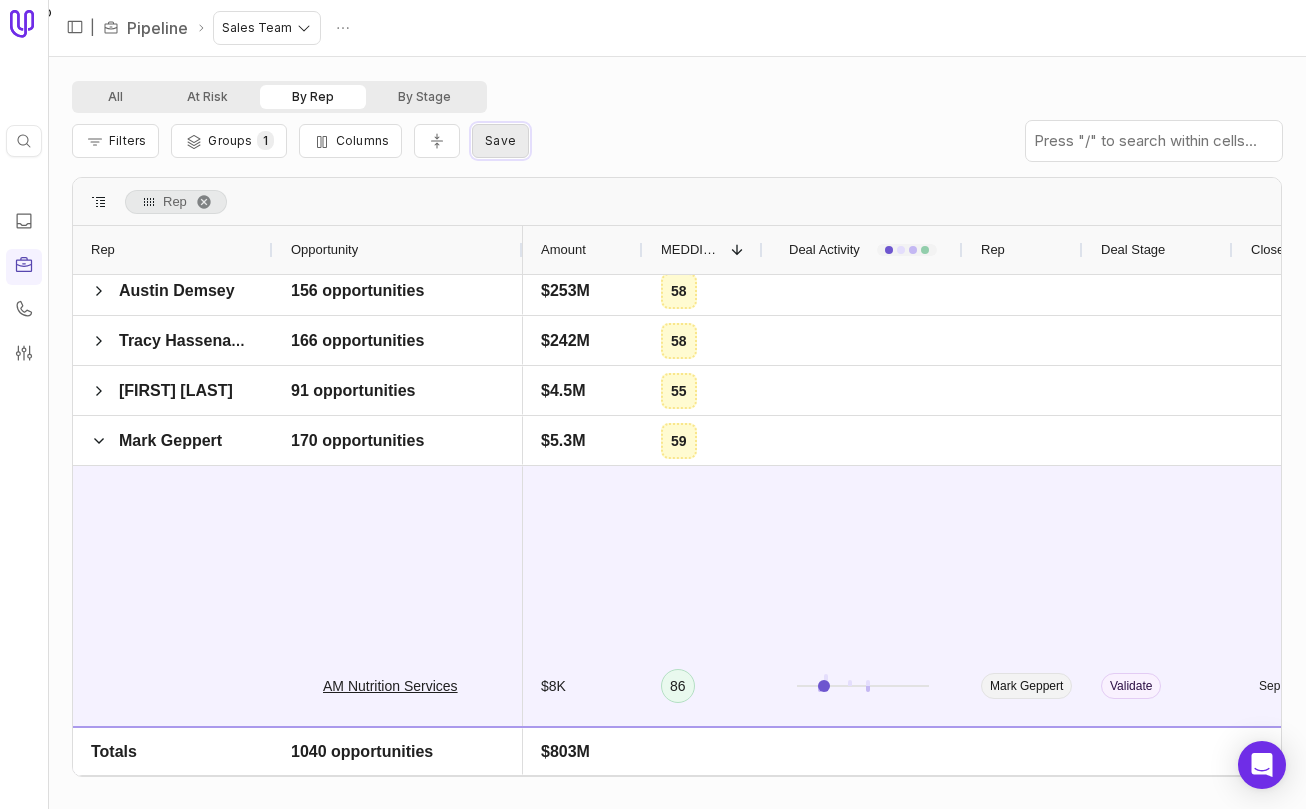 click on "Save" at bounding box center (500, 140) 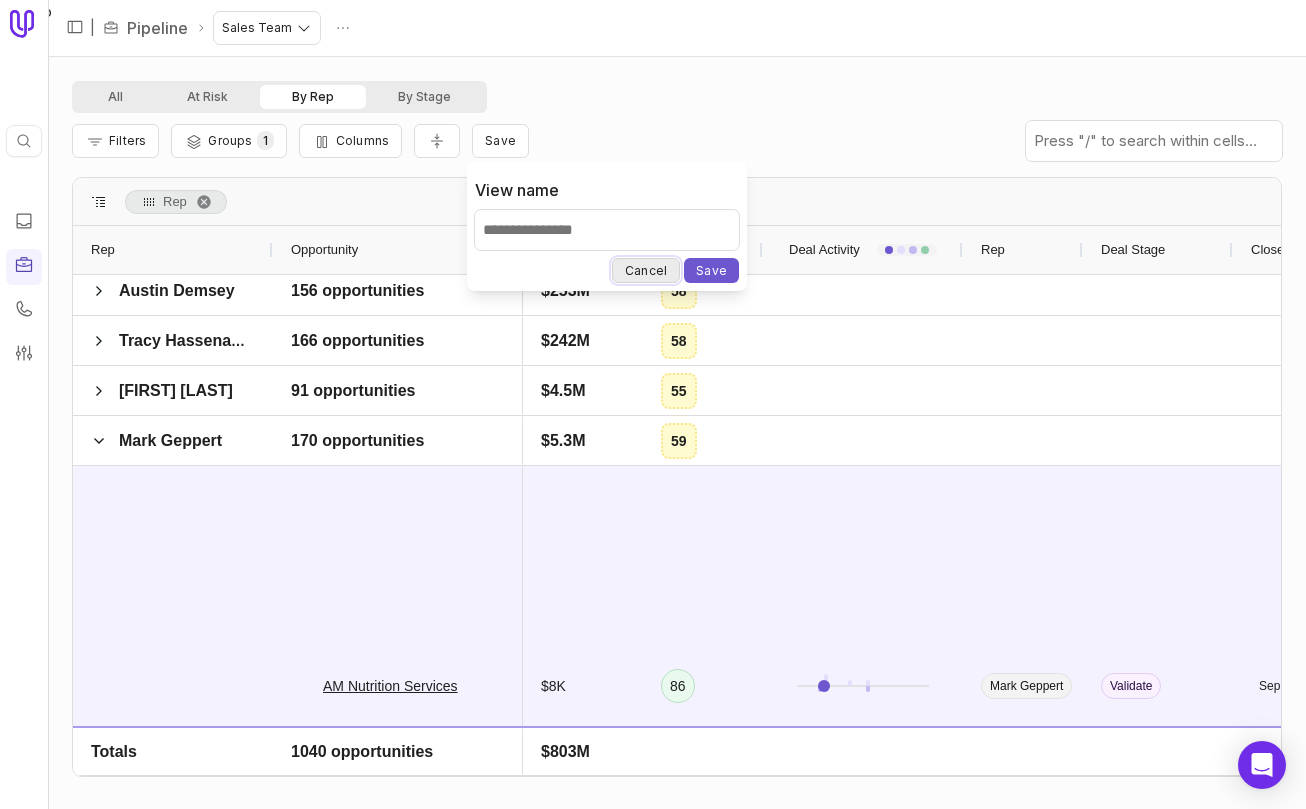 click on "Cancel" at bounding box center [646, 270] 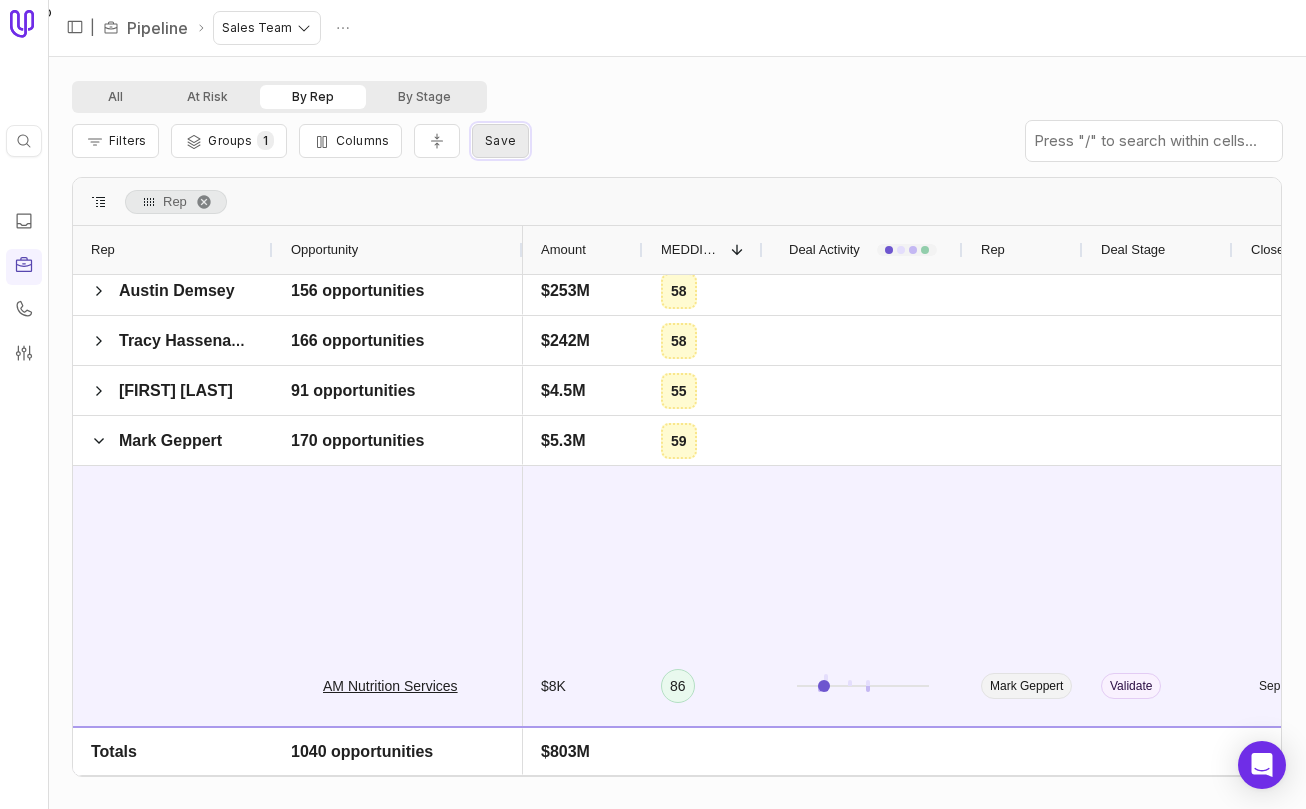 click on "Save" at bounding box center (500, 140) 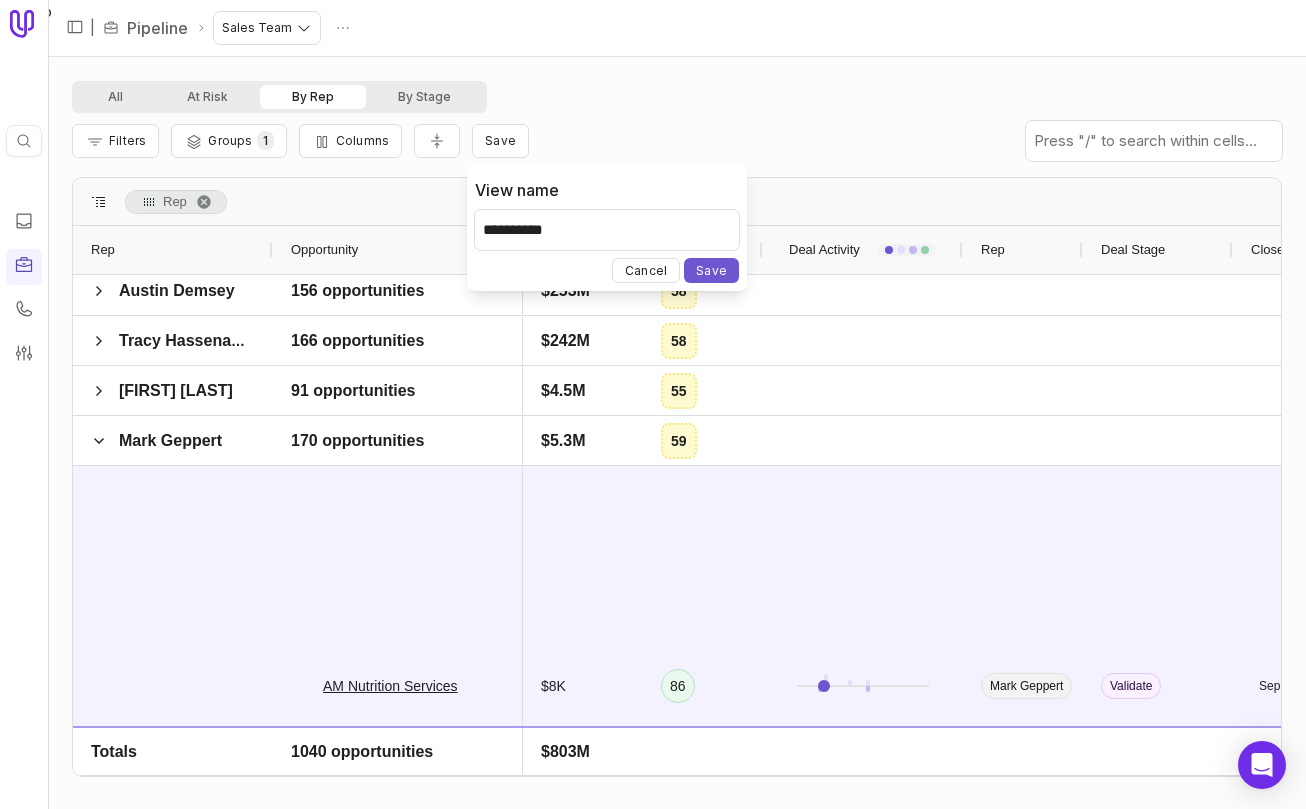 type on "**********" 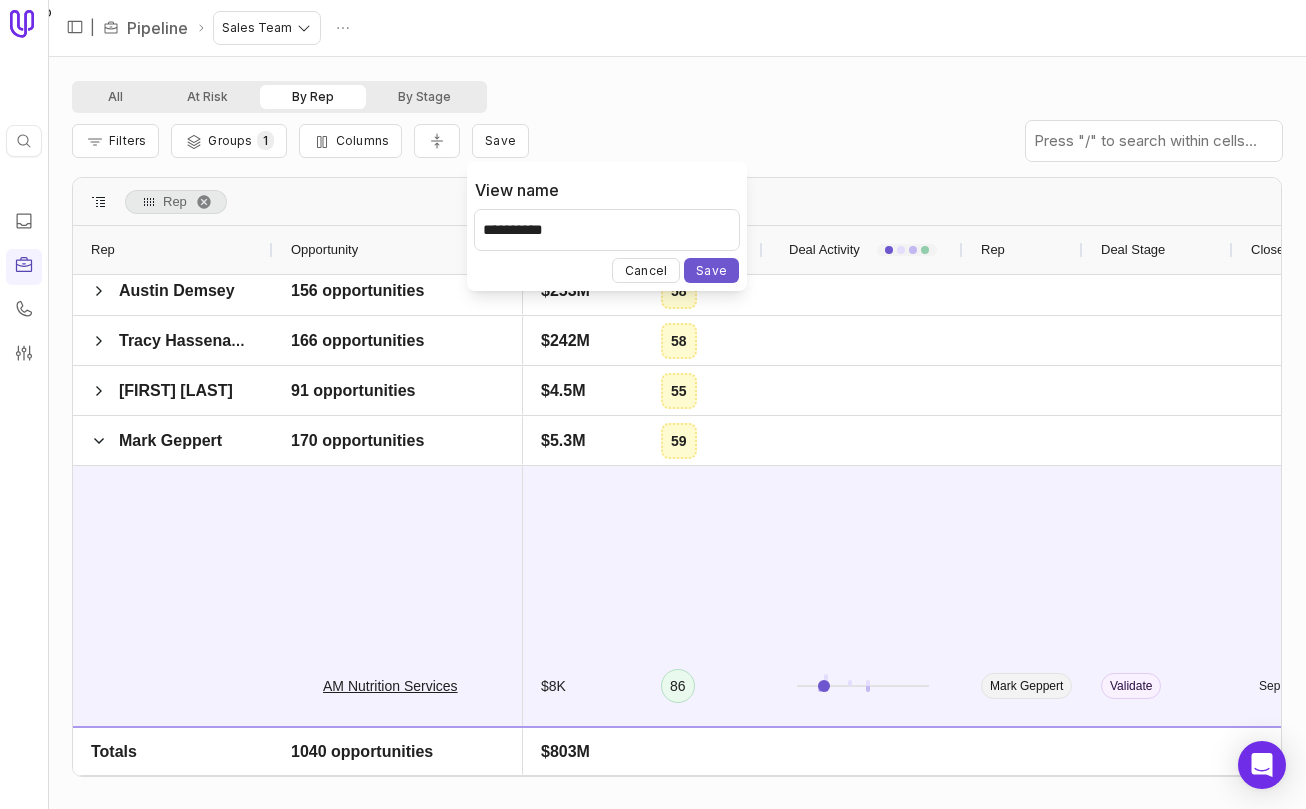 click on "Save" at bounding box center [711, 270] 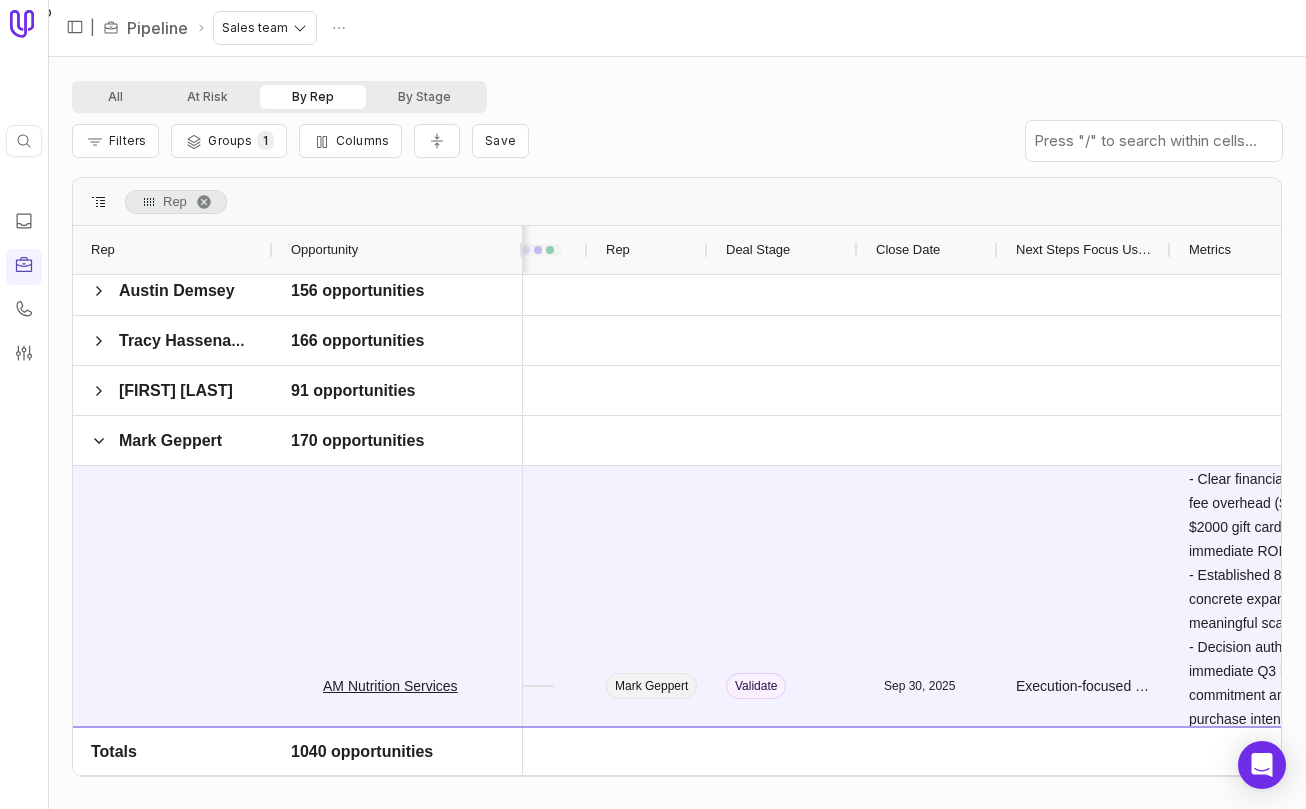 drag, startPoint x: 1114, startPoint y: 252, endPoint x: 1178, endPoint y: 247, distance: 64.195015 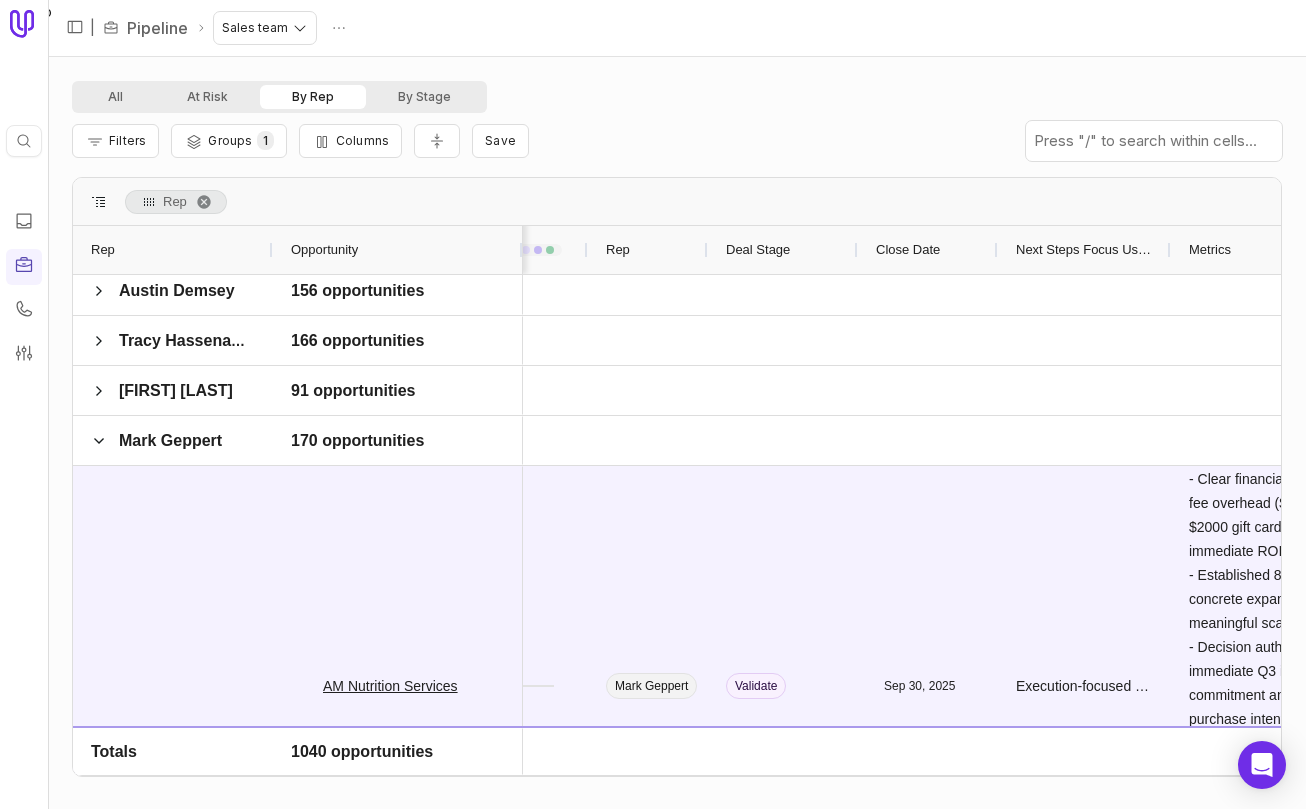 click at bounding box center [1170, 250] 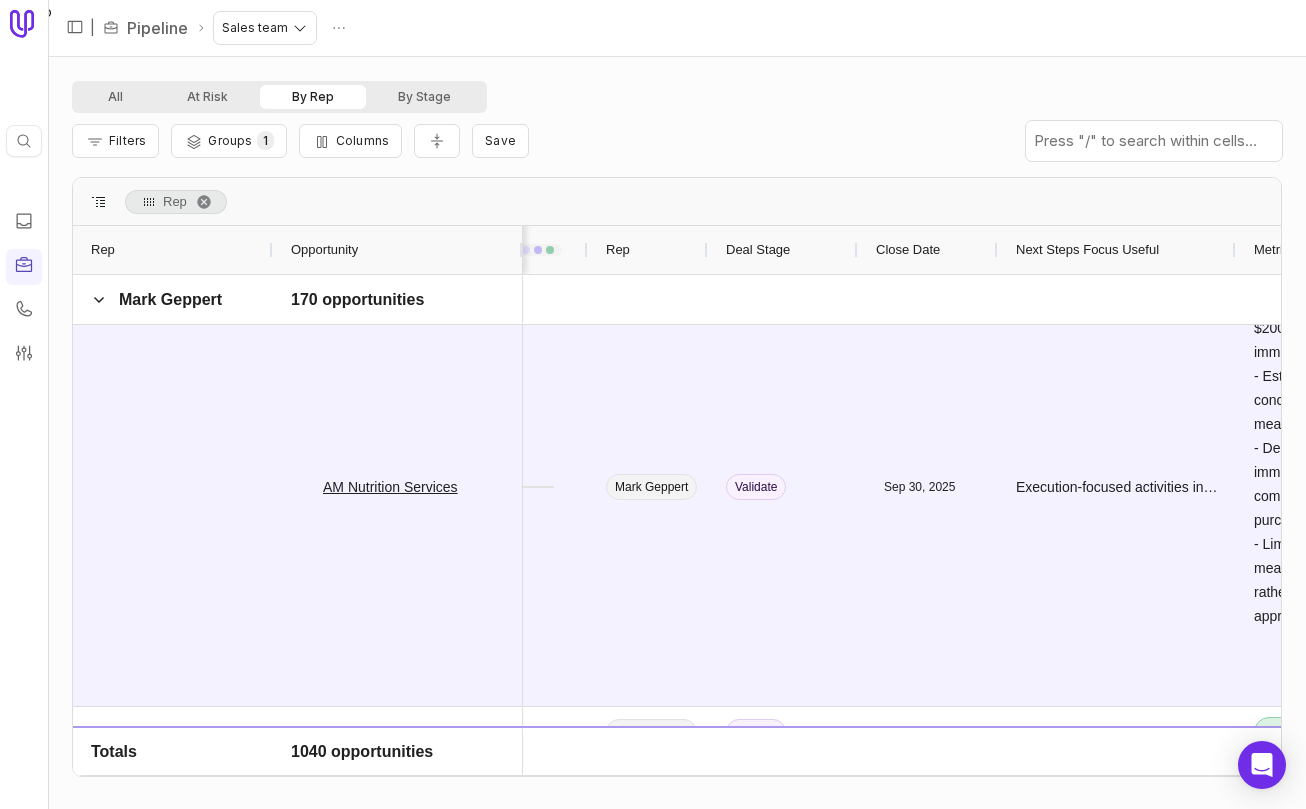 drag, startPoint x: 1177, startPoint y: 245, endPoint x: 1290, endPoint y: 241, distance: 113.07078 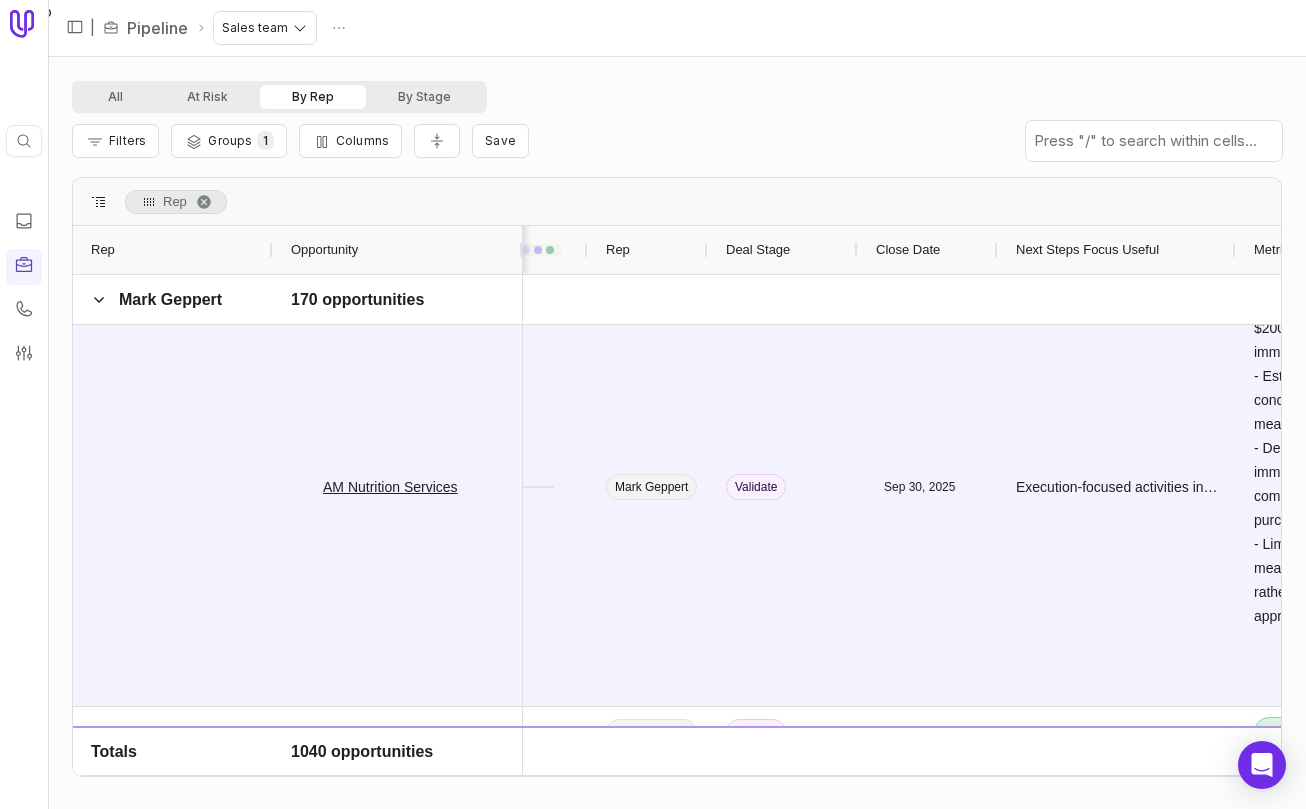 click on "All At Risk By Rep By Stage Filters Groups 1 Columns Save - Business owner with ultimate decision authority demonstrated through vendor negotiation experience and strategic expansion planning - Proactive research and immediate implementation commitment without competitive evaluation indicates strong conversion probability - Clear personal investment driven by employee motivation challenges and cost consciousness around current inefficient incentive delivery - Decisive validation through immediate commitment and specific Q3 timeline, though execution follow-through remains unconfirmed
Rep
Drag here to set column labels
Opportunity" at bounding box center [677, 433] 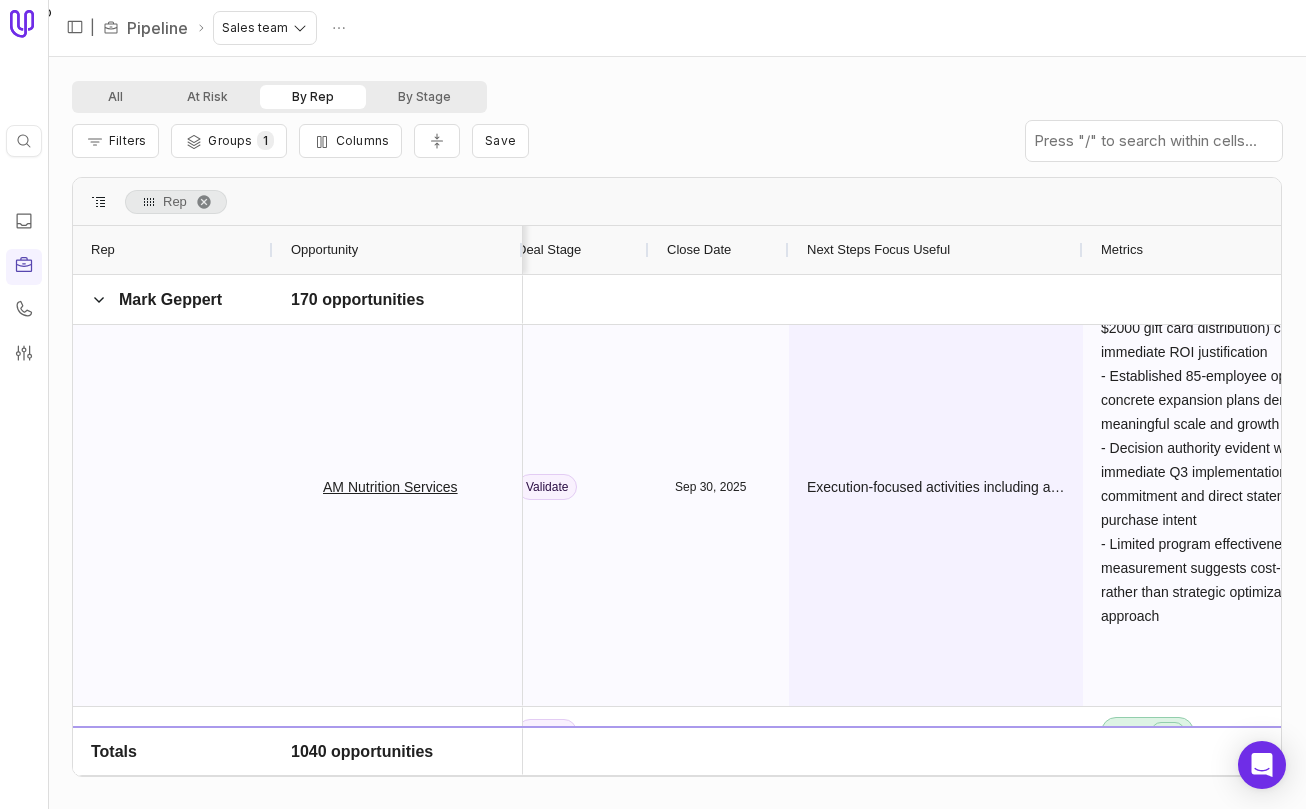click on "Execution-focused activities including account setup, CSV upload testing for bulk employee management, and Q3 rollout planning. Key uncertainties include the exact quarterly platform cost calculation and whether any formal vendor registration processes exist at AM Nutrition Services, though [NAME]'s decisive commitment suggests minimal administrative barriers.
Last updated: Jul 21, 2025 7:51 PM UTC" at bounding box center (936, 487) 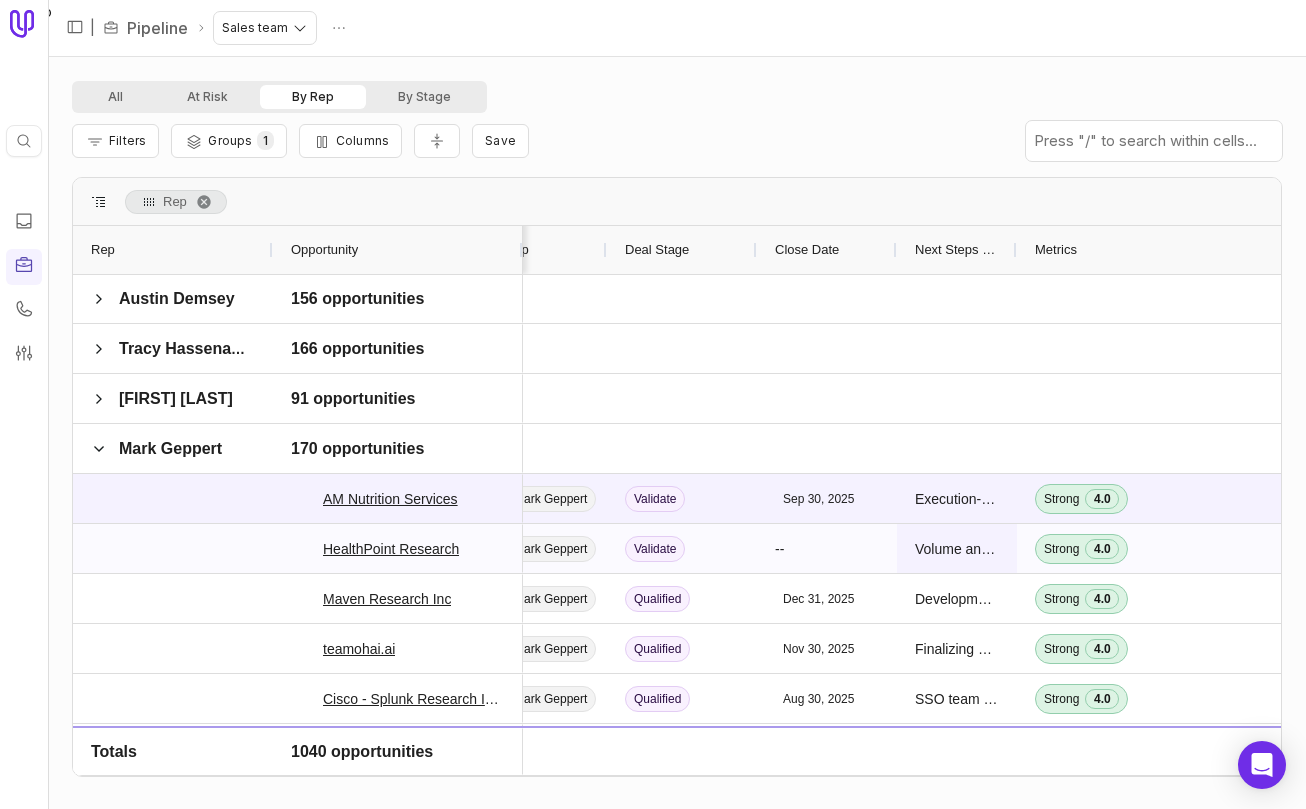 click on "Volume and scale validation needed - while annual spend is ~$40K, specific transaction frequencies and recipient counts remain unquantified. Success metrics and ROI measurement criteria are undefined. Integration complexity with existing sheet-based workflows requires validation. Geographic coverage confirmation for international recipients, though [NAME] expressed confidence that Tremendous's 230+ country coverage will meet their needs.
Last updated: Jul 21, 2025 7:31 PM UTC" at bounding box center [957, 548] 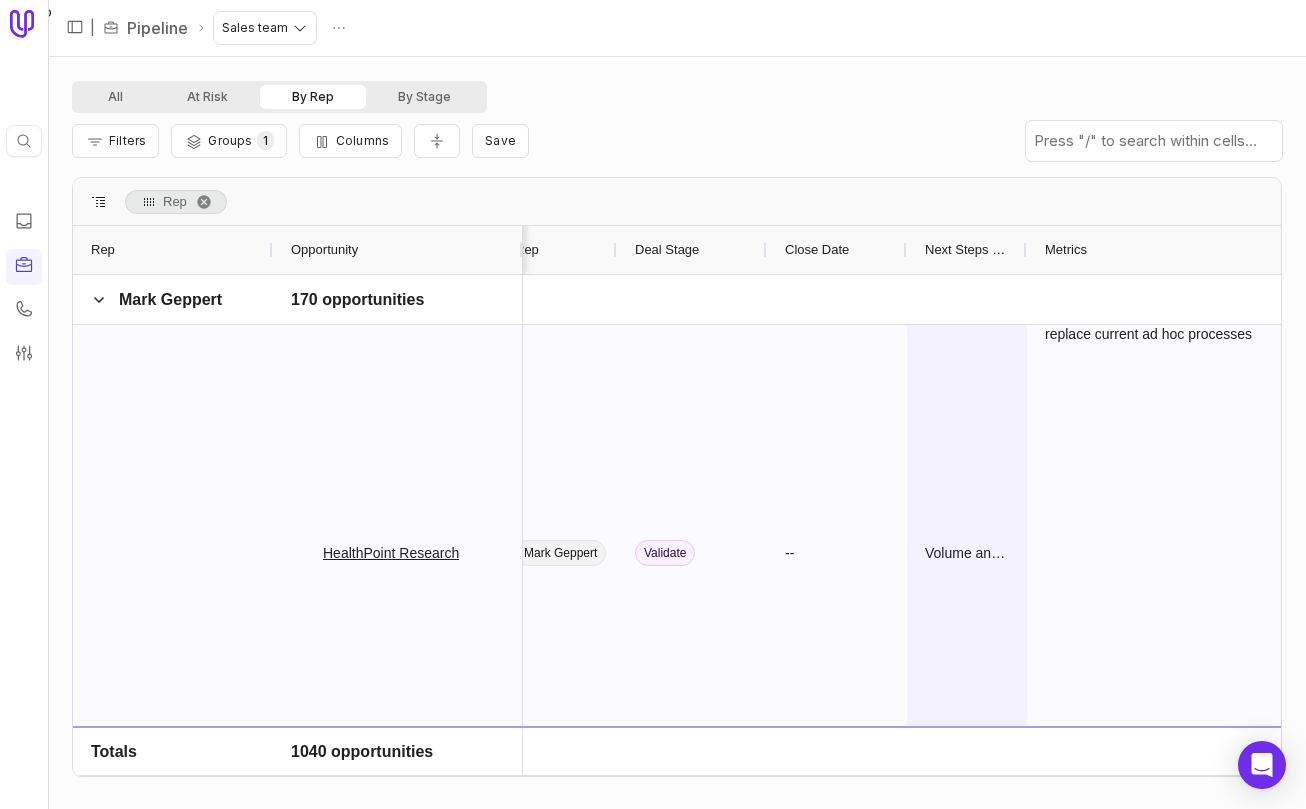 click on "Volume and scale validation needed - while annual spend is ~$40K, specific transaction frequencies and recipient counts remain unquantified. Success metrics and ROI measurement criteria are undefined. Integration complexity with existing sheet-based workflows requires validation. Geographic coverage confirmation for international recipients, though [NAME] expressed confidence that Tremendous's 230+ country coverage will meet their needs.
Last updated: Jul 21, 2025 7:31 PM UTC" at bounding box center (967, 553) 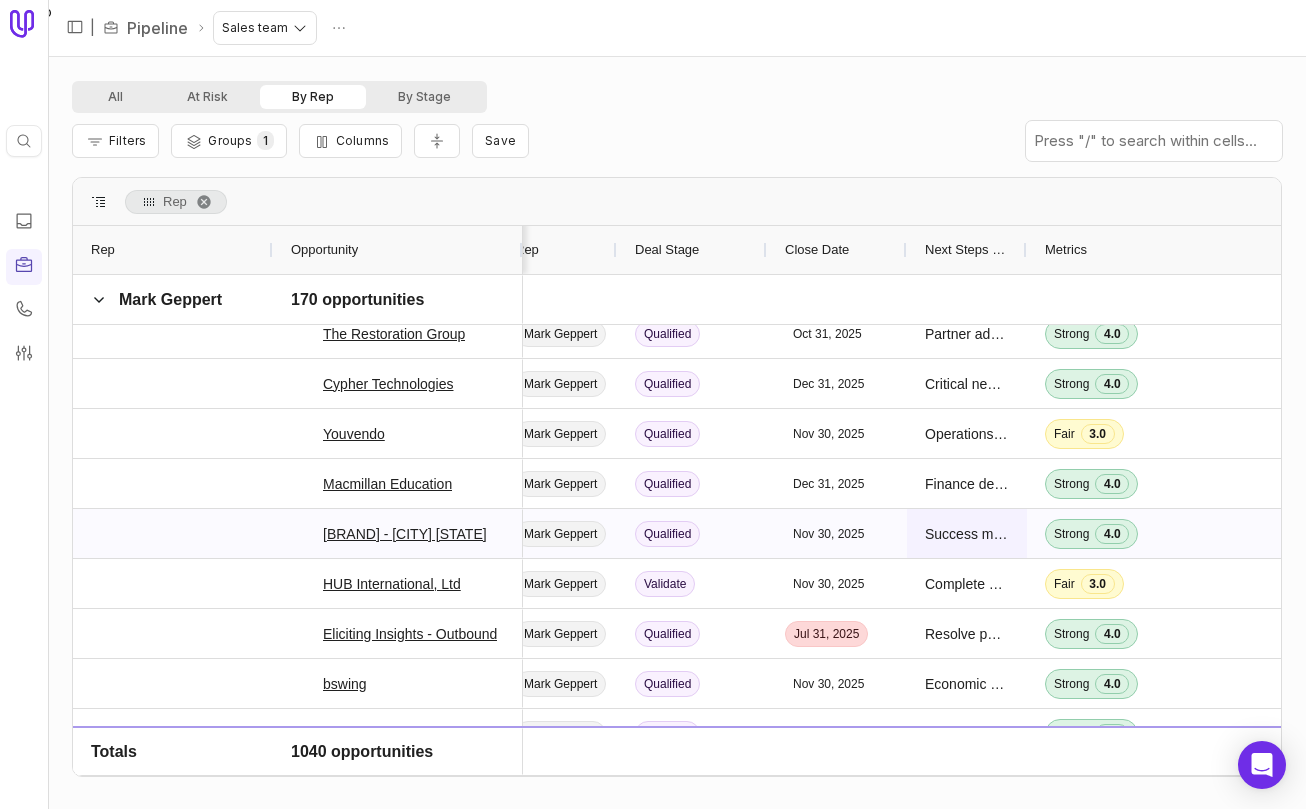 click on "Success metrics for local testing phase are undefined, creating uncertainty about expansion triggers. [FIRST]'s actual influence within the CPR owners council and their decision-making process for franchise-wide initiatives needs validation. Budget authority for broader rollout beyond his four stores remains unclear, as does the timeline and criteria for council consideration.
Last updated: [MONTH] [DAY], [YEAR] [TIME] [UTC]" at bounding box center [967, 534] 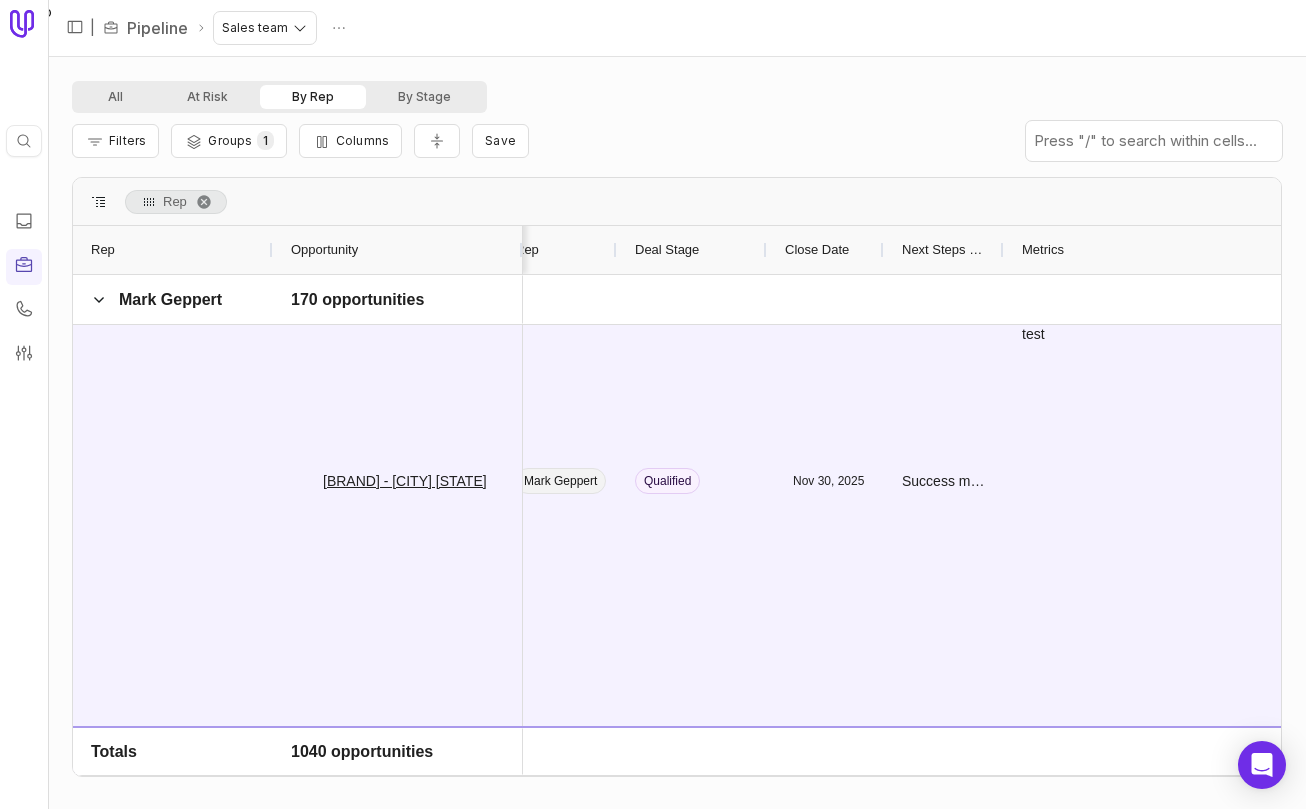 drag, startPoint x: 902, startPoint y: 246, endPoint x: 833, endPoint y: 255, distance: 69.58448 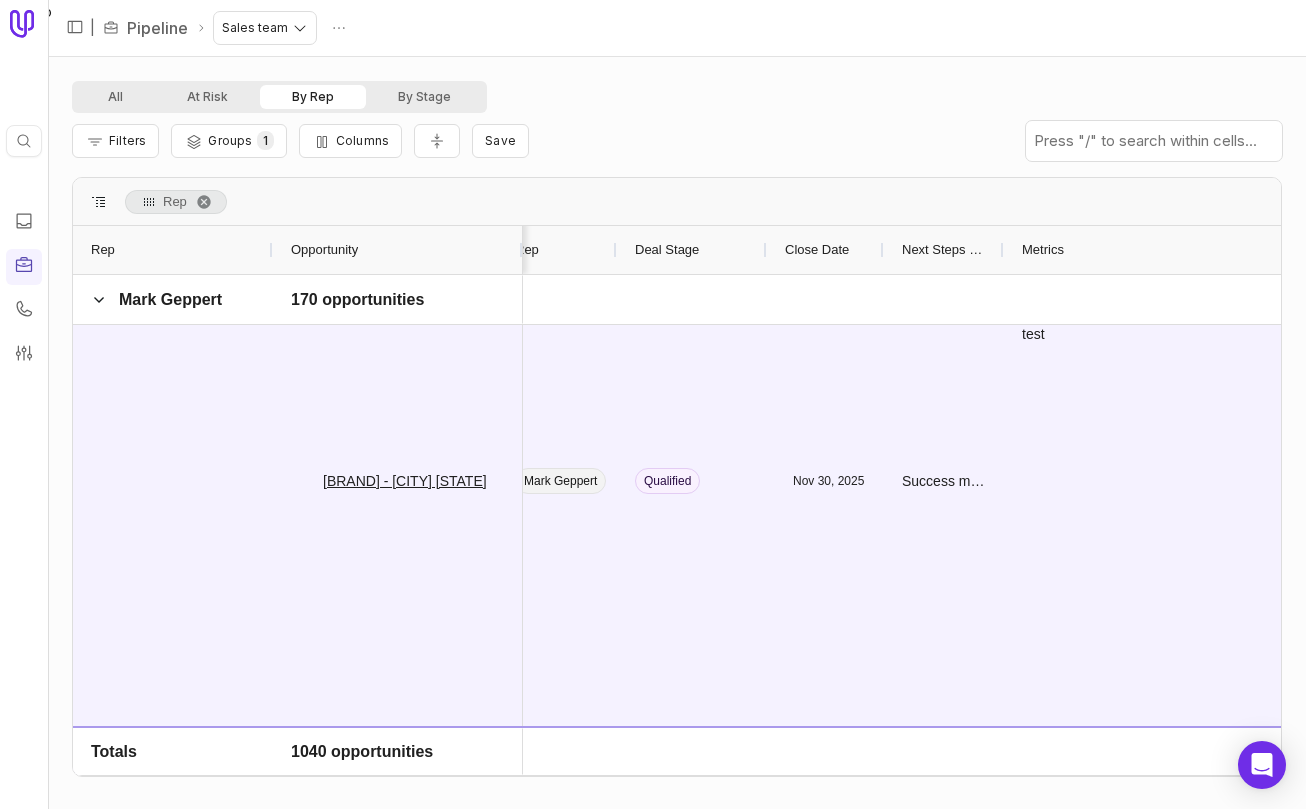 click on "Close Date" at bounding box center (825, 250) 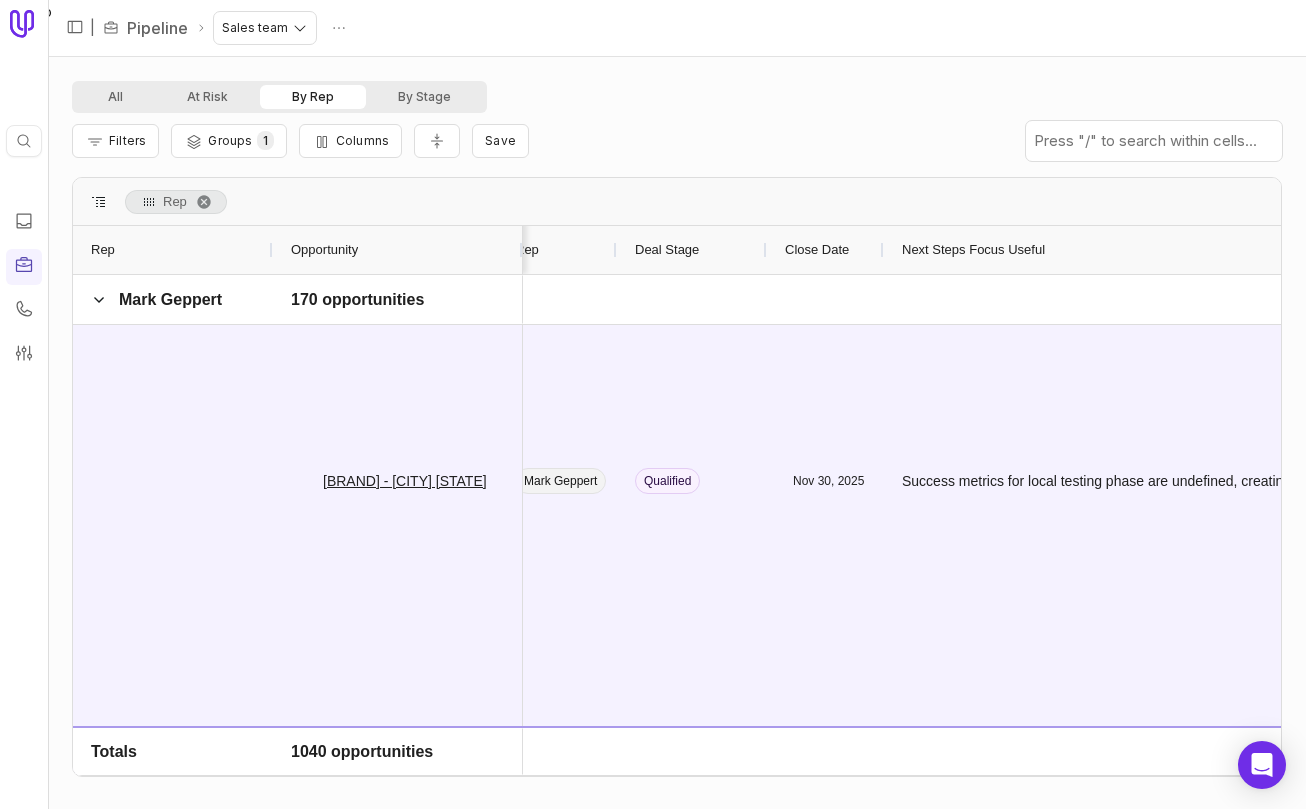 drag, startPoint x: 998, startPoint y: 247, endPoint x: 1360, endPoint y: 279, distance: 363.41162 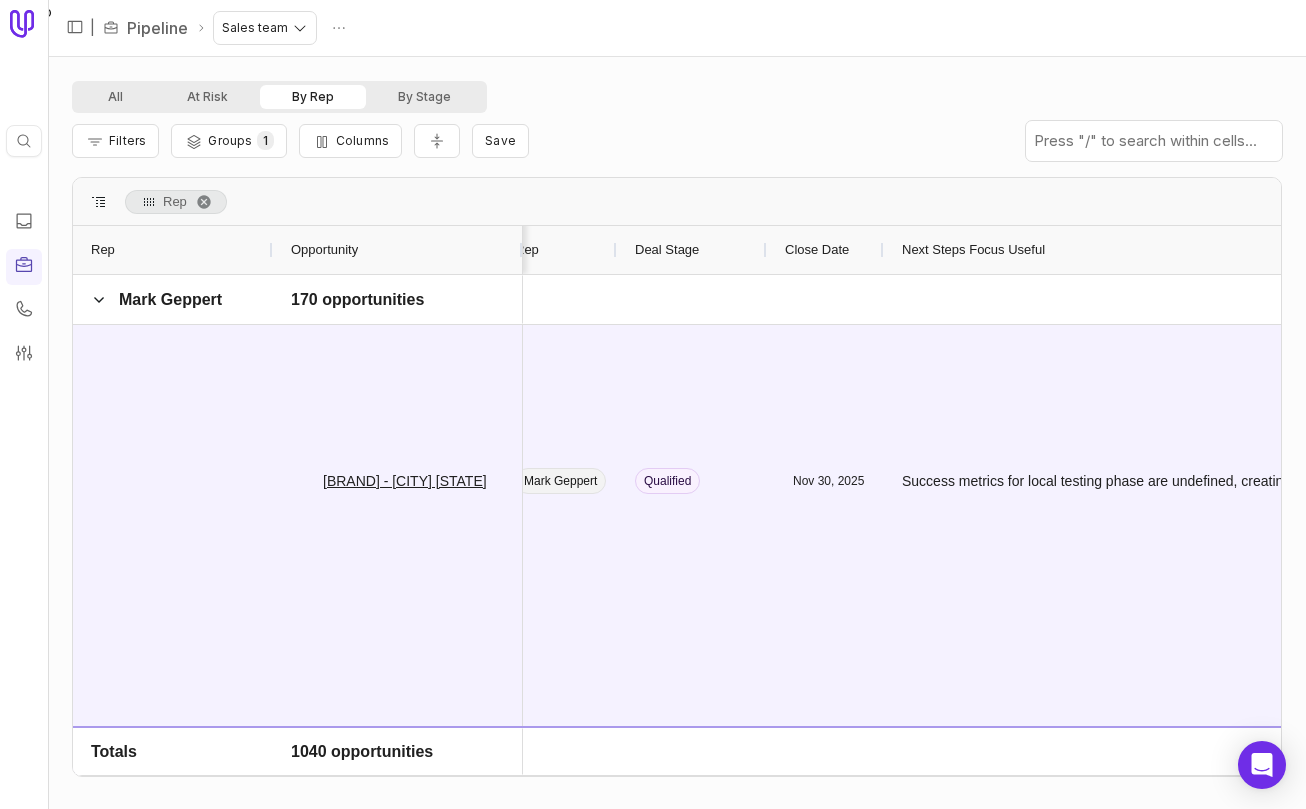click on "Quick search... ⌘ K | Pipeline Sales team All At Risk By Rep By Stage Filters Groups 1 Columns Save - Chad demonstrates clear organizational influence through CPR owners council position with 500-store franchise reach - Shows proactive coordination bringing stakeholders together and providing quality referral validation from Kyle at Refresh Tech - Owns operational pain points with check-based buyback processes and commits to immediate signup - Franchise council influence level and budget authority for broader rollout remain unvalidated
Rep
Drag here to set column labels
Opportunity" at bounding box center [653, 404] 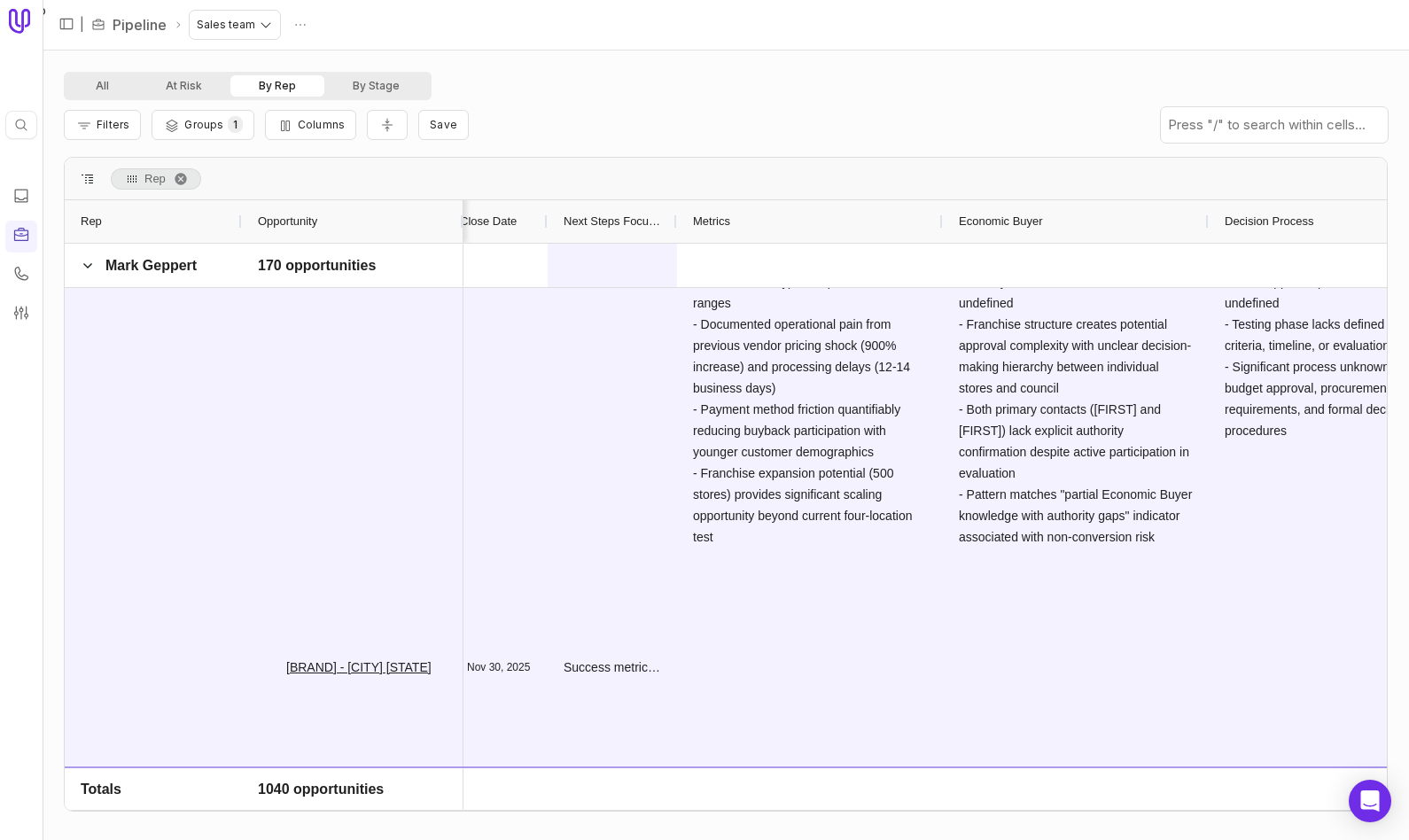 drag, startPoint x: 970, startPoint y: 221, endPoint x: 648, endPoint y: 248, distance: 323.13 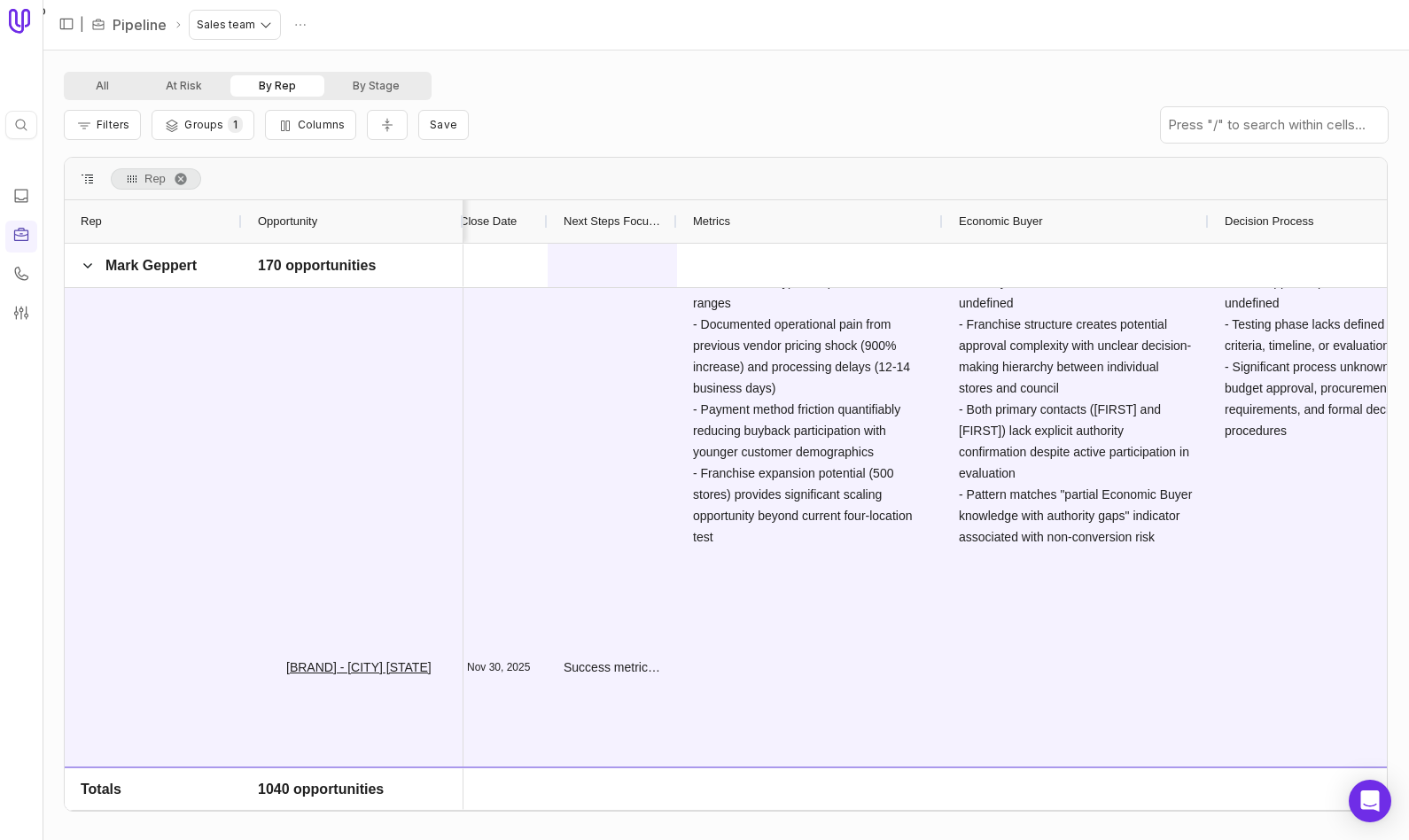 click on "Opportunity
Rep
Rep
Deal Stage" at bounding box center [726, 505] 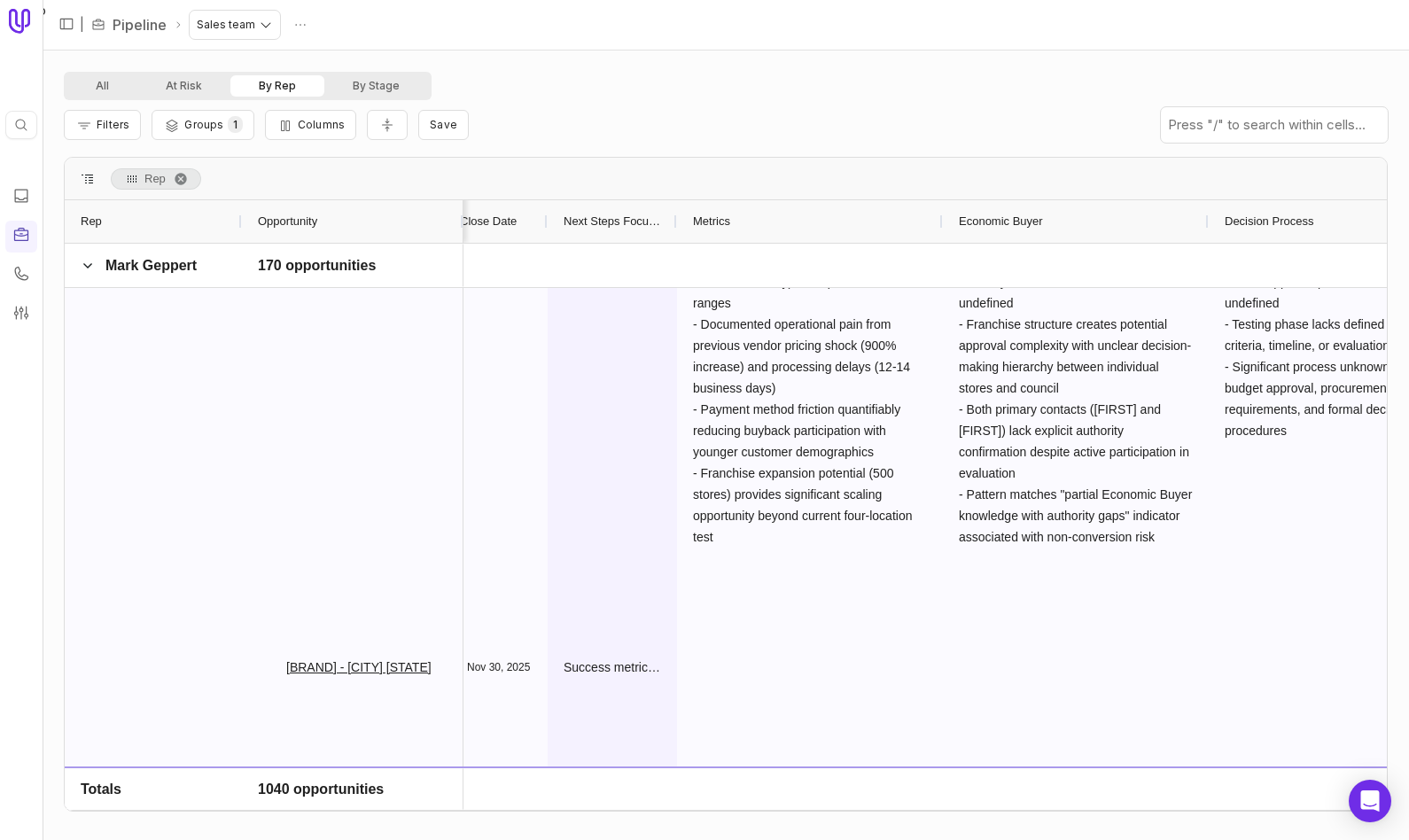 scroll, scrollTop: 726, scrollLeft: 0, axis: vertical 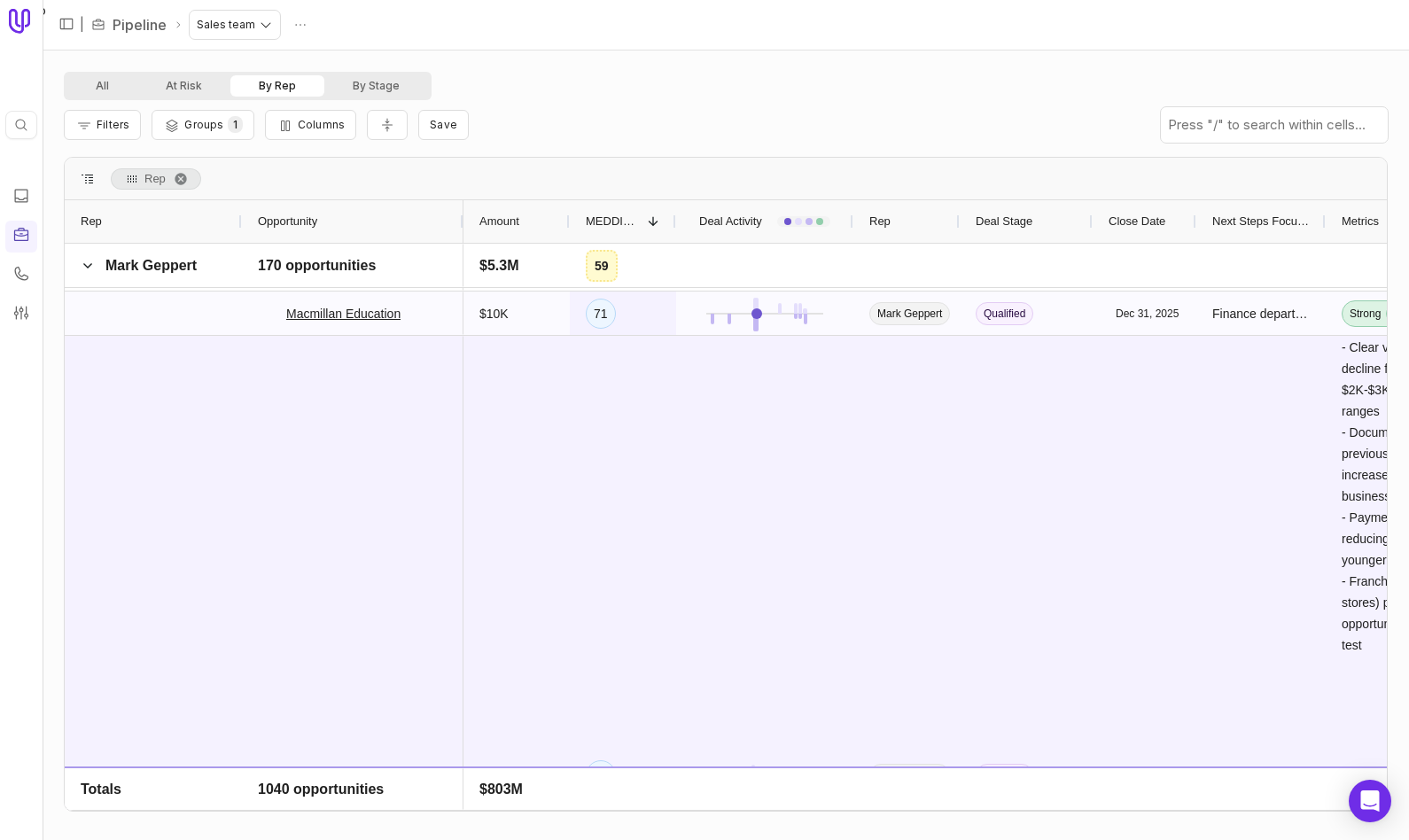 click on "71" at bounding box center [623, 313] 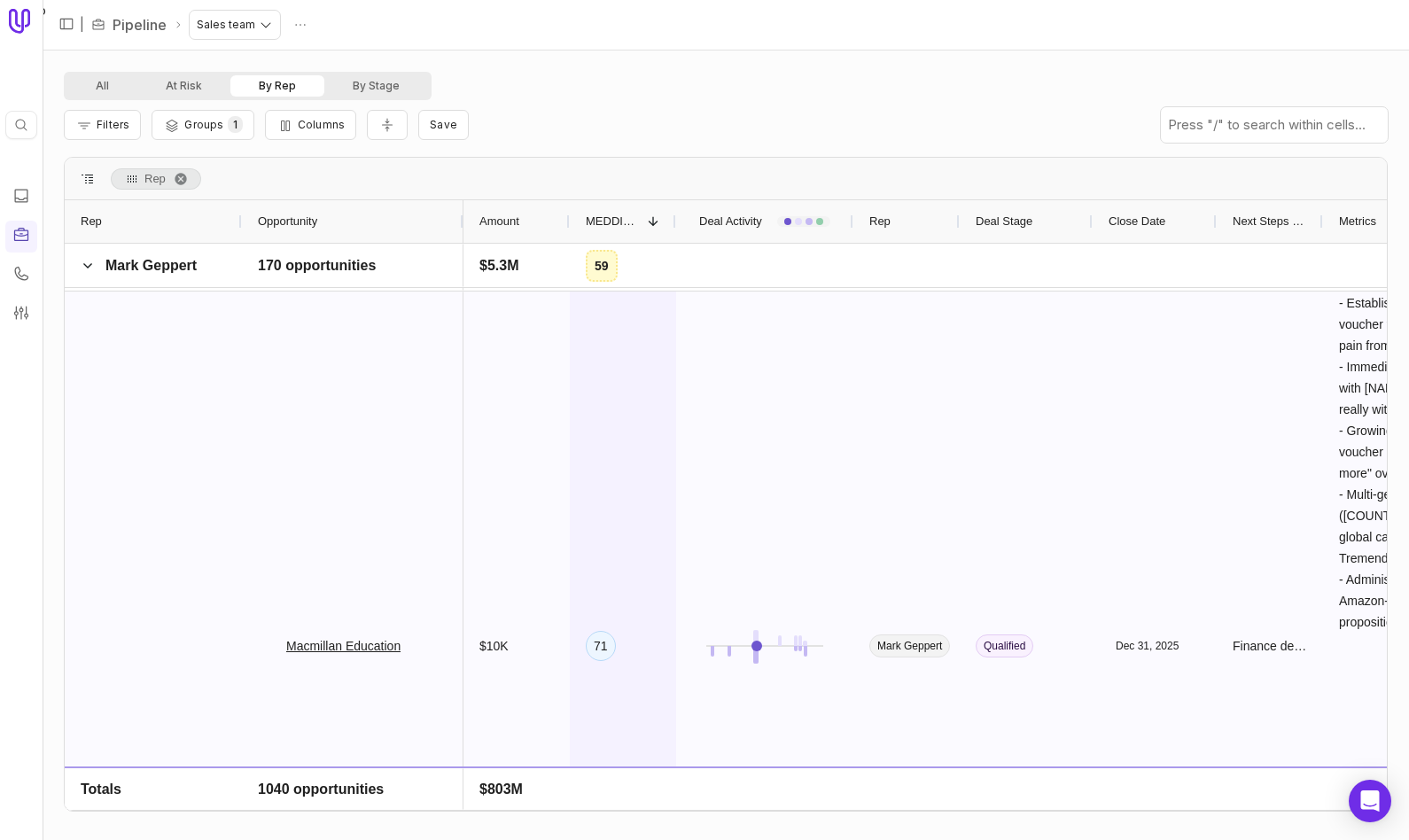 click on "71" at bounding box center [623, 645] 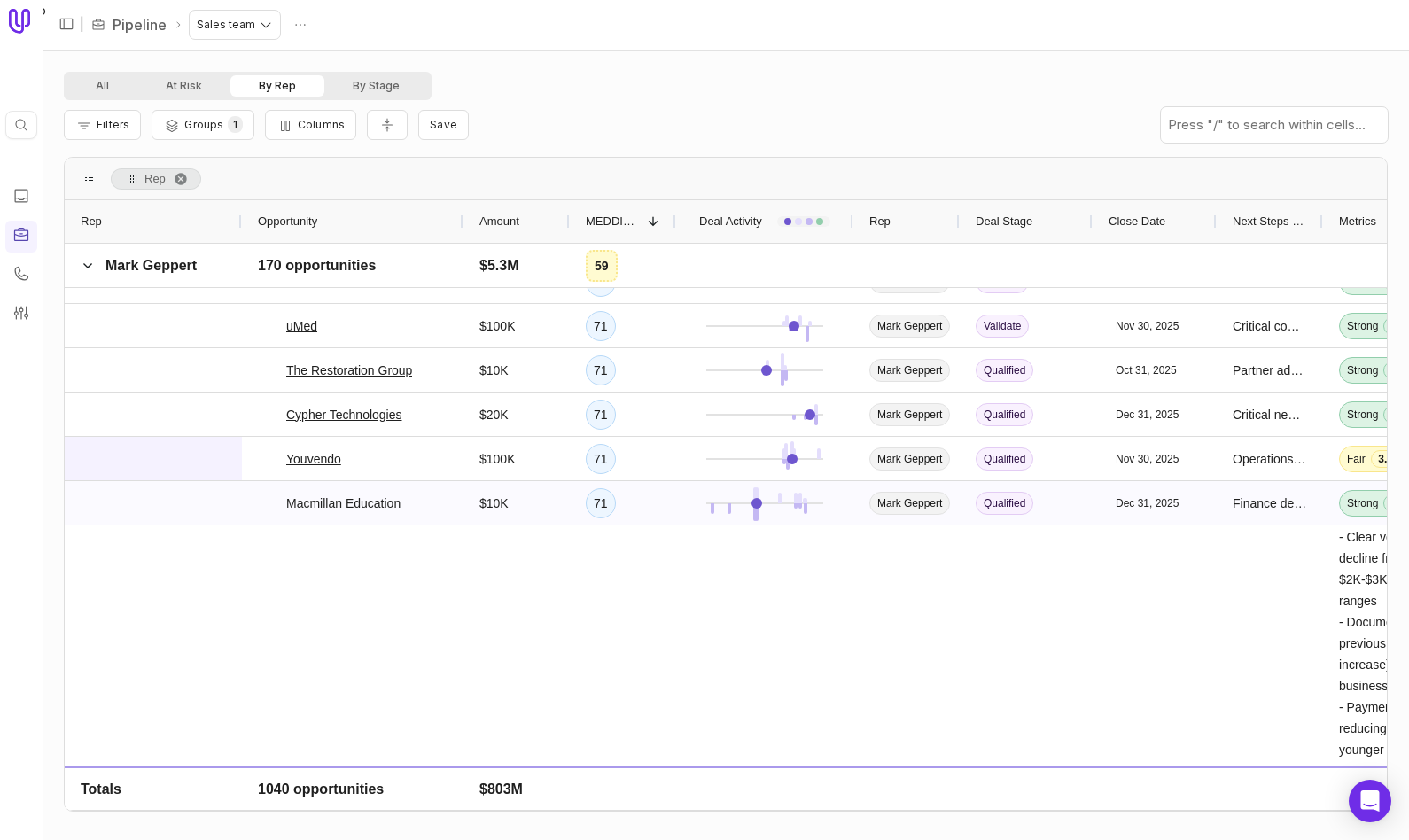 click at bounding box center [153, 458] 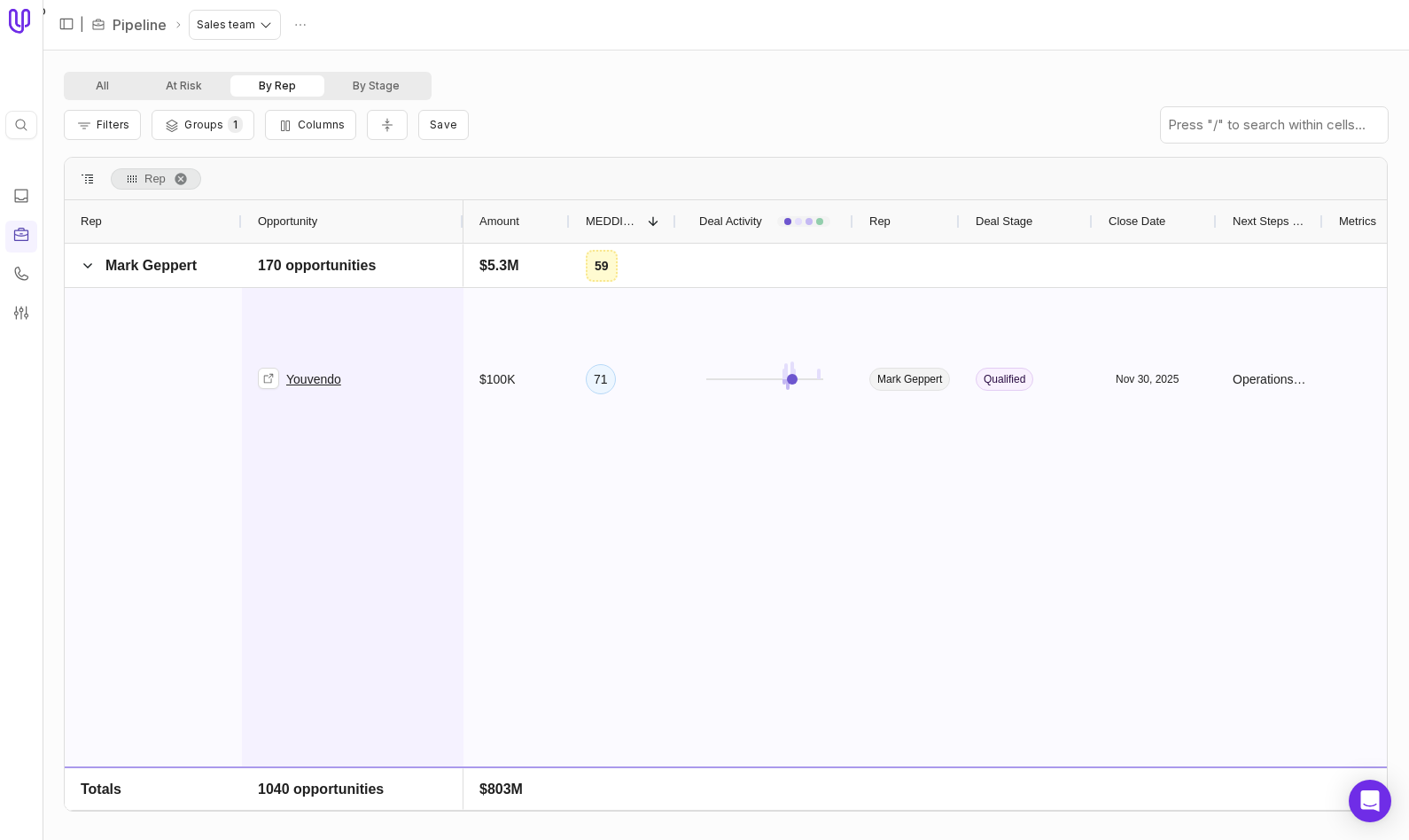 click on "Youvendo" at bounding box center [353, 378] 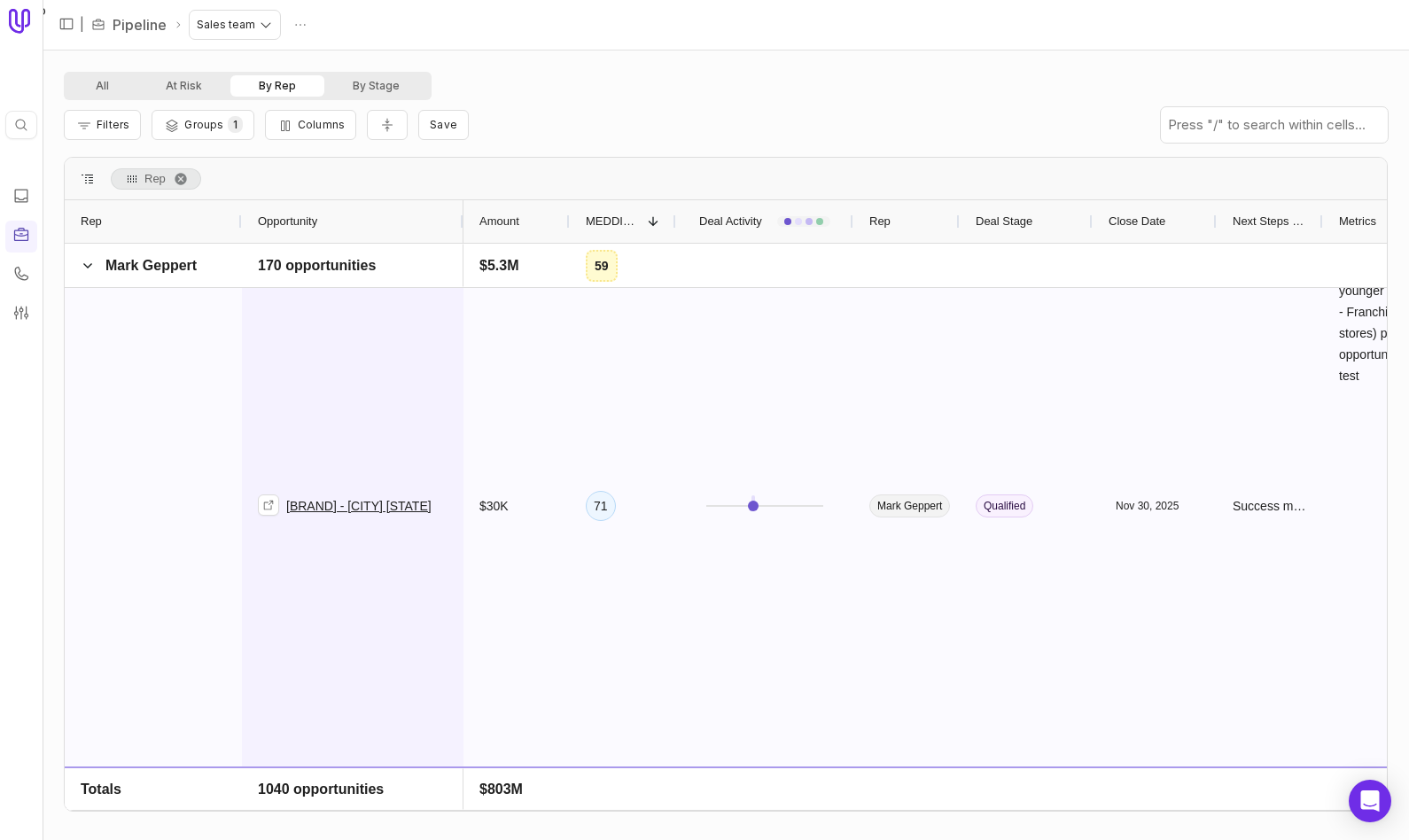 click on "CPR Cell Phone Repair - Nanuet NY" at bounding box center (353, 505) 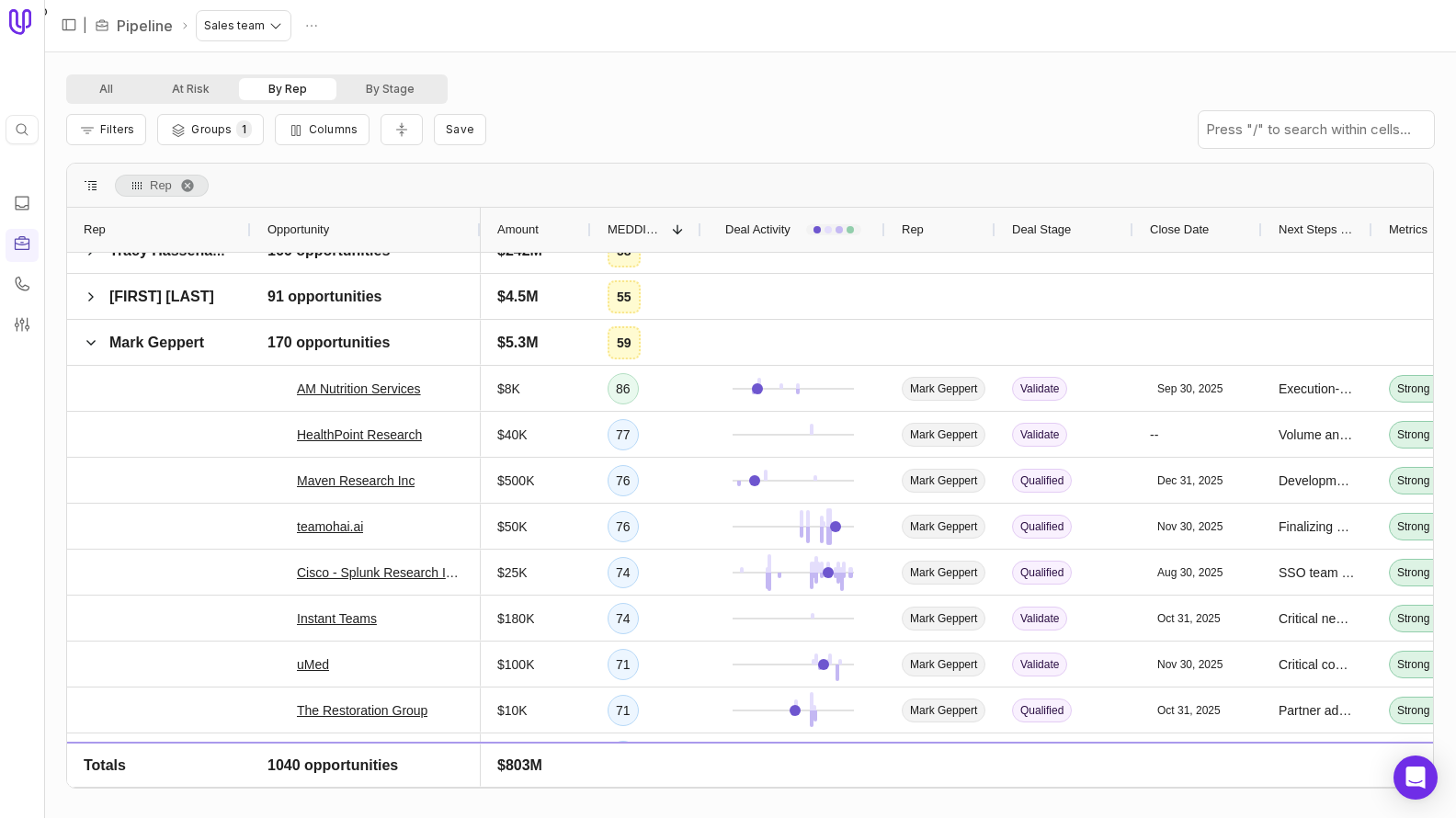 scroll, scrollTop: 117, scrollLeft: 0, axis: vertical 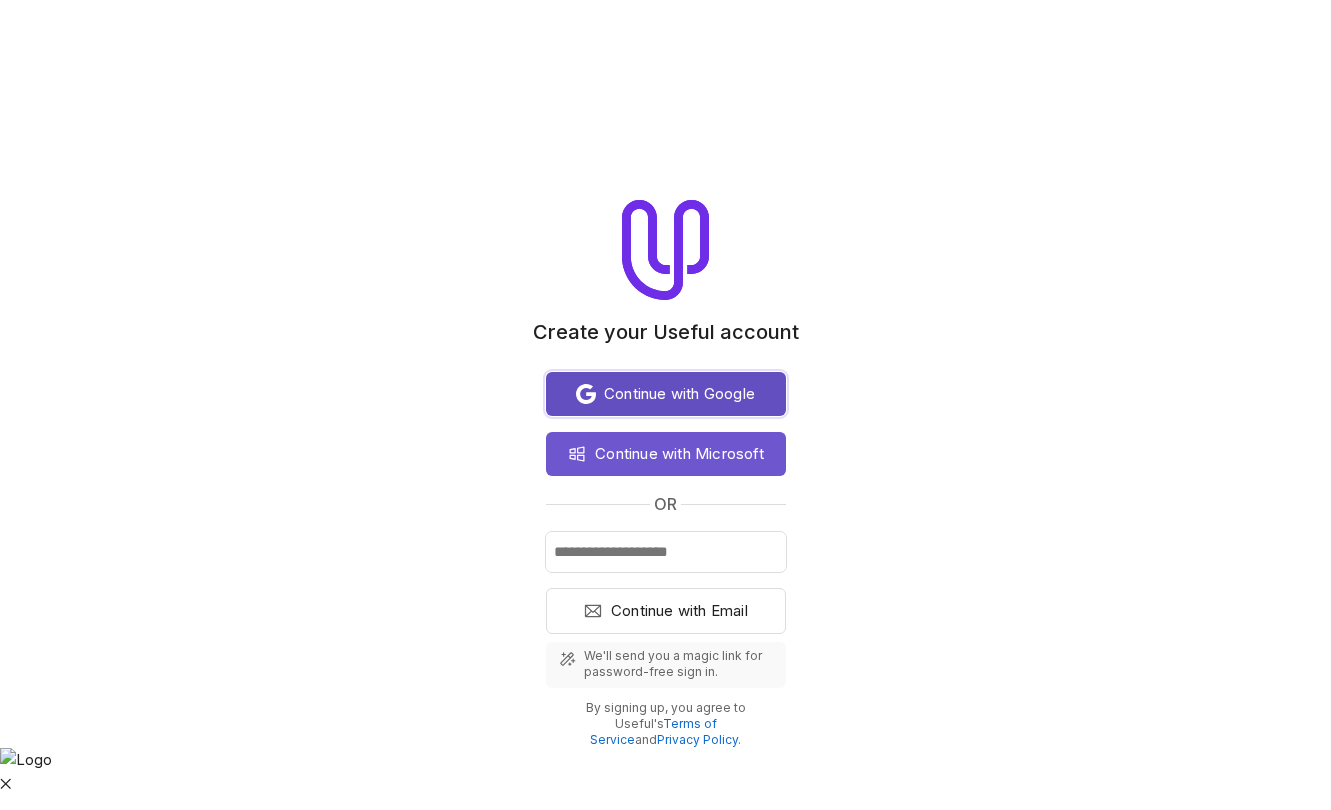 click on "Continue with Google" at bounding box center (679, 394) 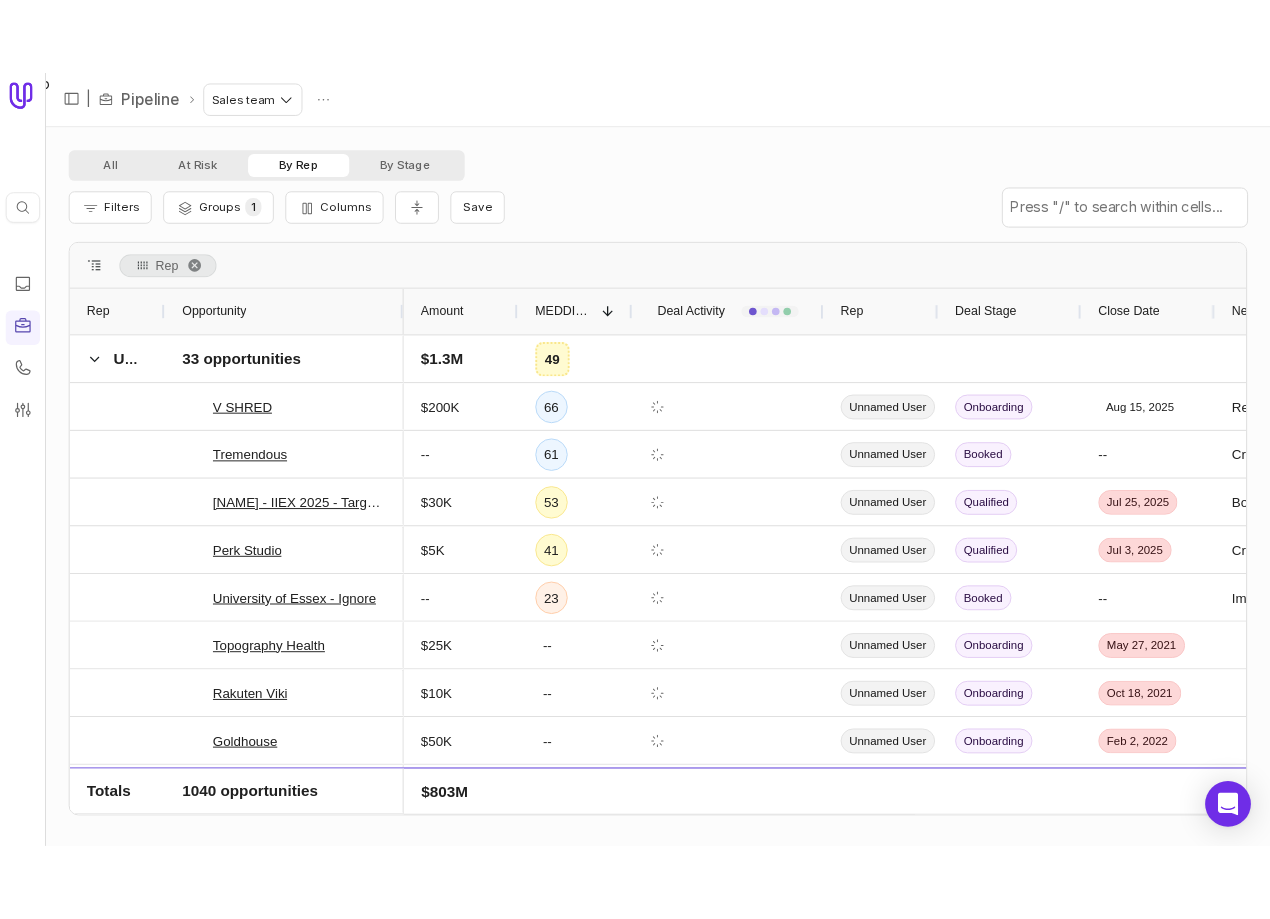 scroll, scrollTop: 0, scrollLeft: 0, axis: both 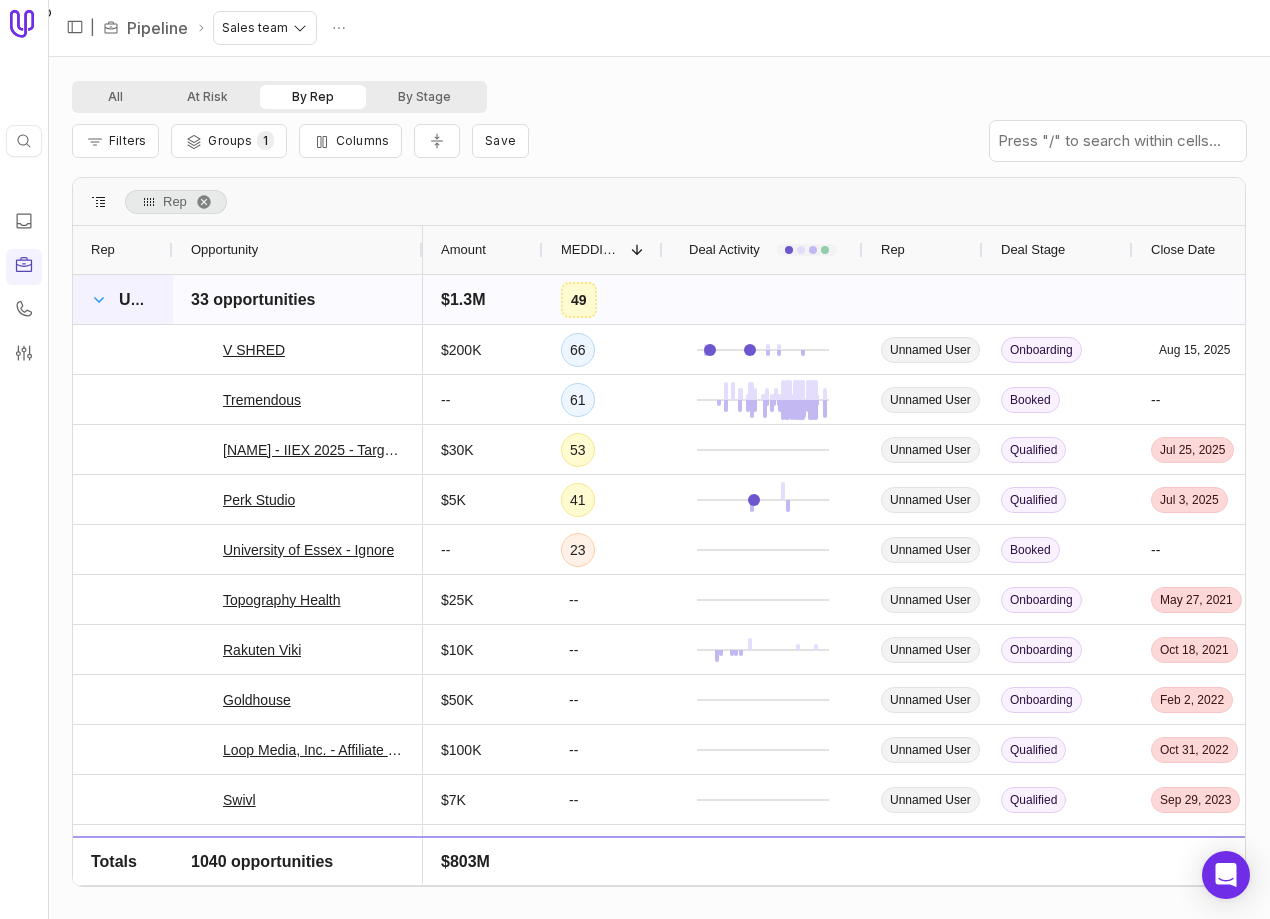 click at bounding box center (99, 300) 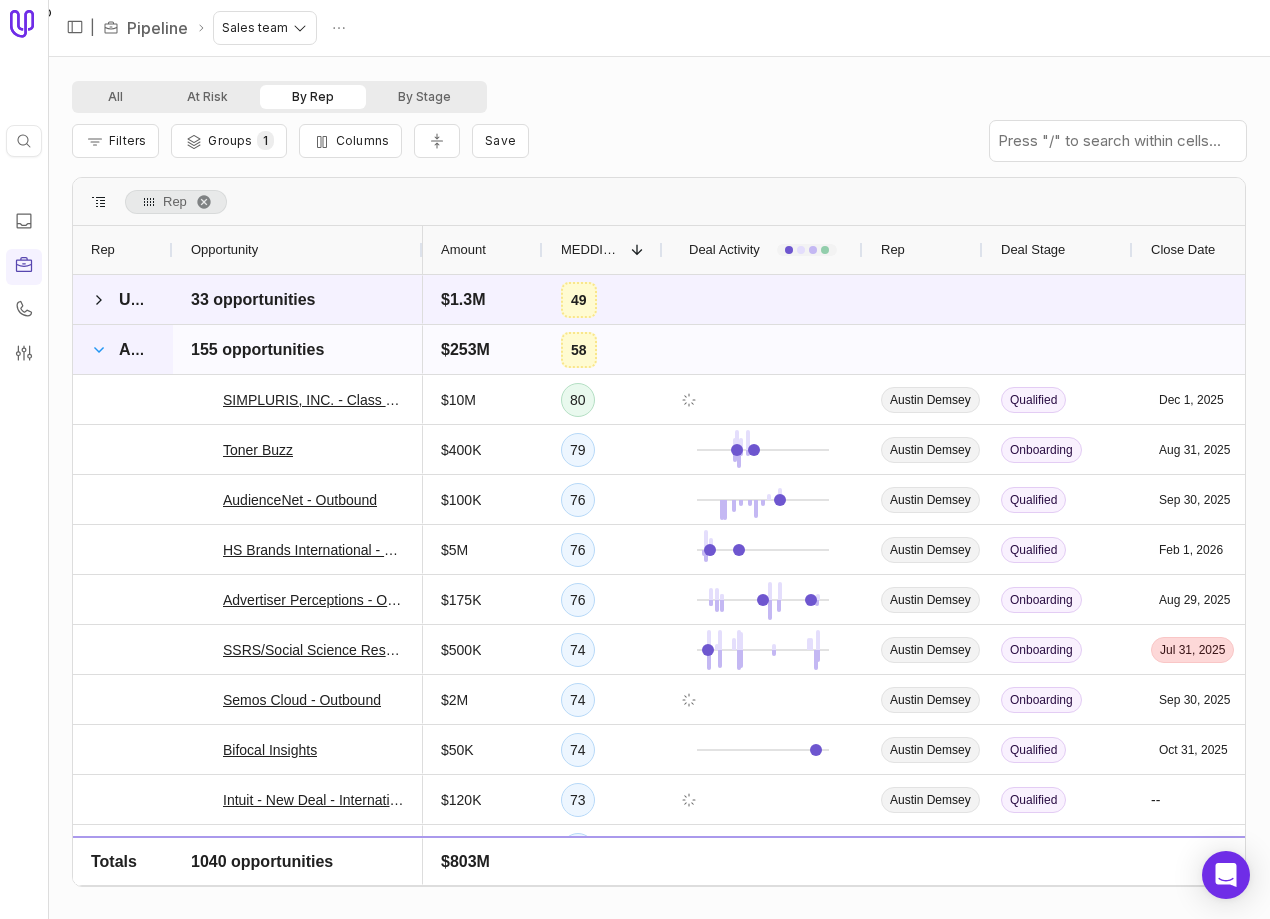 click at bounding box center (99, 350) 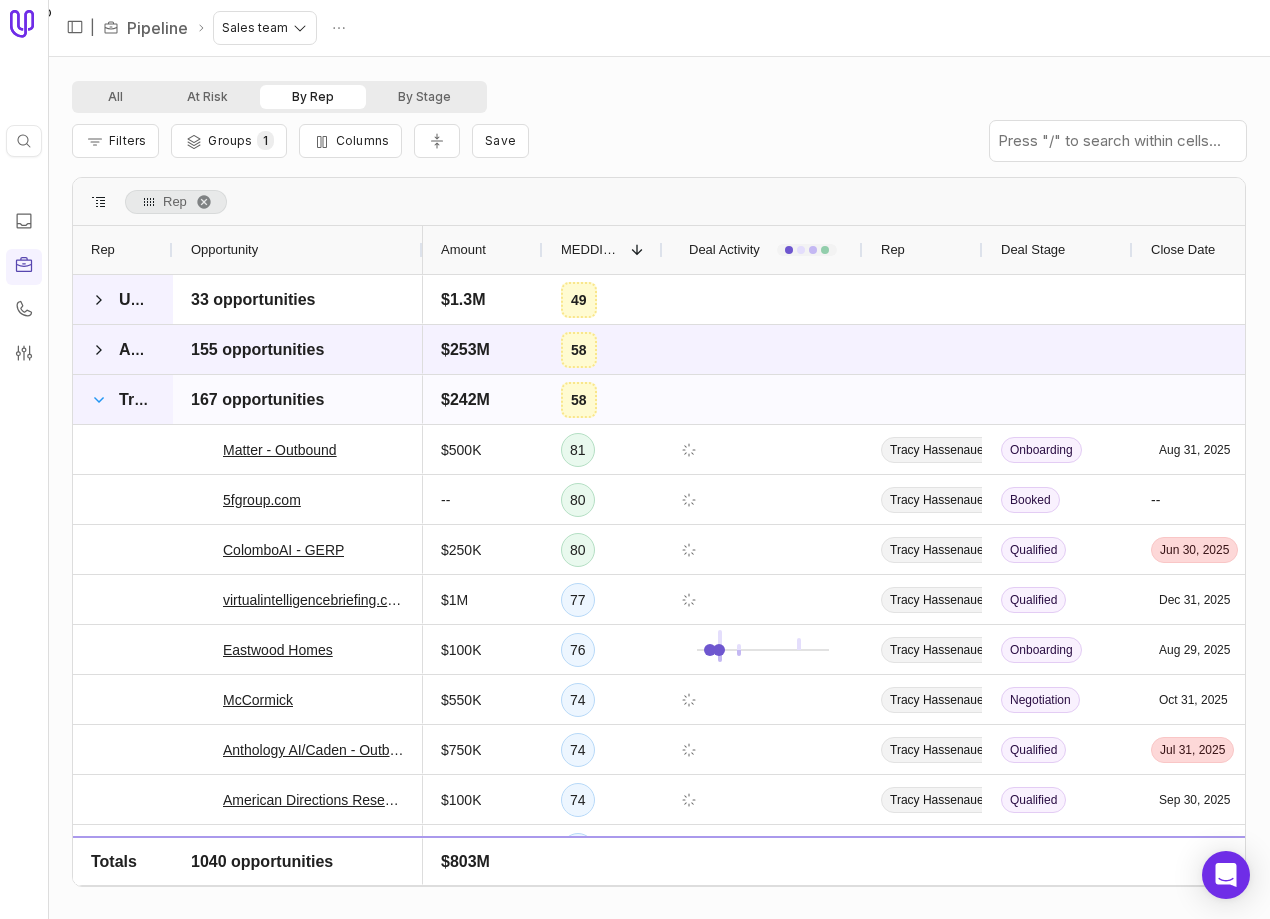 click at bounding box center (99, 400) 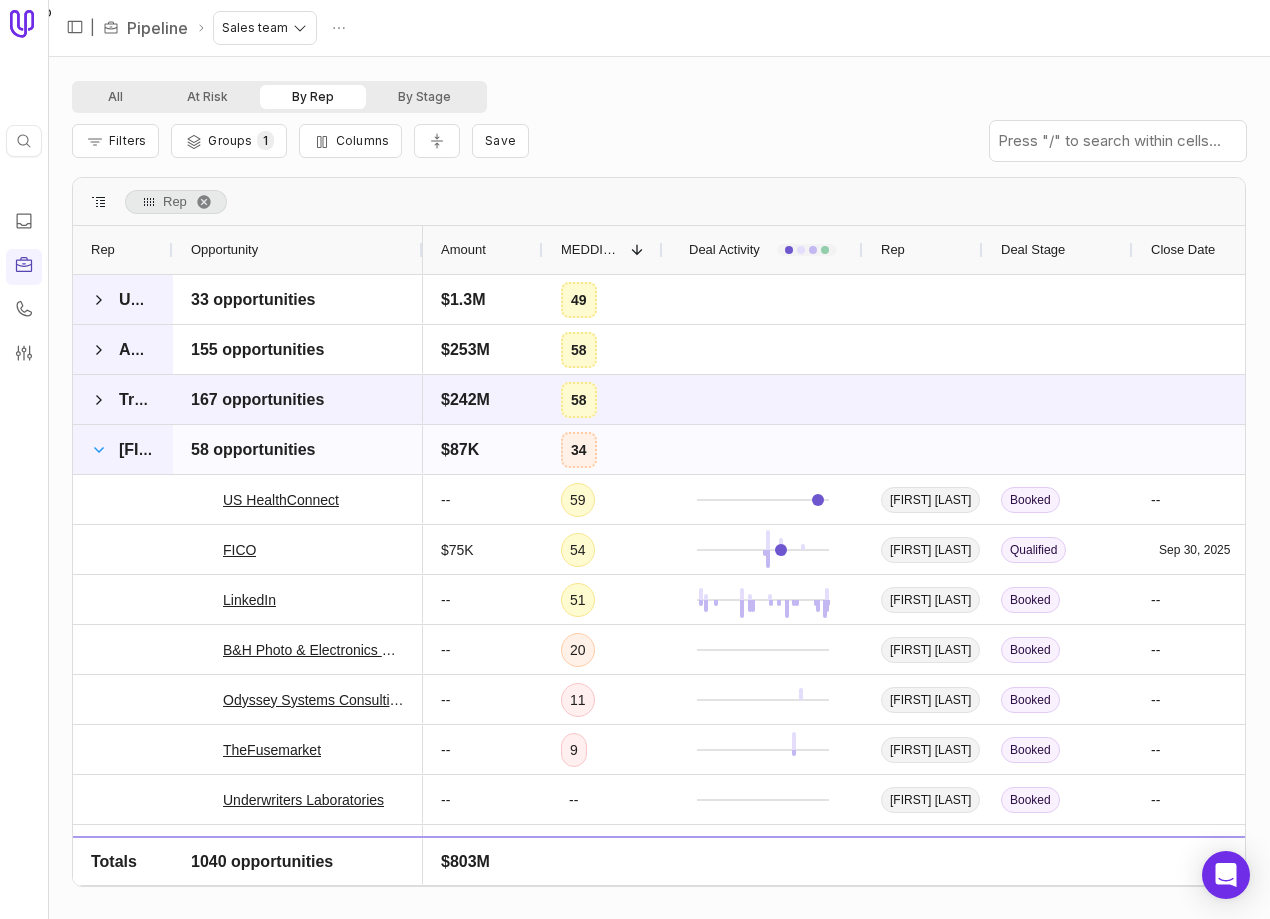 click at bounding box center (99, 450) 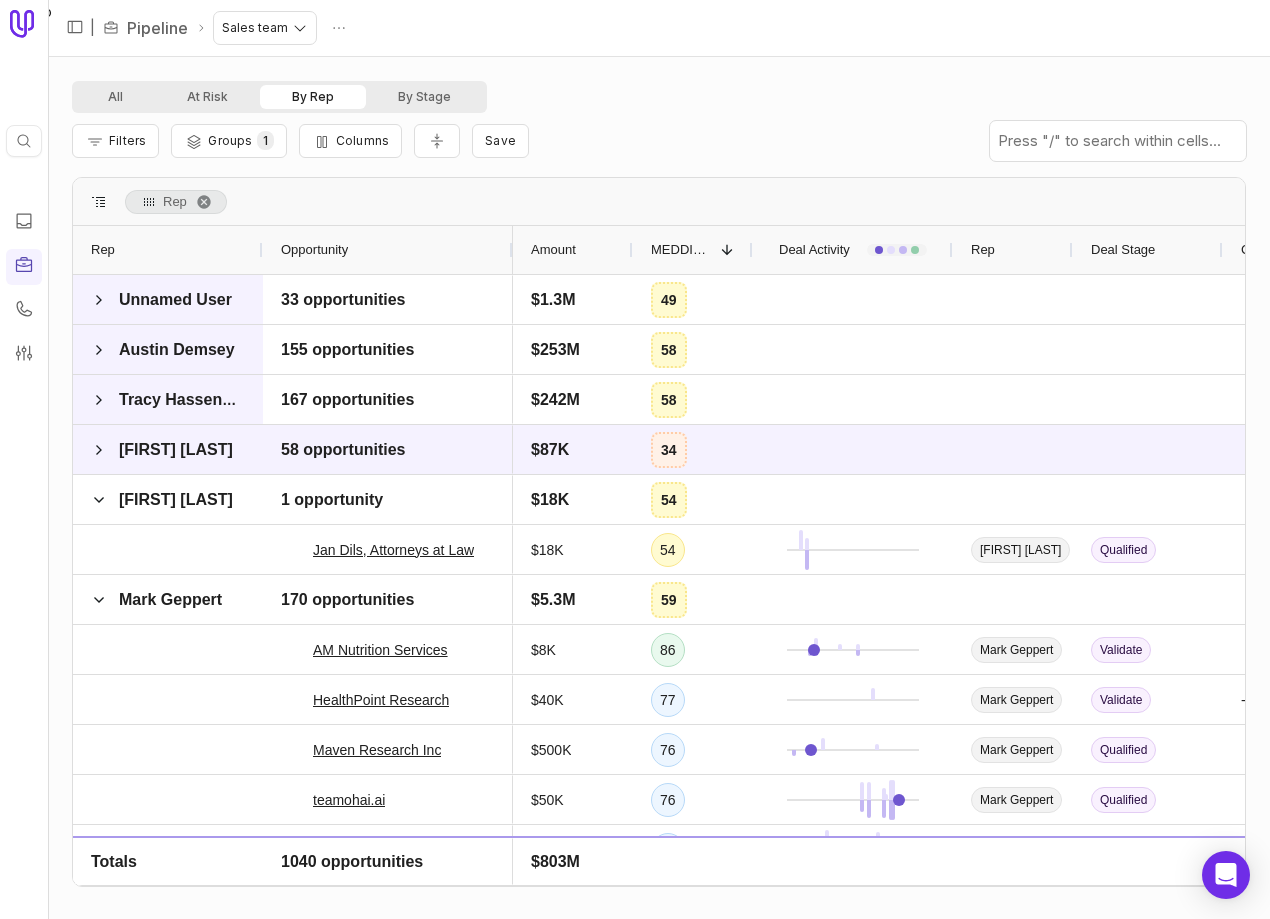 drag, startPoint x: 172, startPoint y: 245, endPoint x: 261, endPoint y: 244, distance: 89.005615 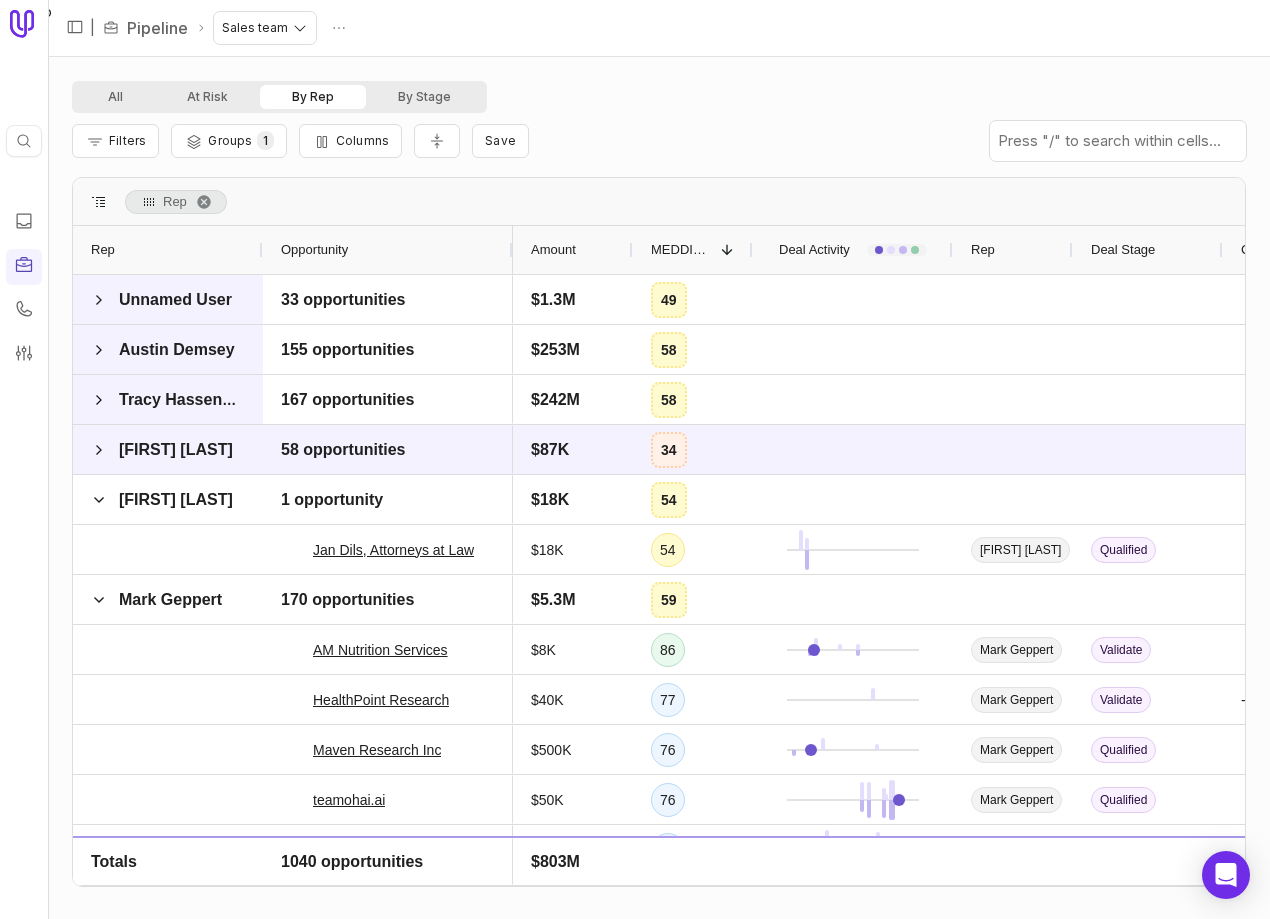 click at bounding box center [262, 250] 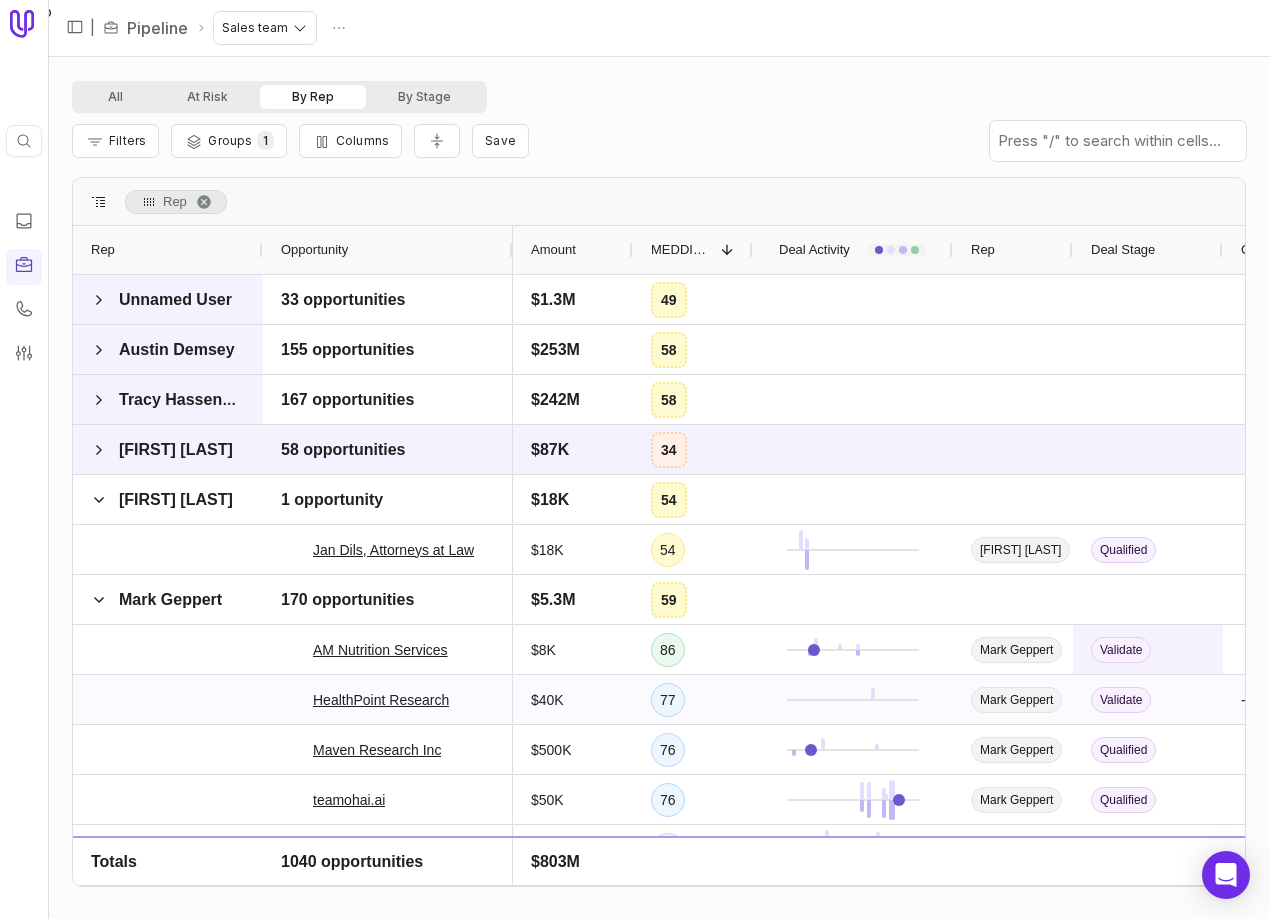 scroll, scrollTop: 74, scrollLeft: 0, axis: vertical 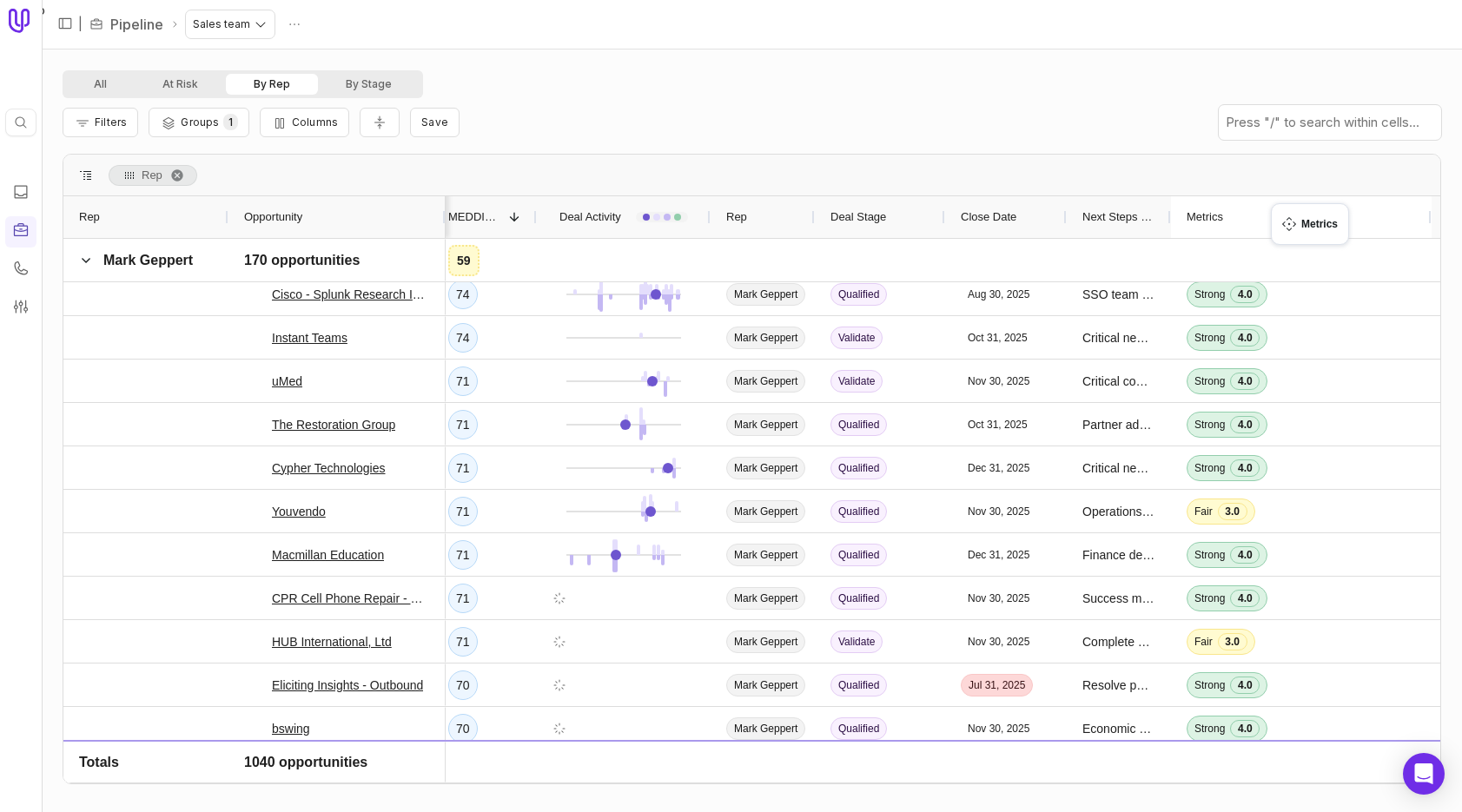 drag, startPoint x: 1170, startPoint y: 217, endPoint x: 1179, endPoint y: 216, distance: 9.055385 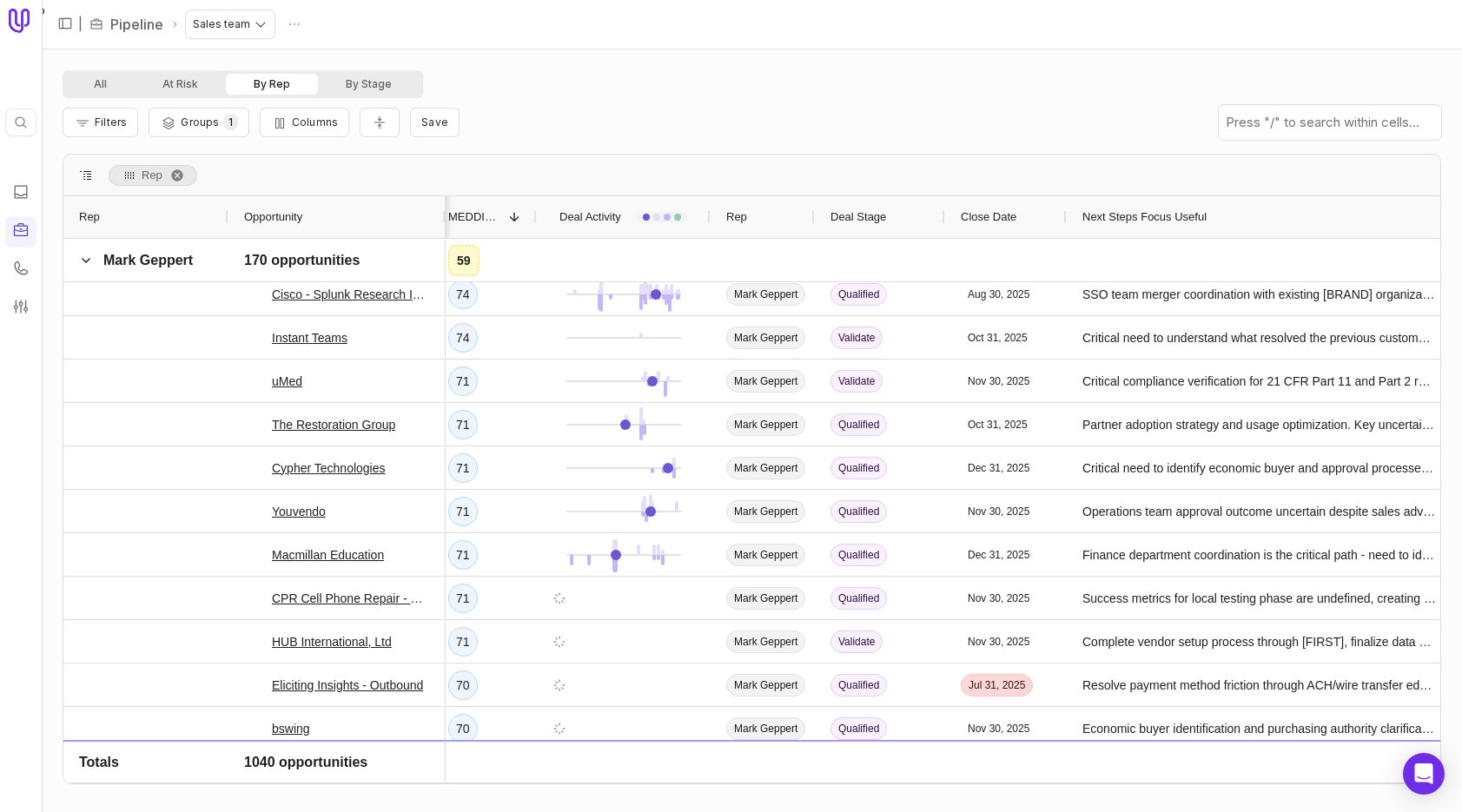 drag, startPoint x: 1168, startPoint y: 215, endPoint x: 1472, endPoint y: 210, distance: 304.04112 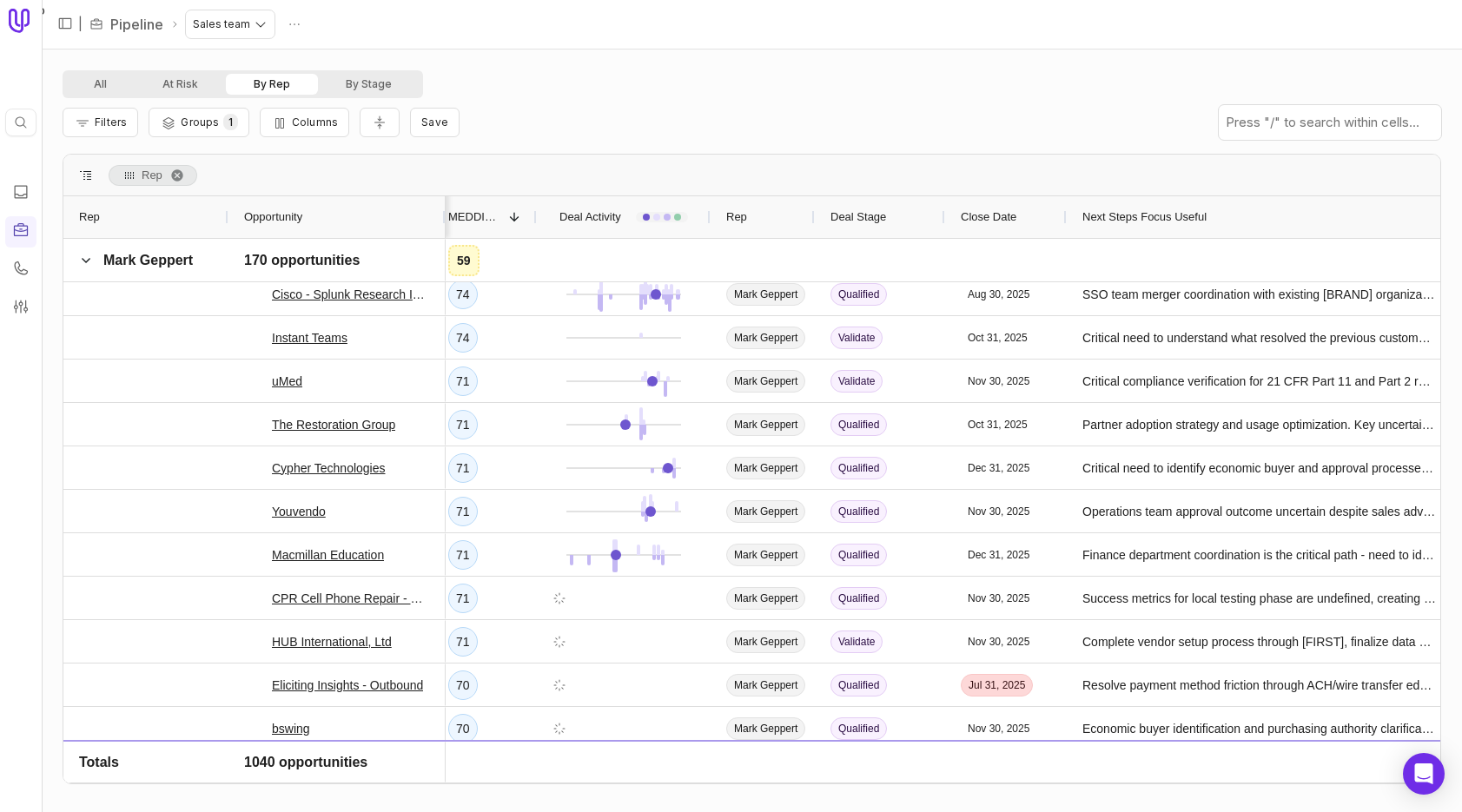 click on "Quick search... ⌘ K | Pipeline Sales team All At Risk By Rep By Stage Filters Groups 1 Columns Save
Rep
Drag here to set column labels
Rep
Opportunity
Amount" at bounding box center [731, 406] 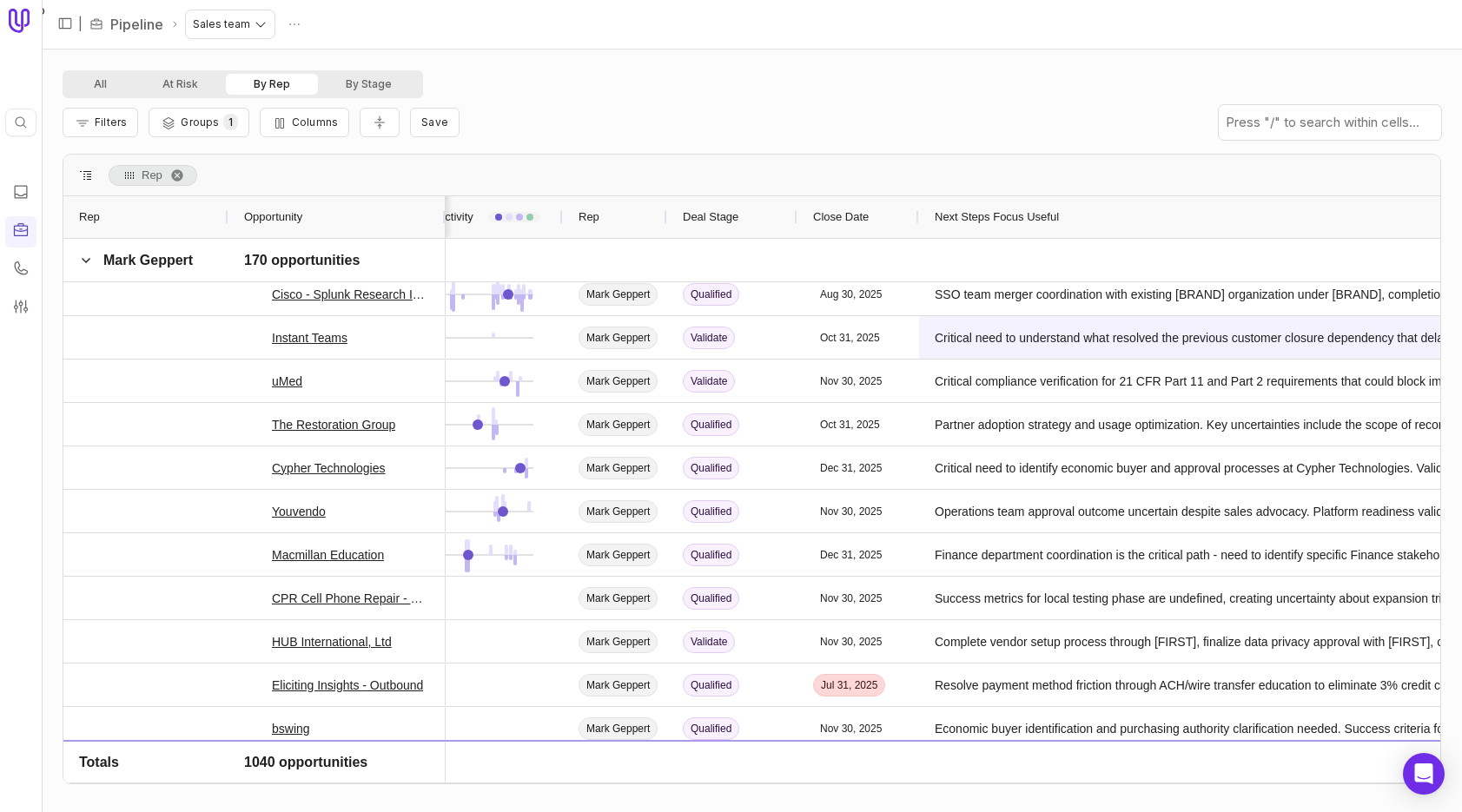 drag, startPoint x: 1326, startPoint y: 211, endPoint x: 1254, endPoint y: 329, distance: 138.2317 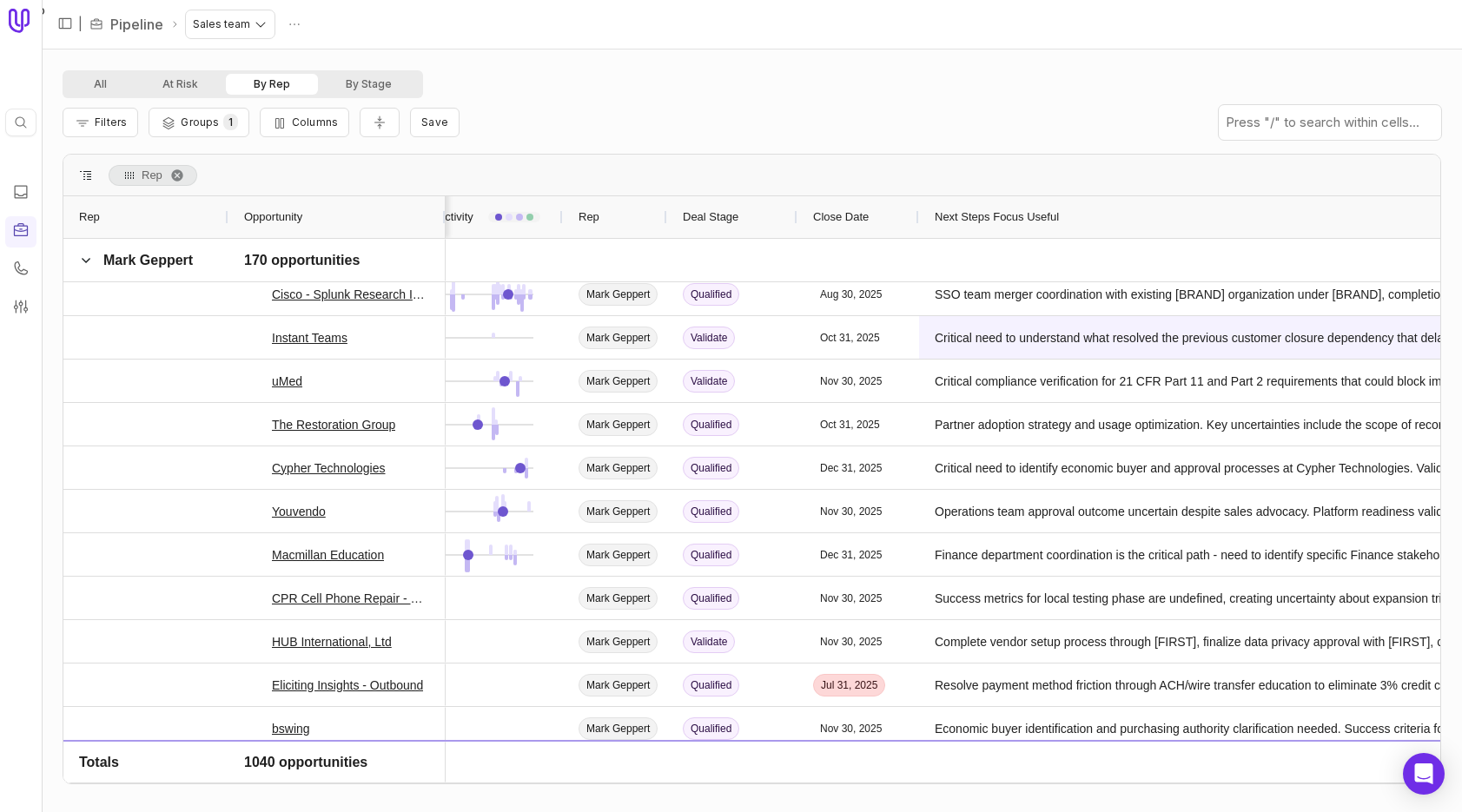 click on "Quick search... ⌘ K | Pipeline Sales team All At Risk By Rep By Stage Filters Groups 1 Columns Save
Rep
Drag here to set column labels
Rep
Opportunity
Amount" at bounding box center [731, 406] 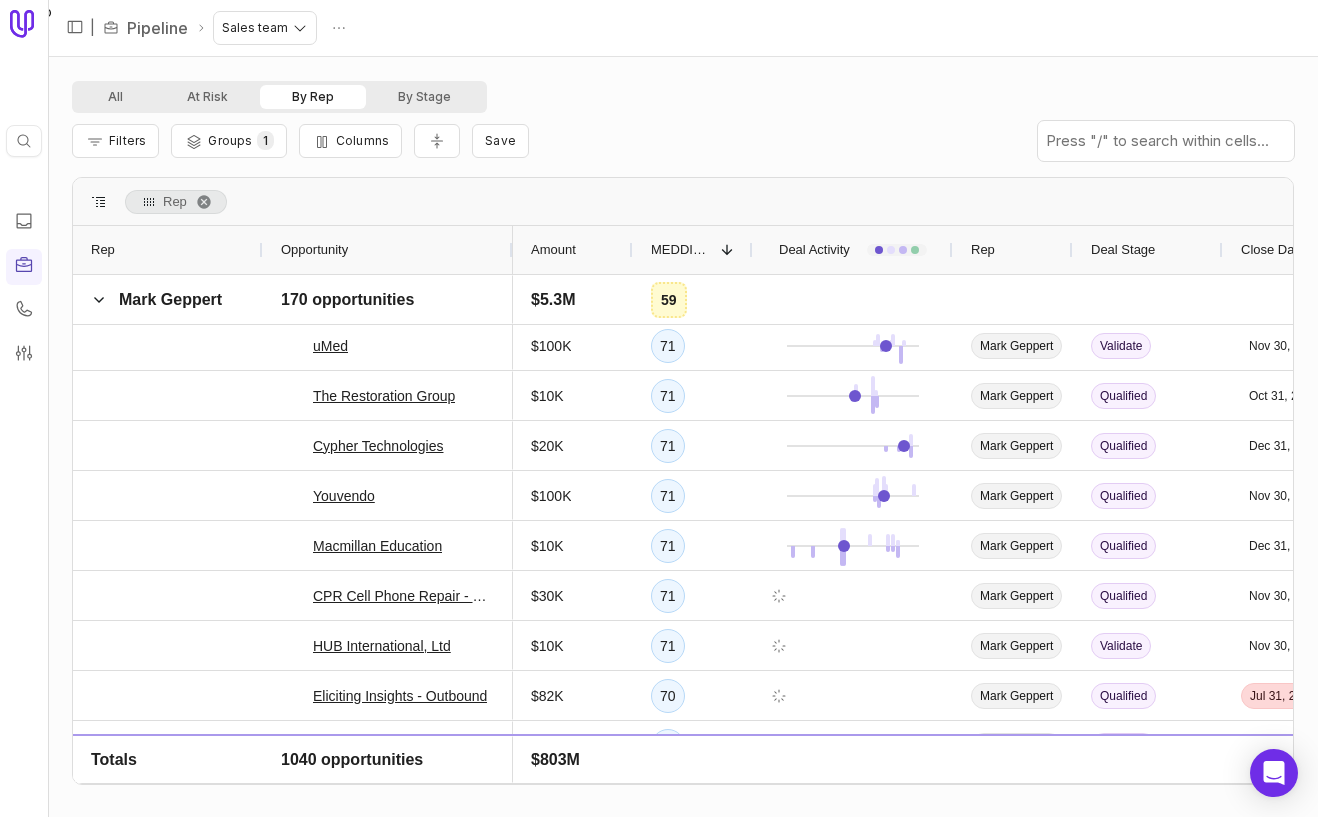 scroll, scrollTop: 604, scrollLeft: 0, axis: vertical 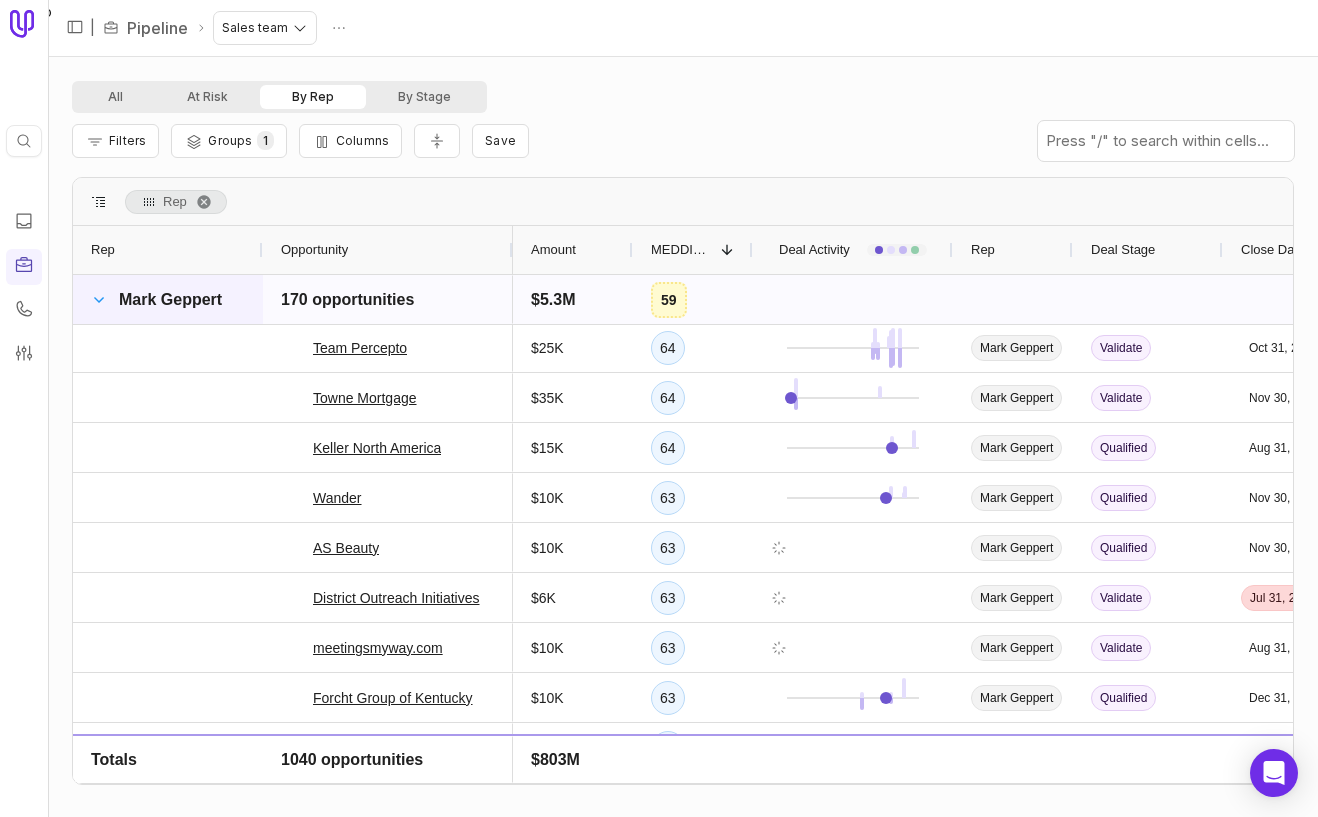 click at bounding box center [99, 300] 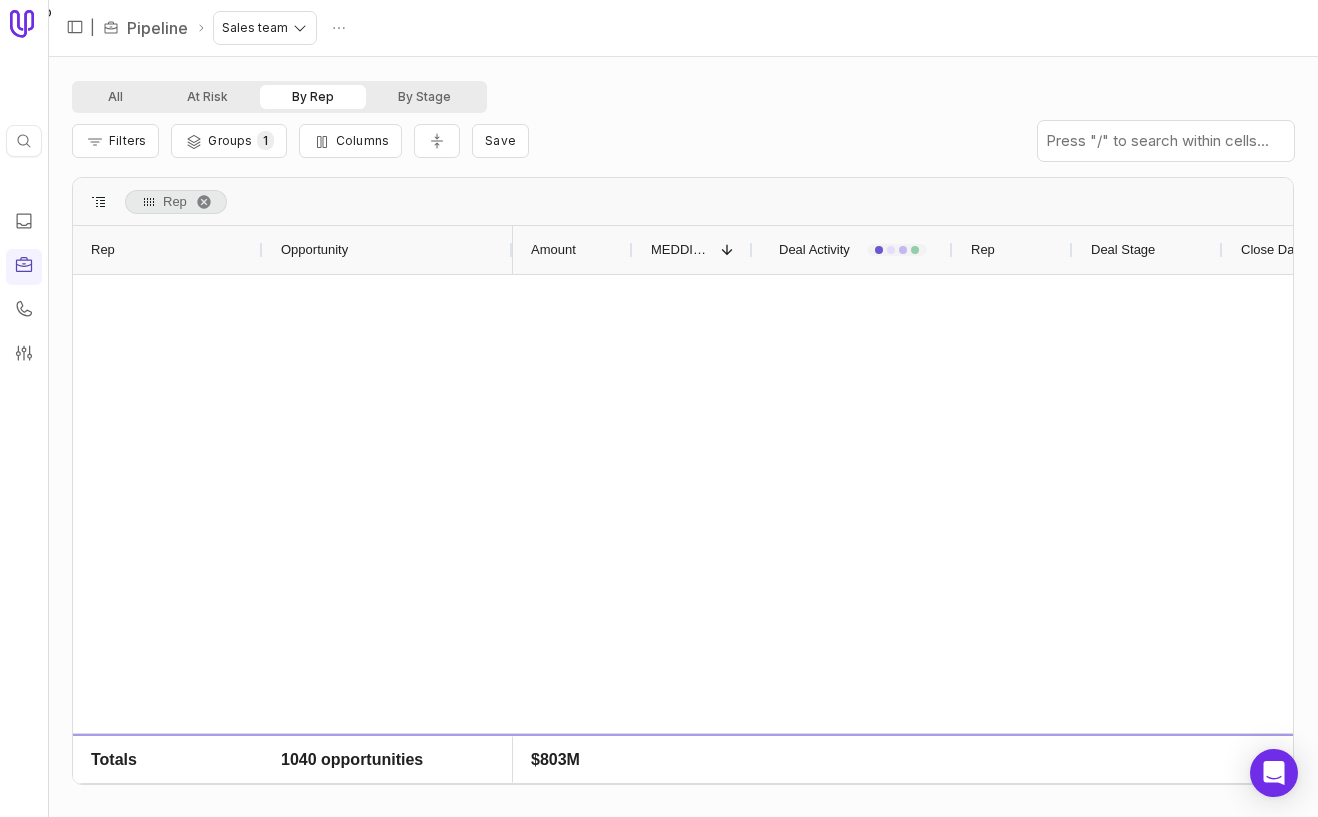 scroll, scrollTop: 300, scrollLeft: 0, axis: vertical 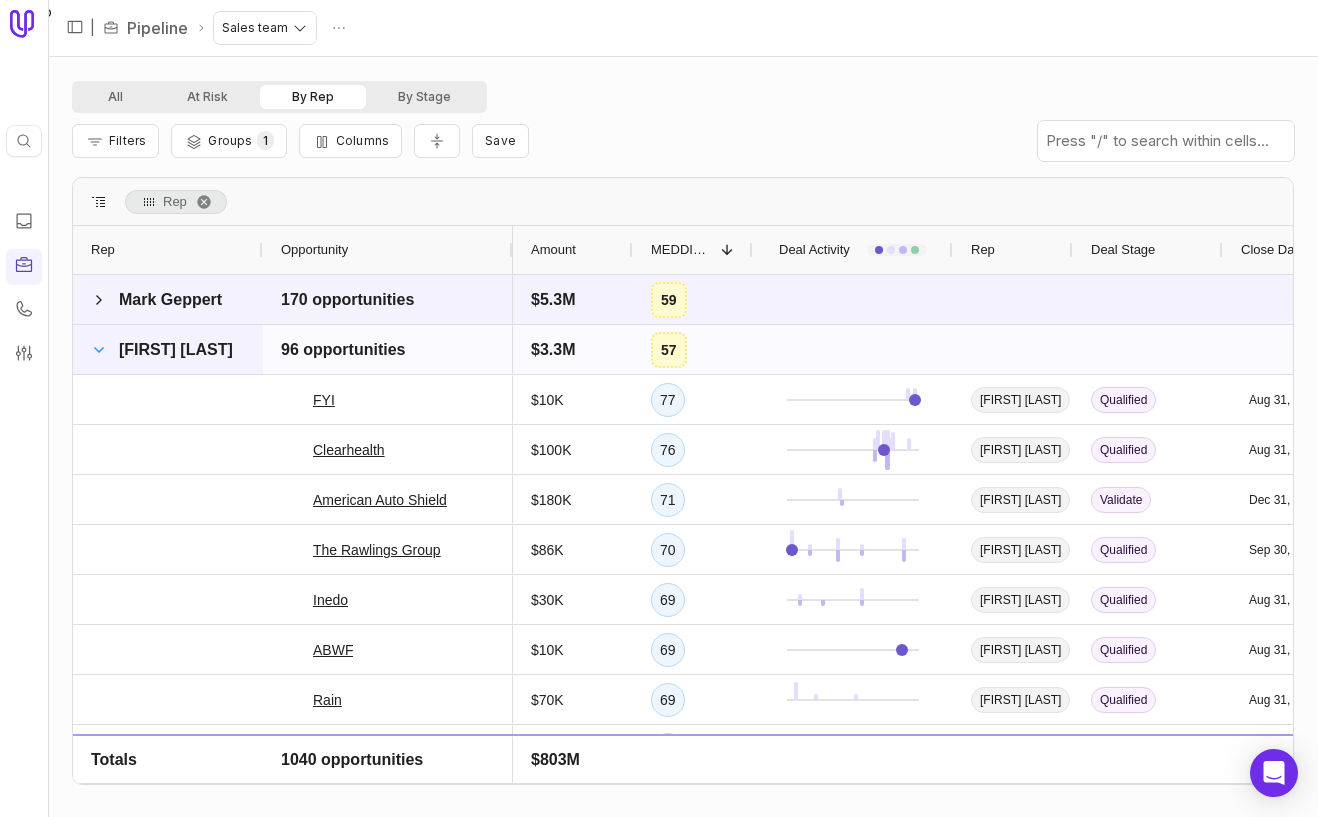 click at bounding box center (99, 350) 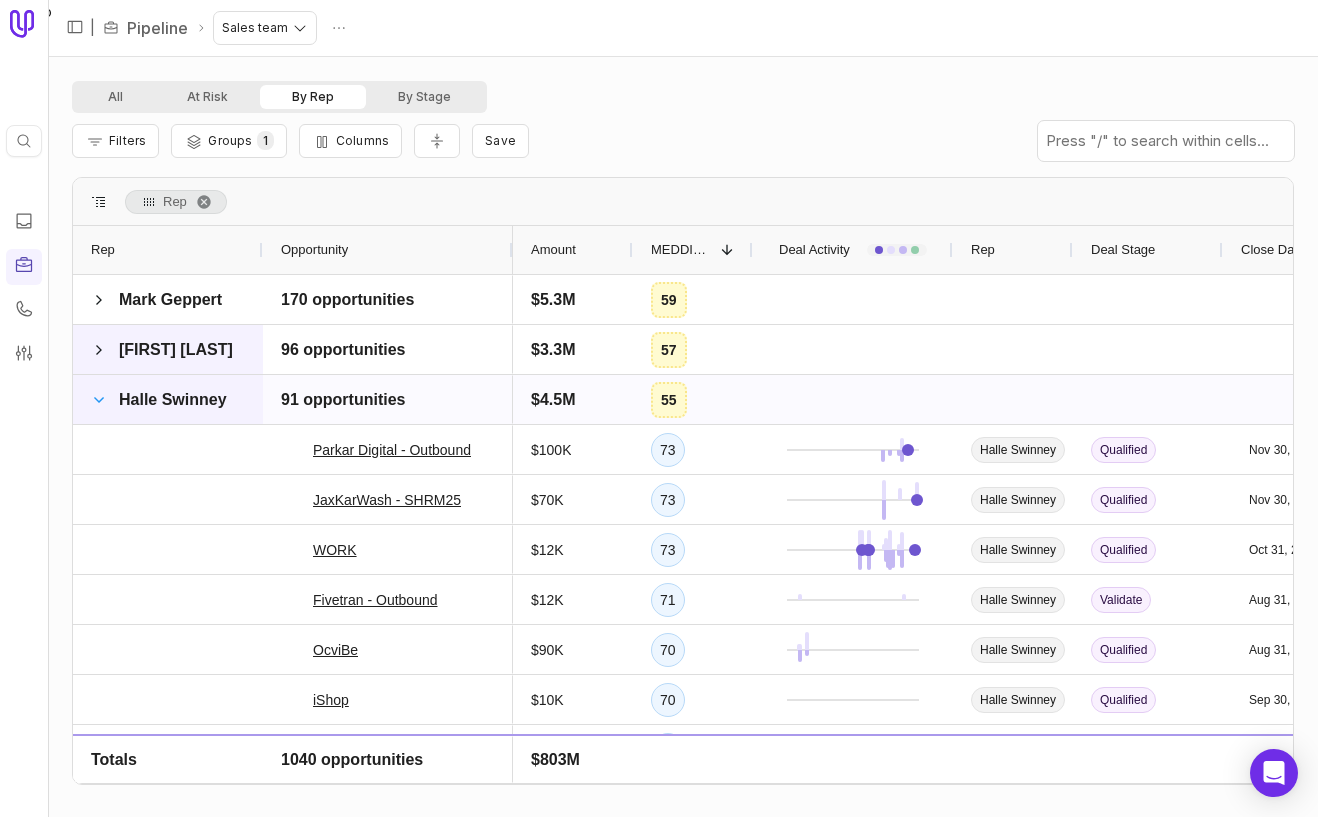 click at bounding box center (99, 400) 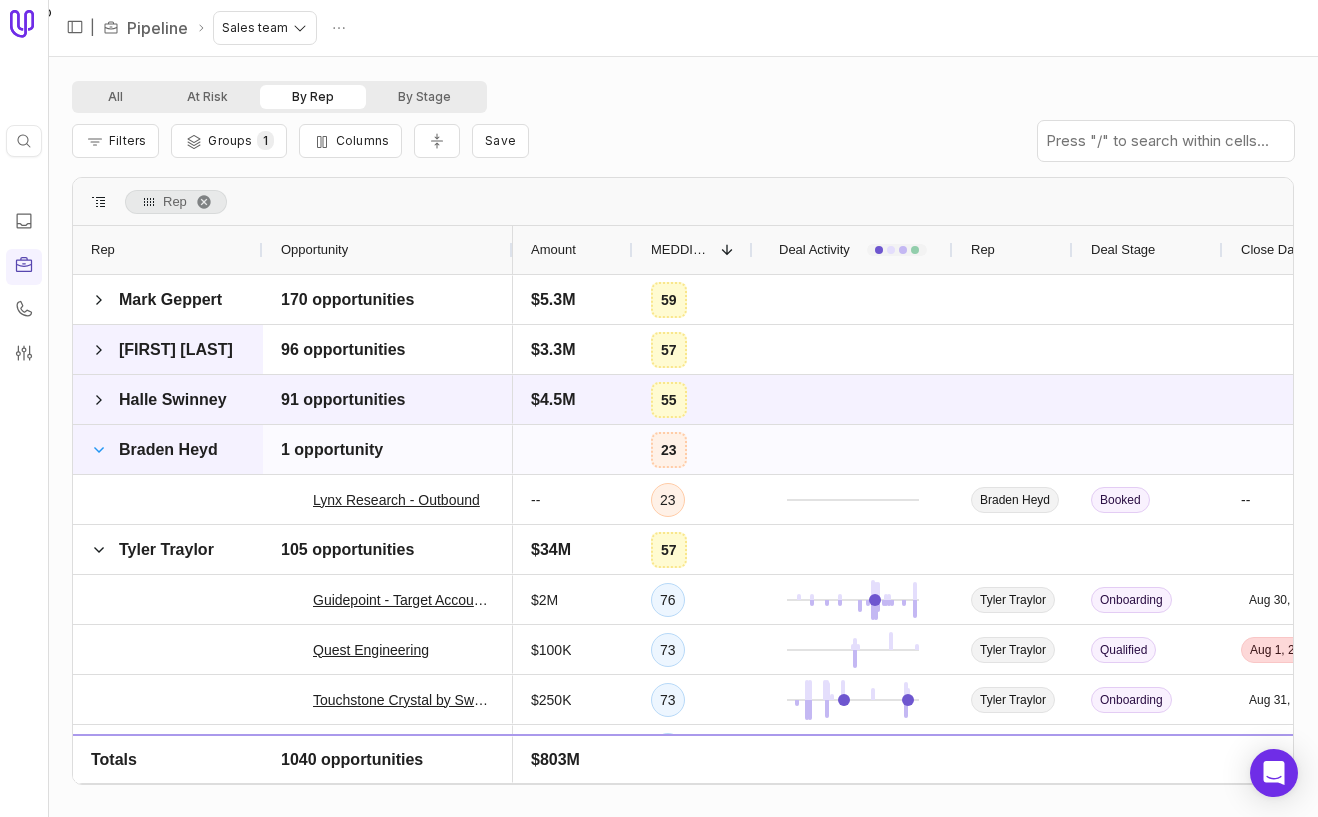 click at bounding box center (99, 450) 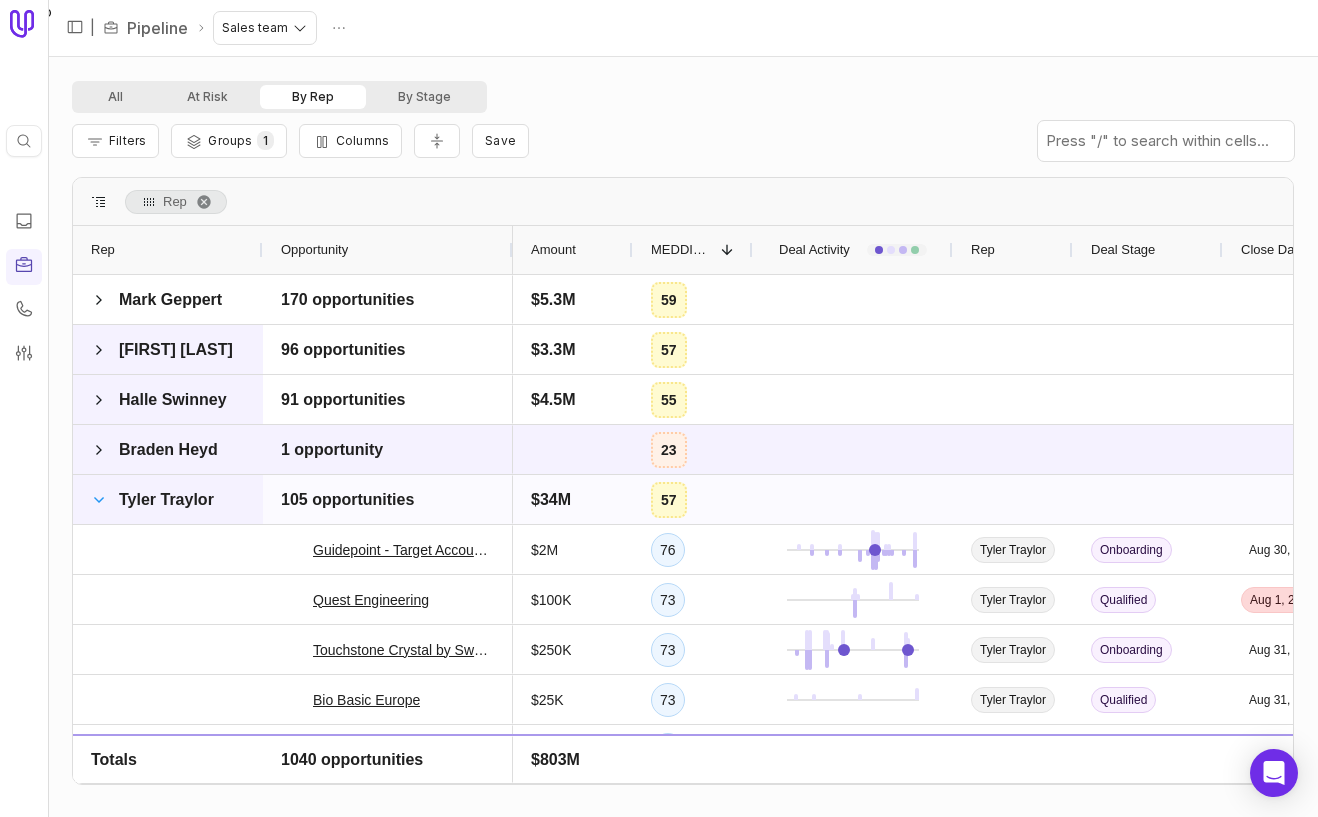 click at bounding box center [99, 500] 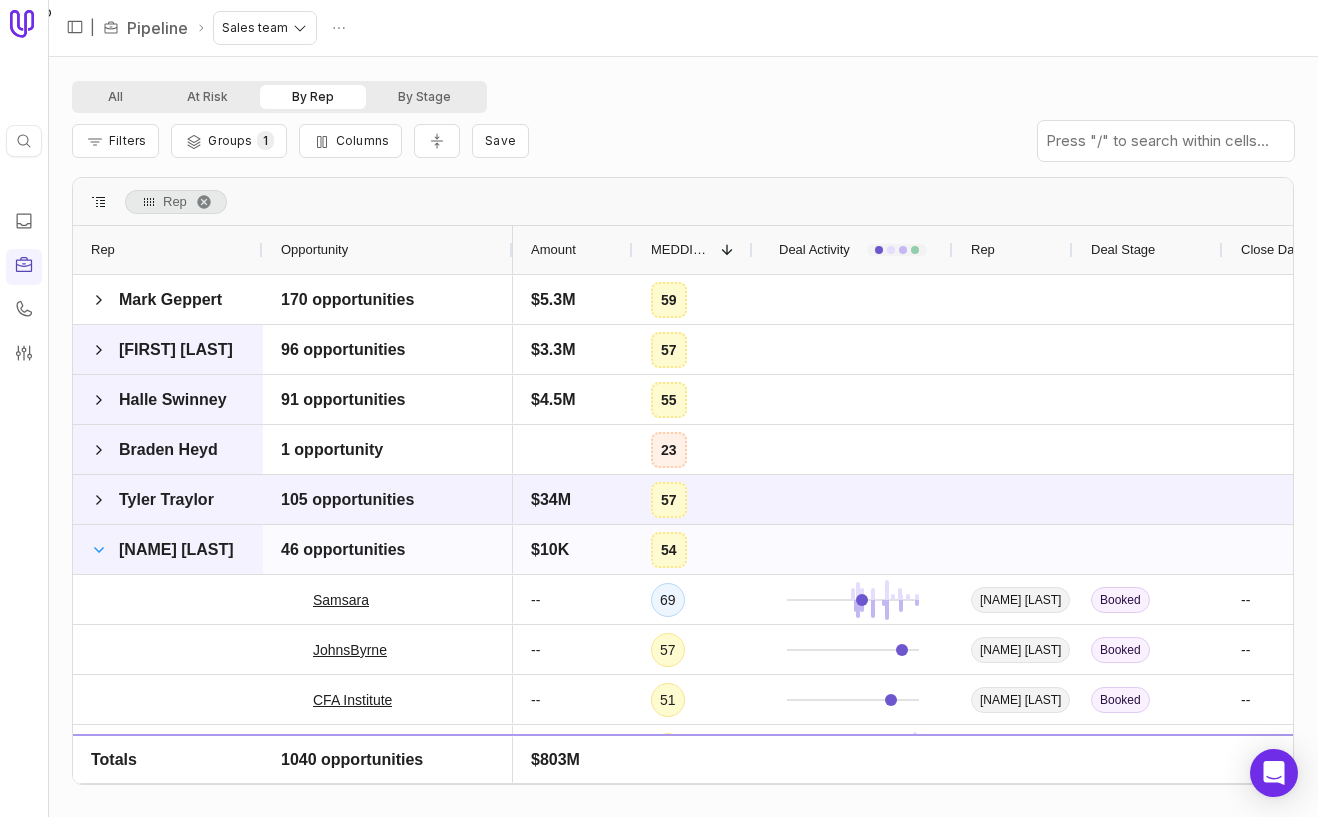 click at bounding box center [99, 550] 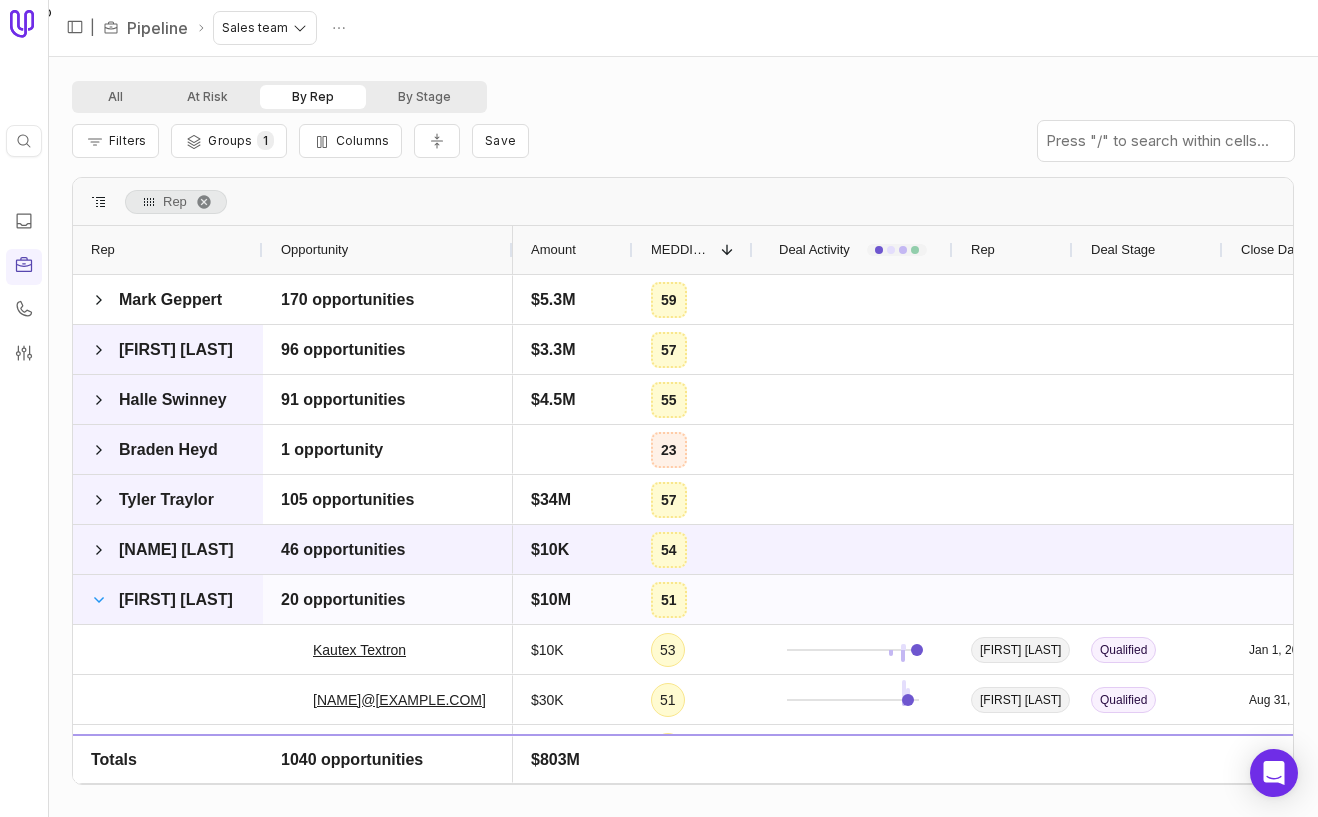 click at bounding box center [99, 600] 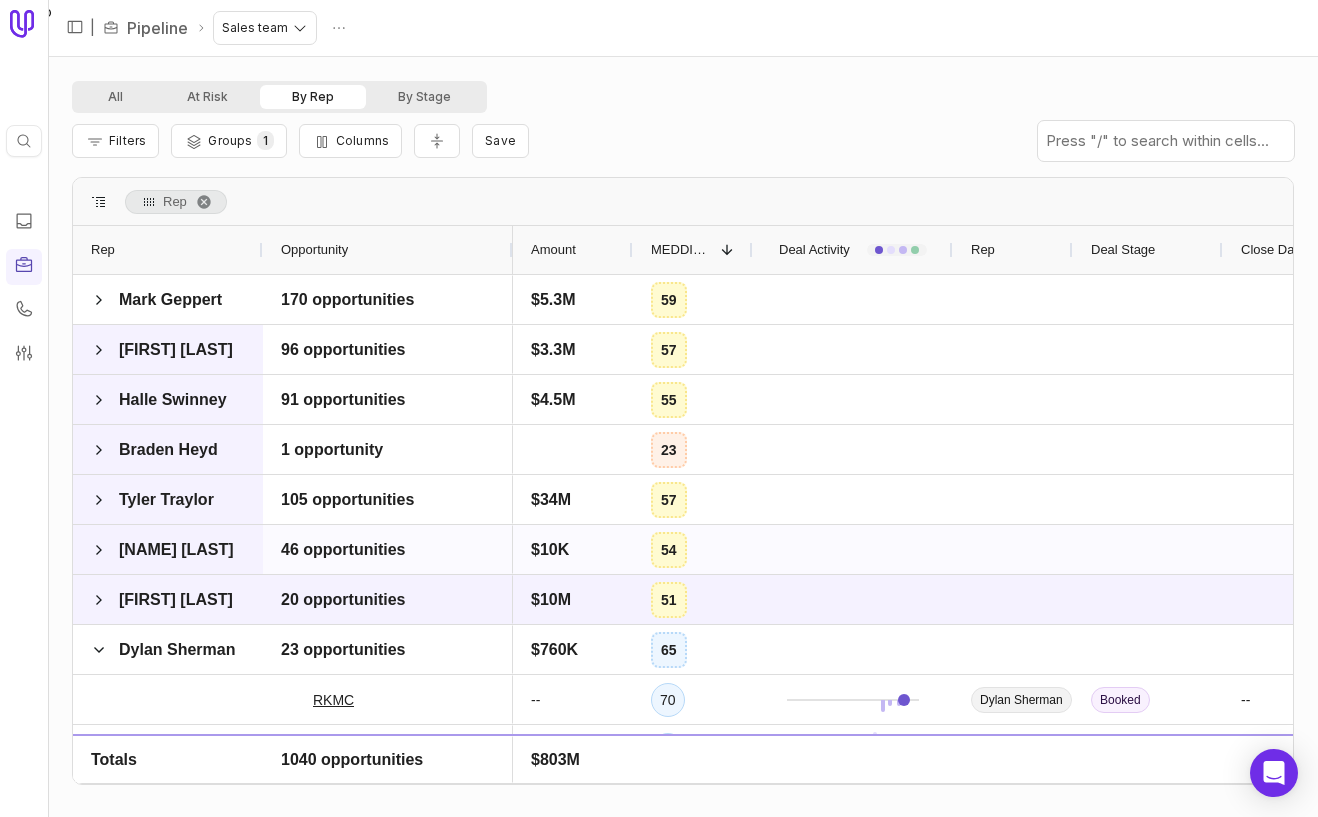 click at bounding box center [99, 550] 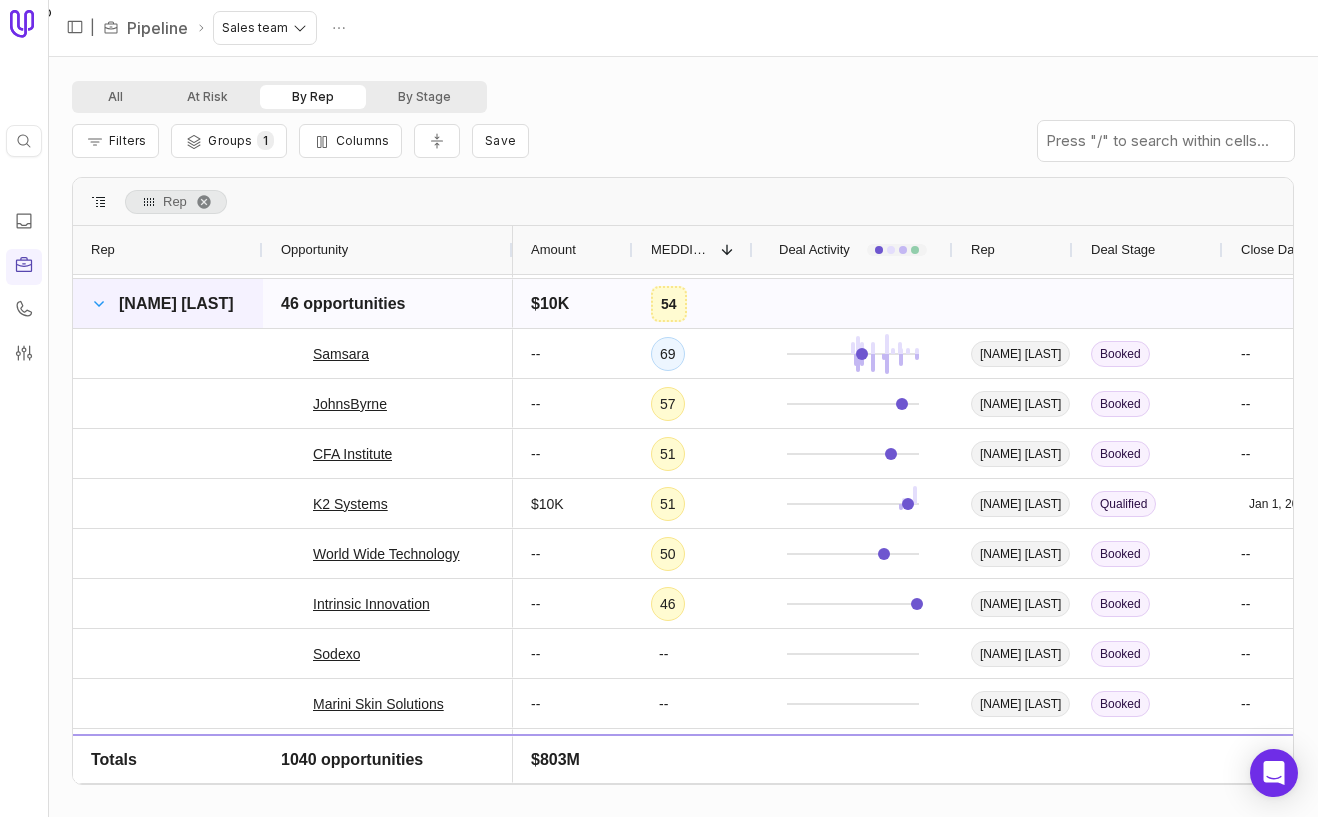 click at bounding box center (99, 304) 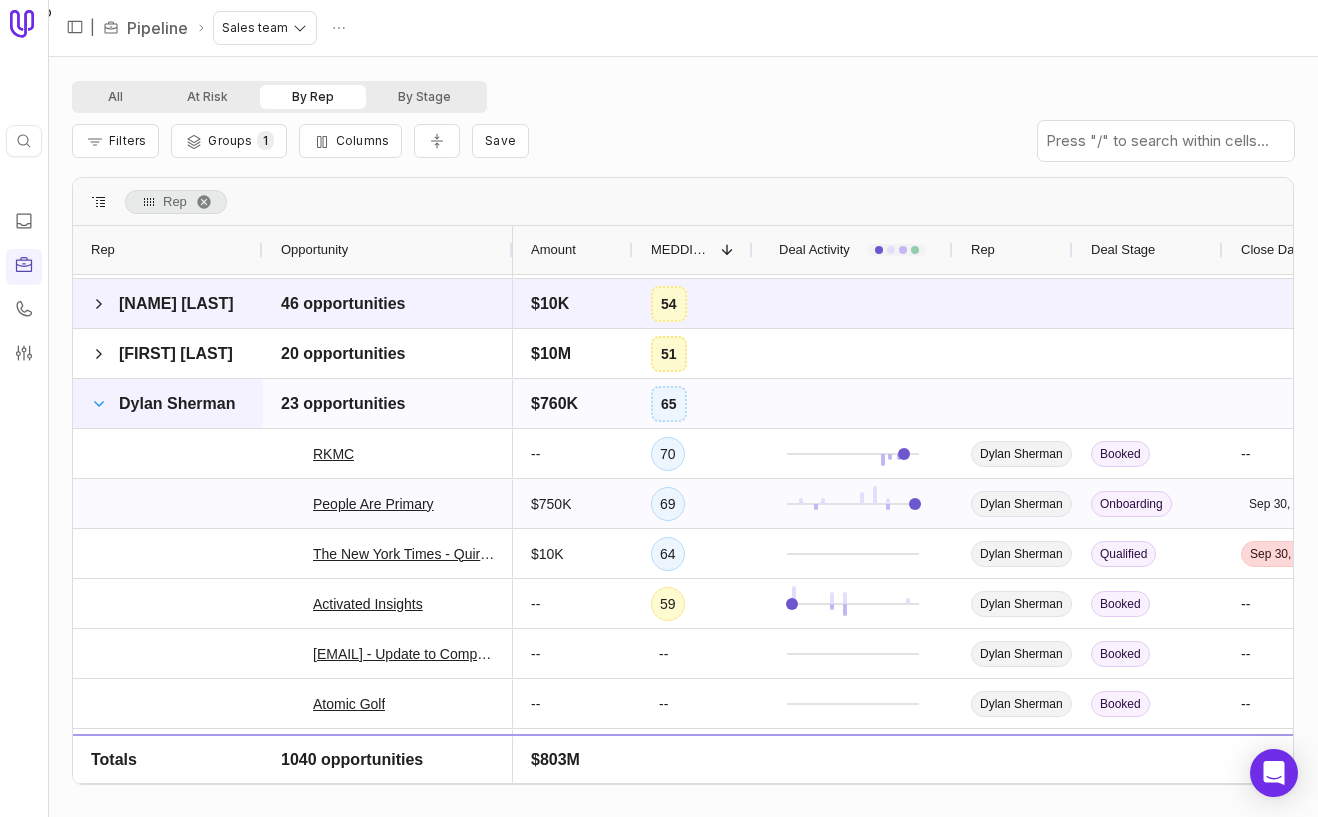 click at bounding box center [99, 404] 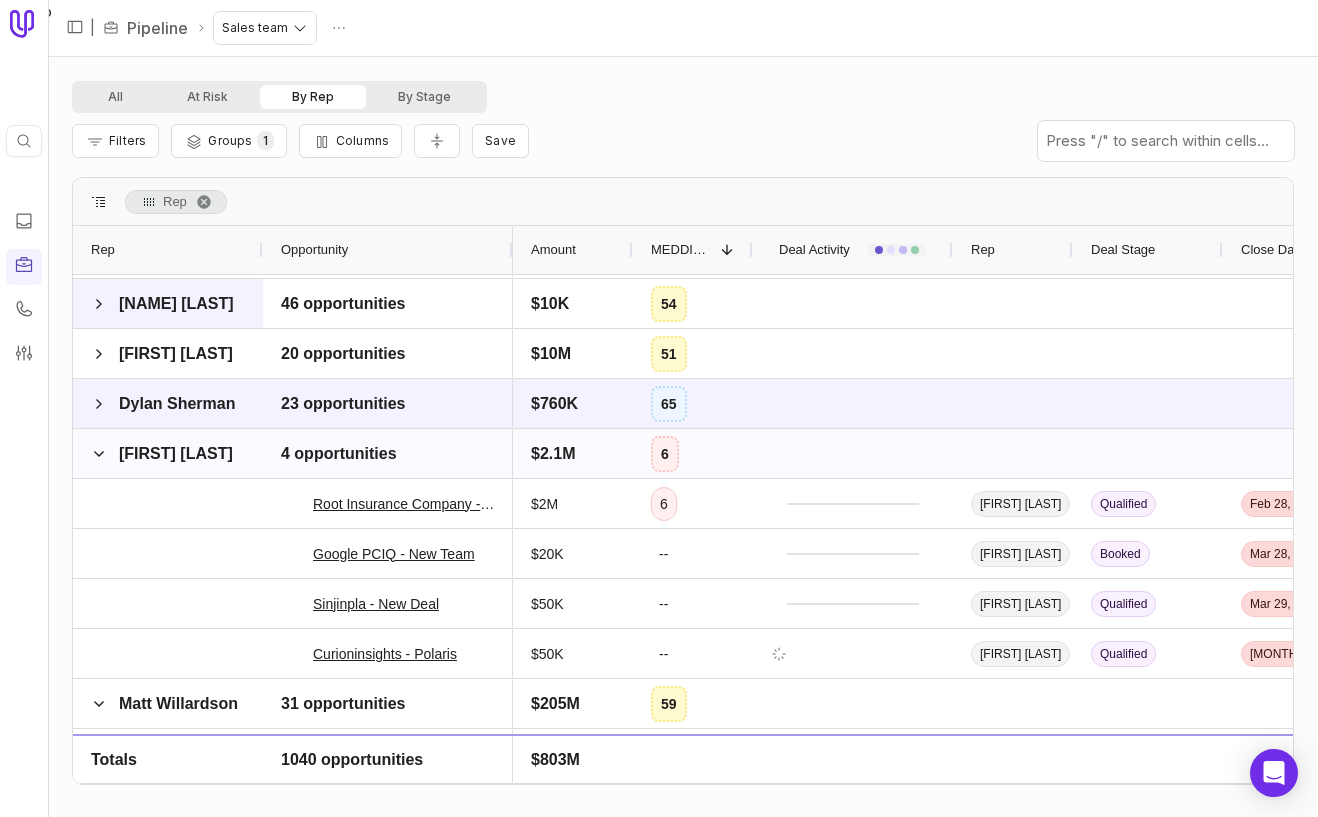 click at bounding box center [99, 454] 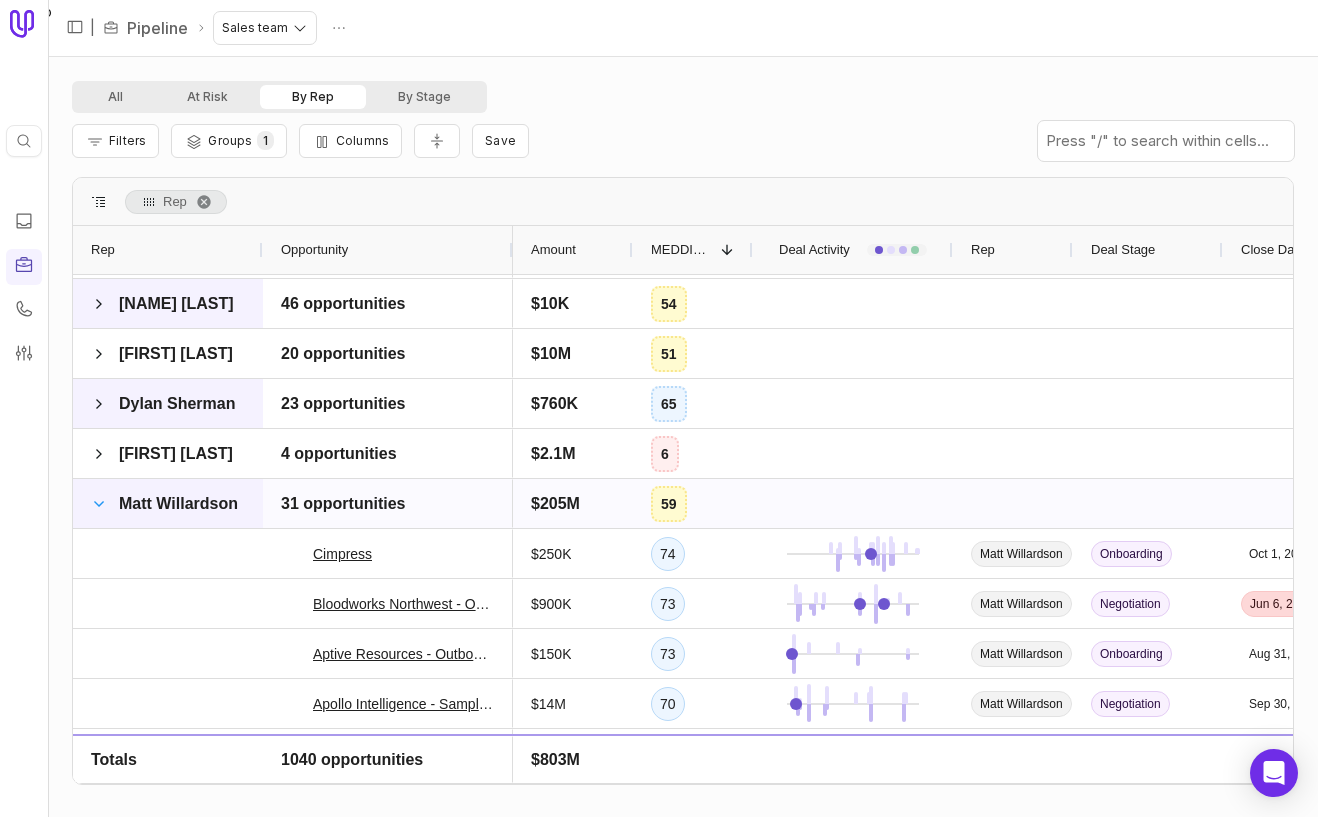 click at bounding box center [99, 504] 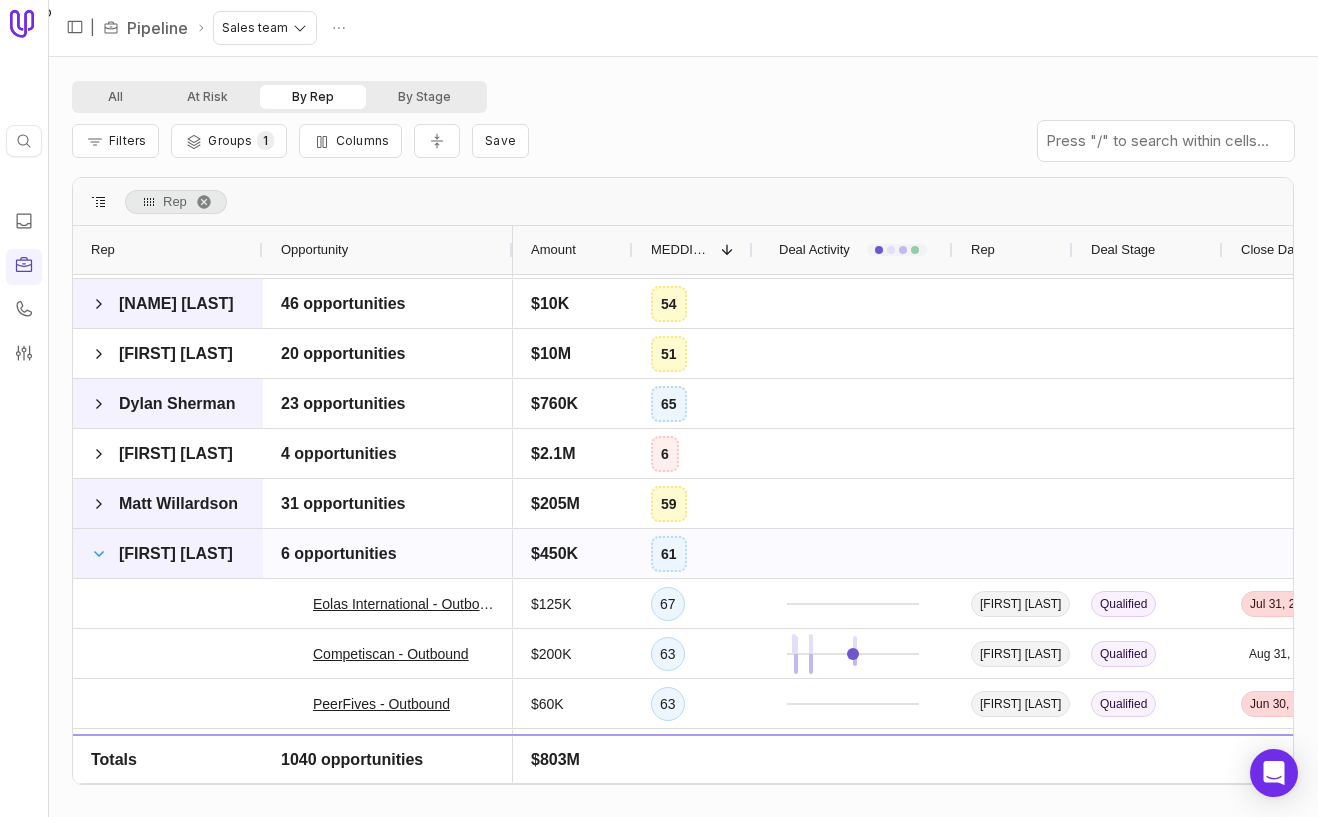 click at bounding box center [99, 554] 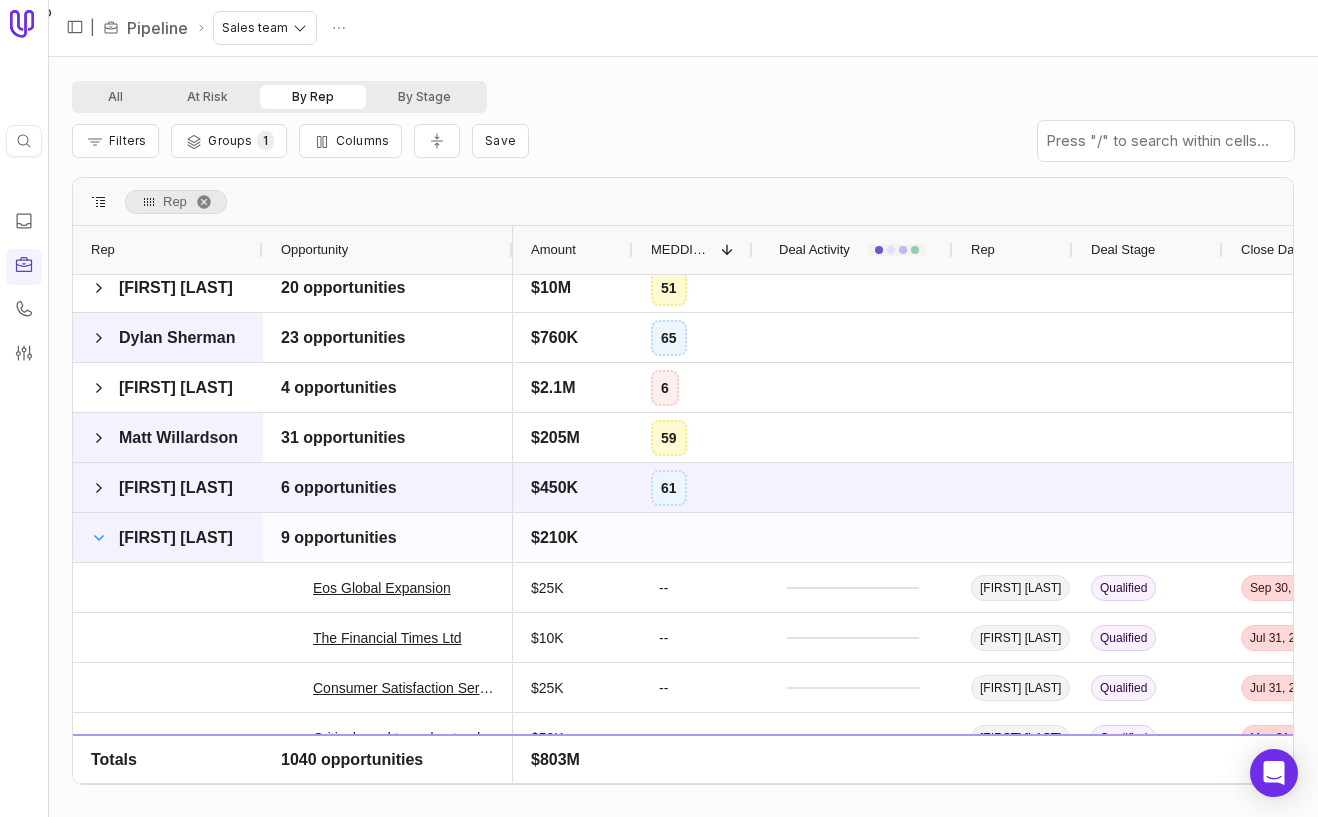 click at bounding box center (99, 538) 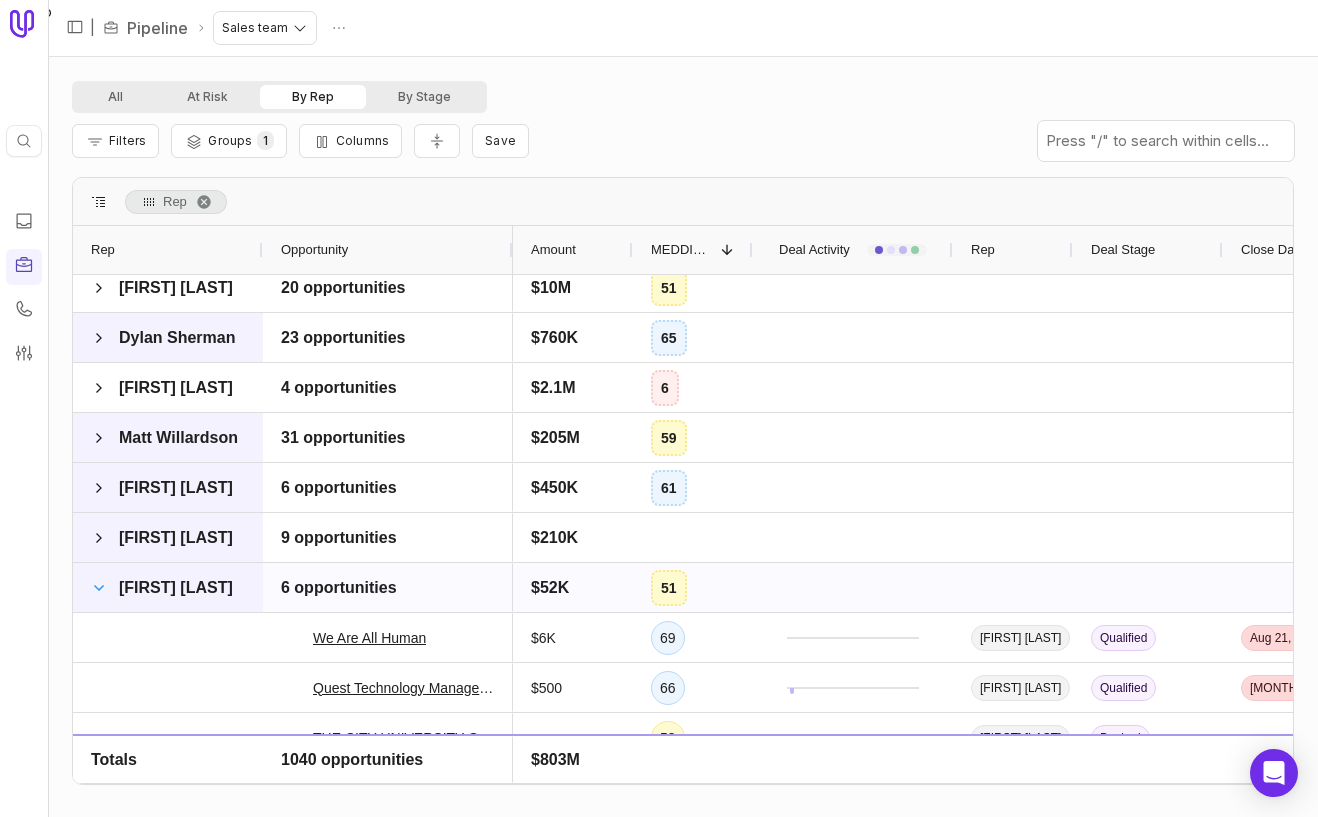 click at bounding box center (99, 588) 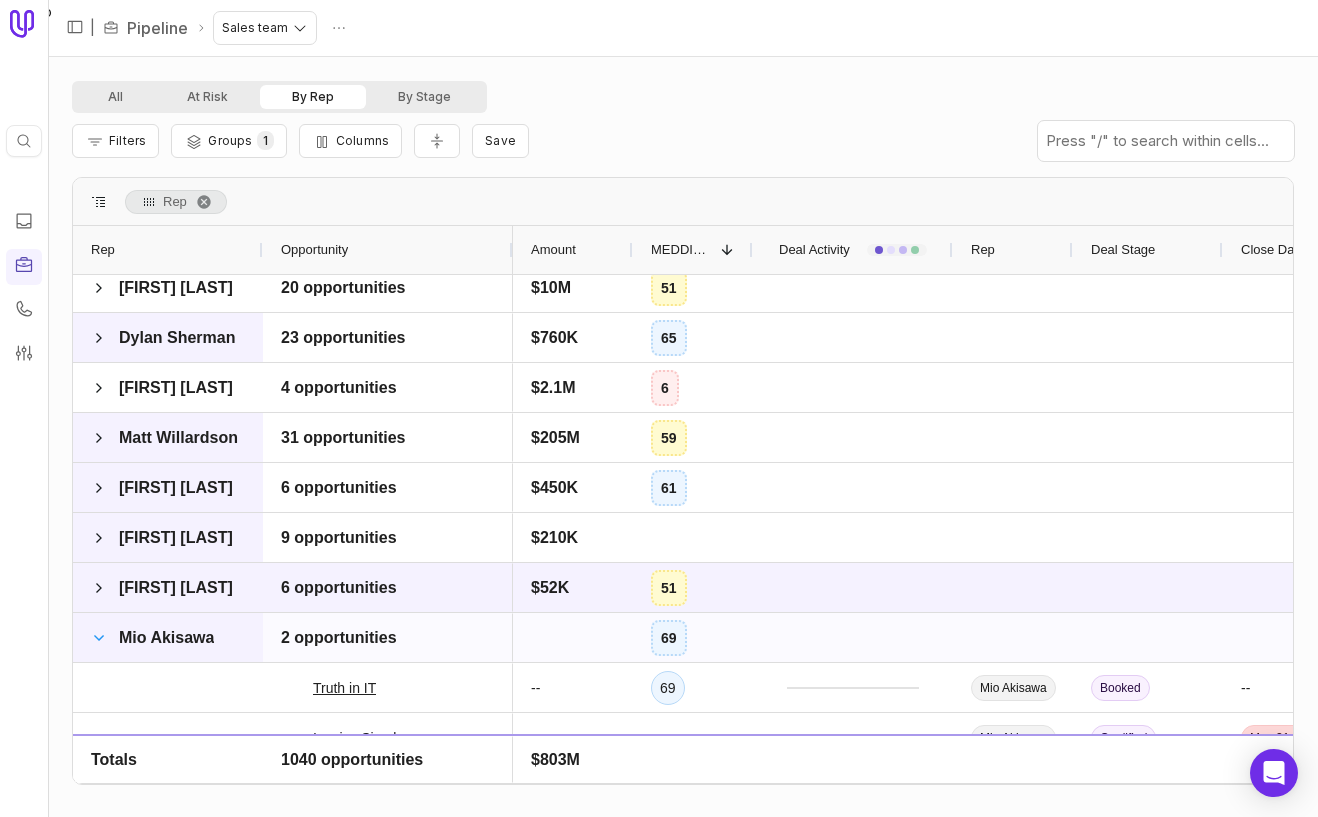 click at bounding box center (99, 638) 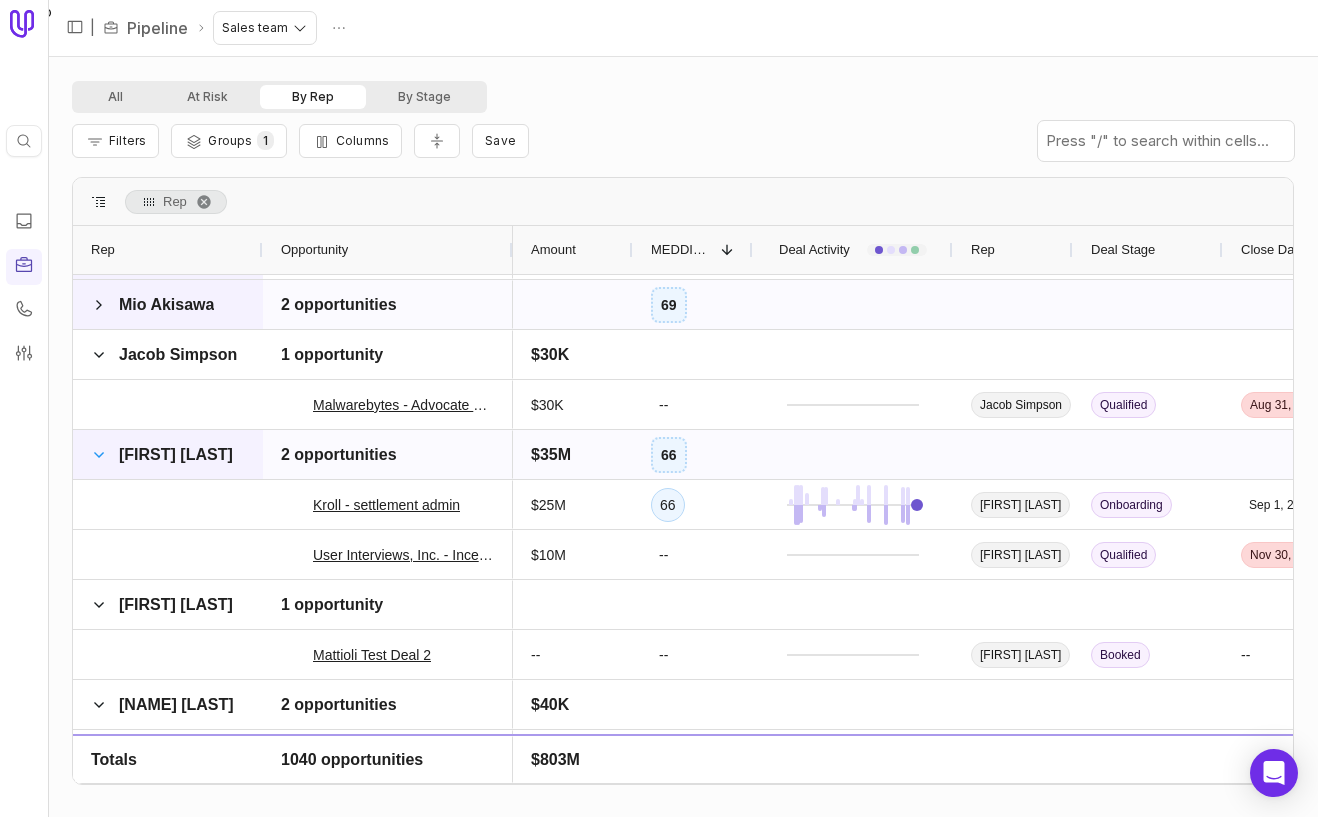 click at bounding box center [99, 455] 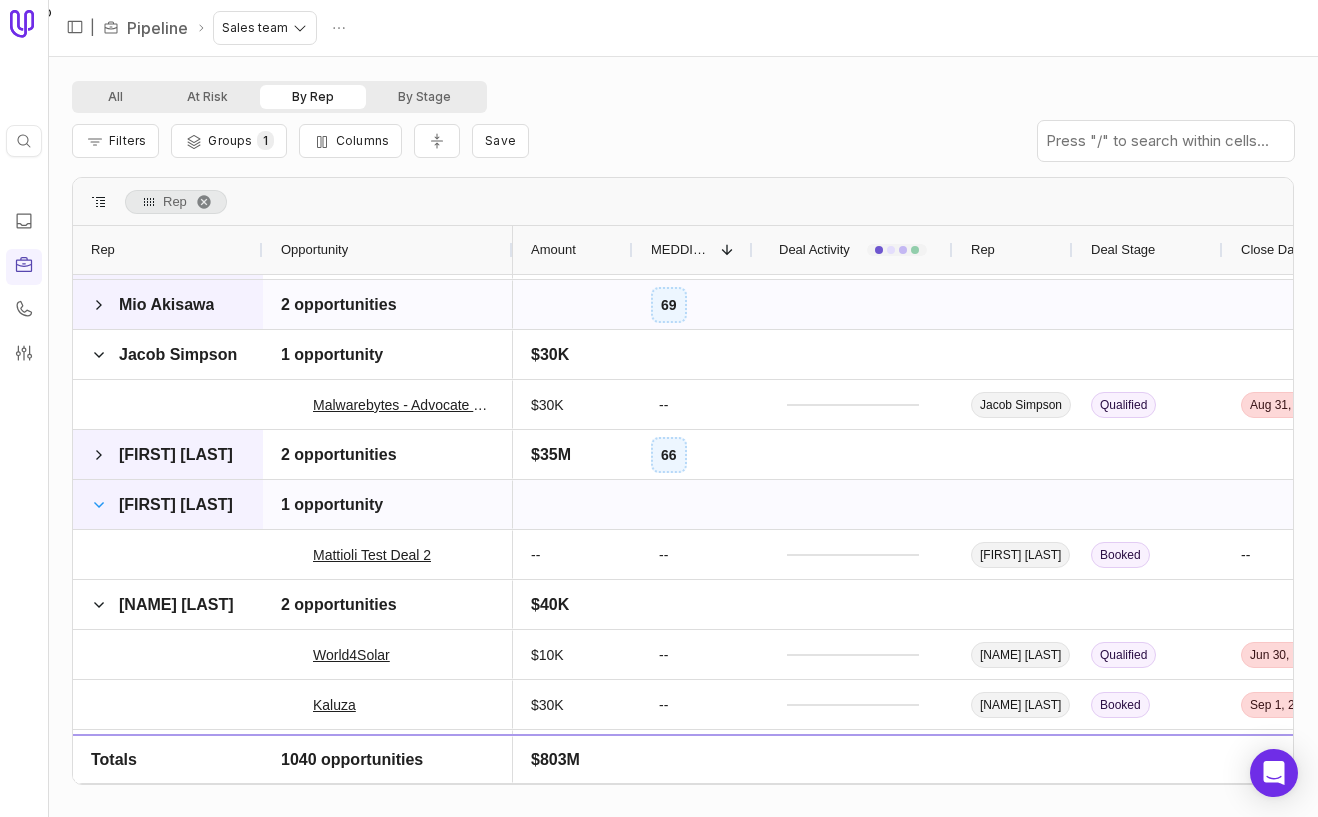 click at bounding box center (99, 505) 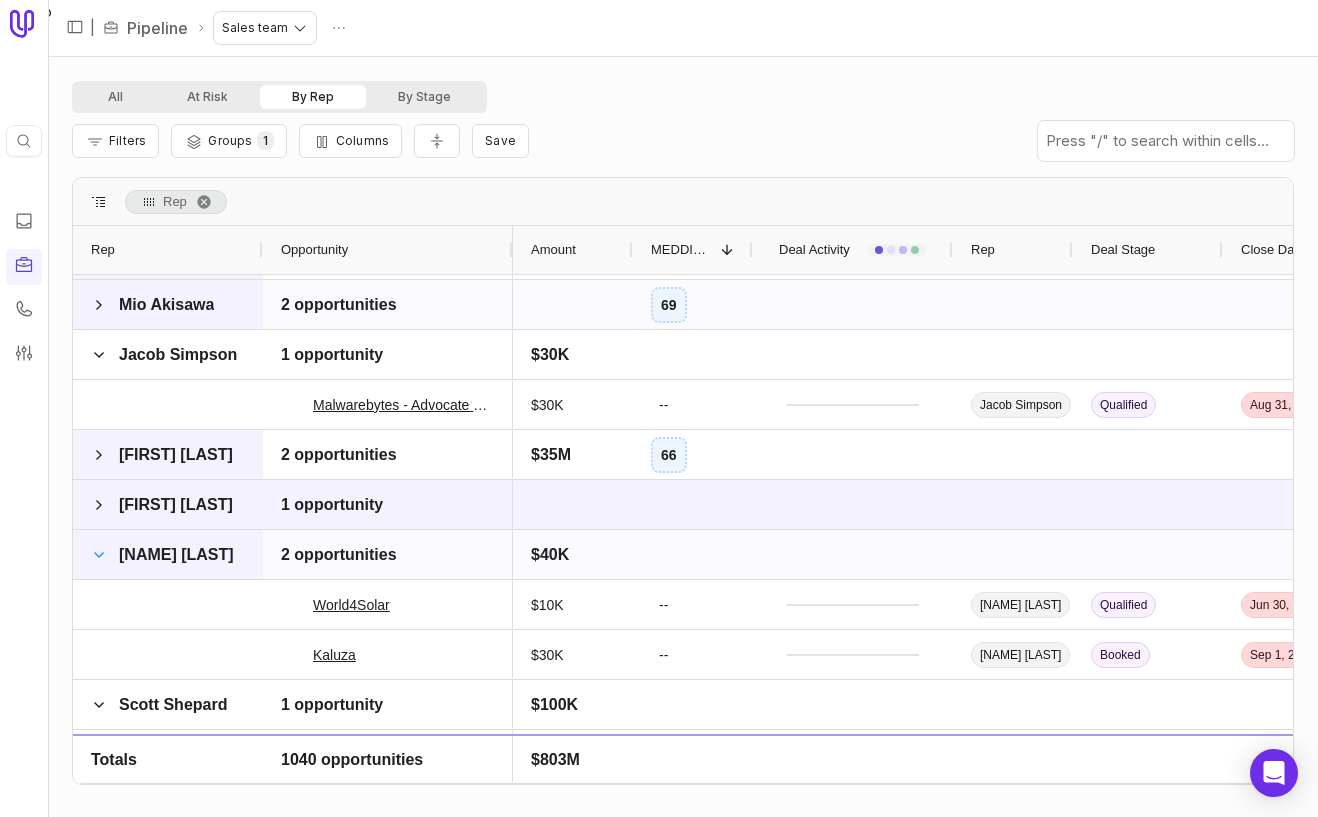 click at bounding box center (99, 555) 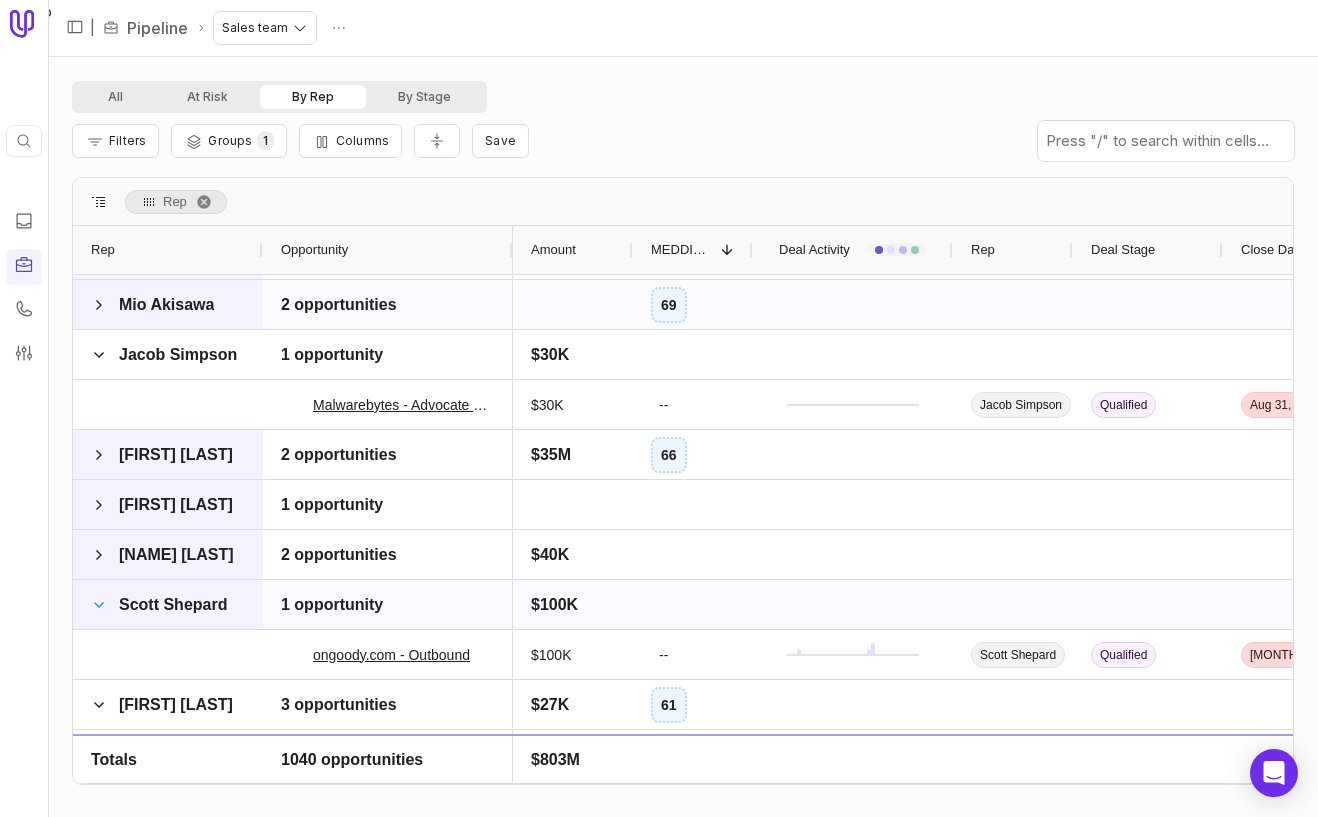 click at bounding box center (99, 605) 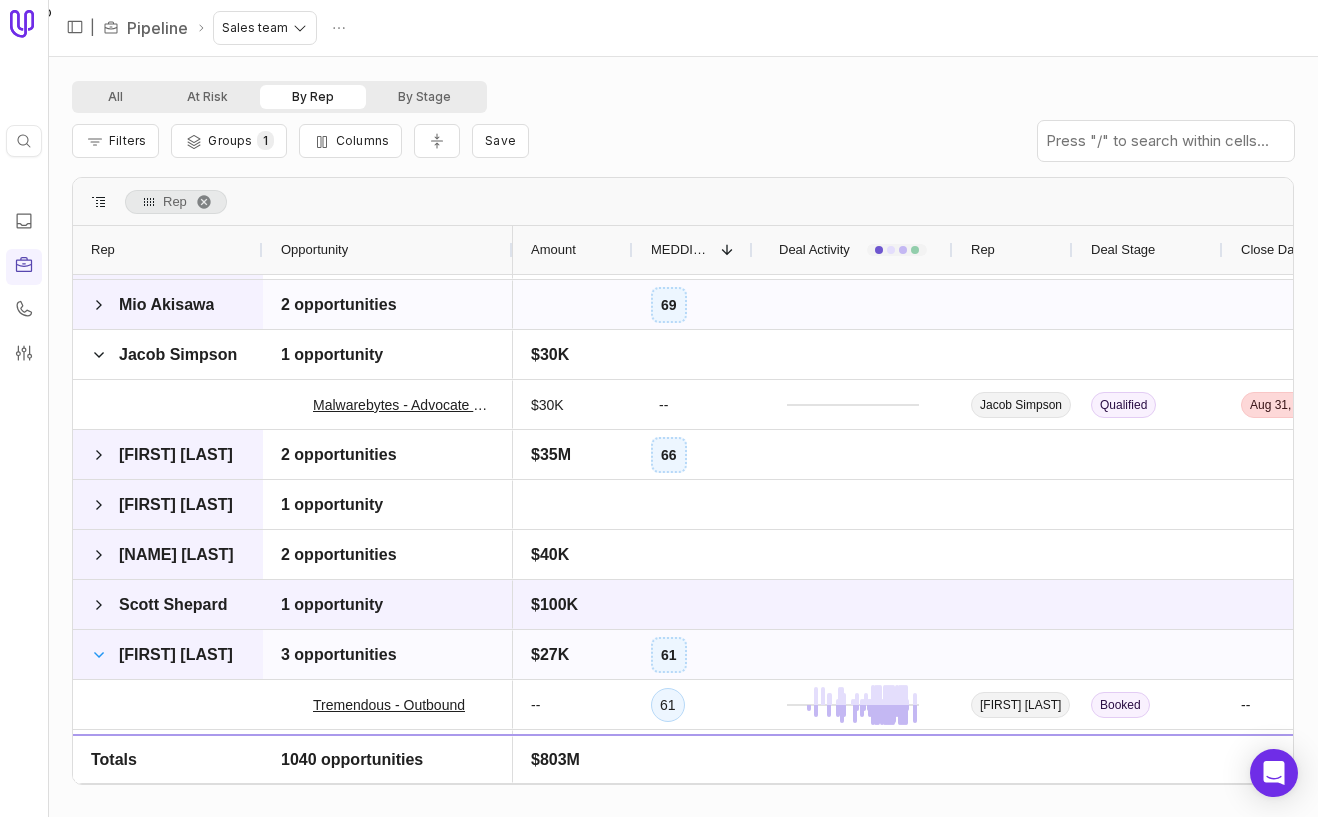 click at bounding box center (99, 655) 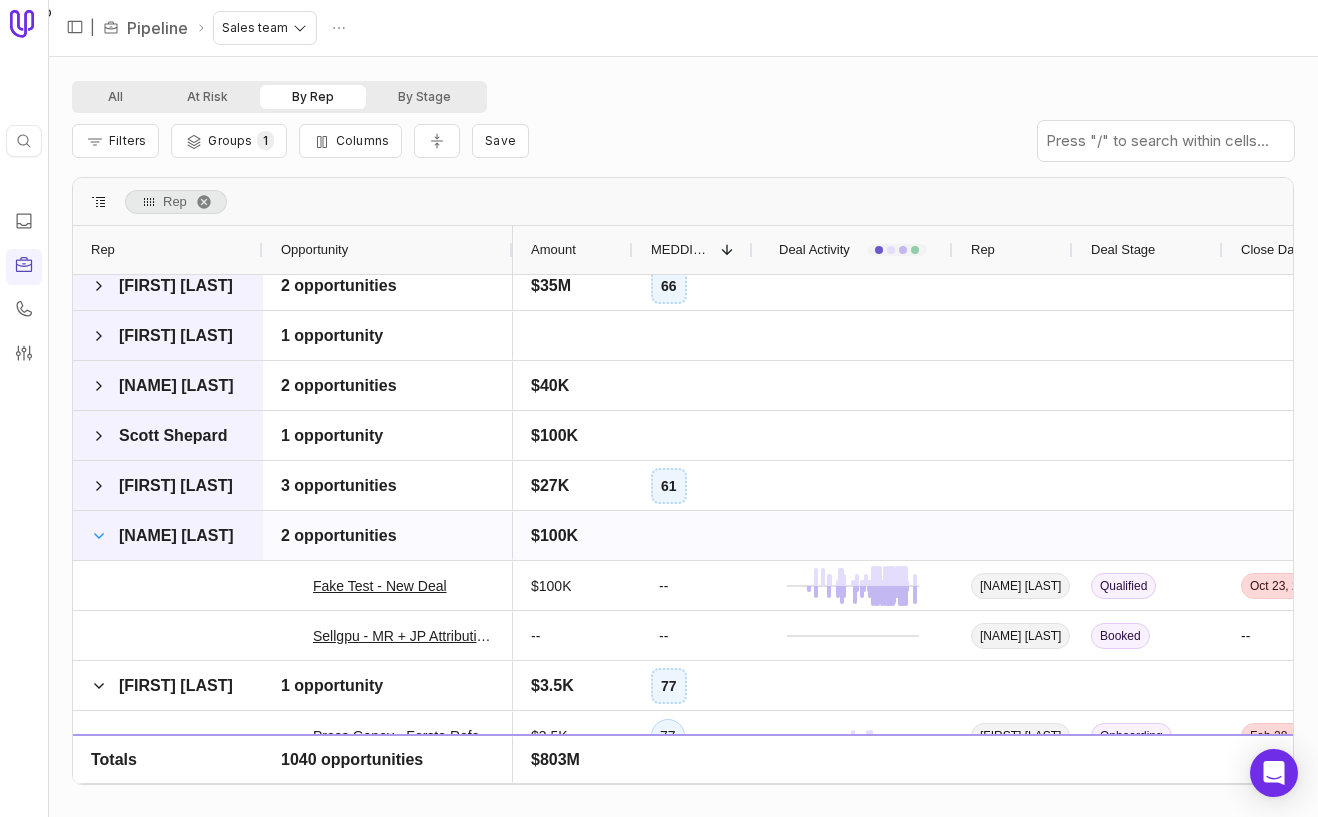 click at bounding box center [99, 536] 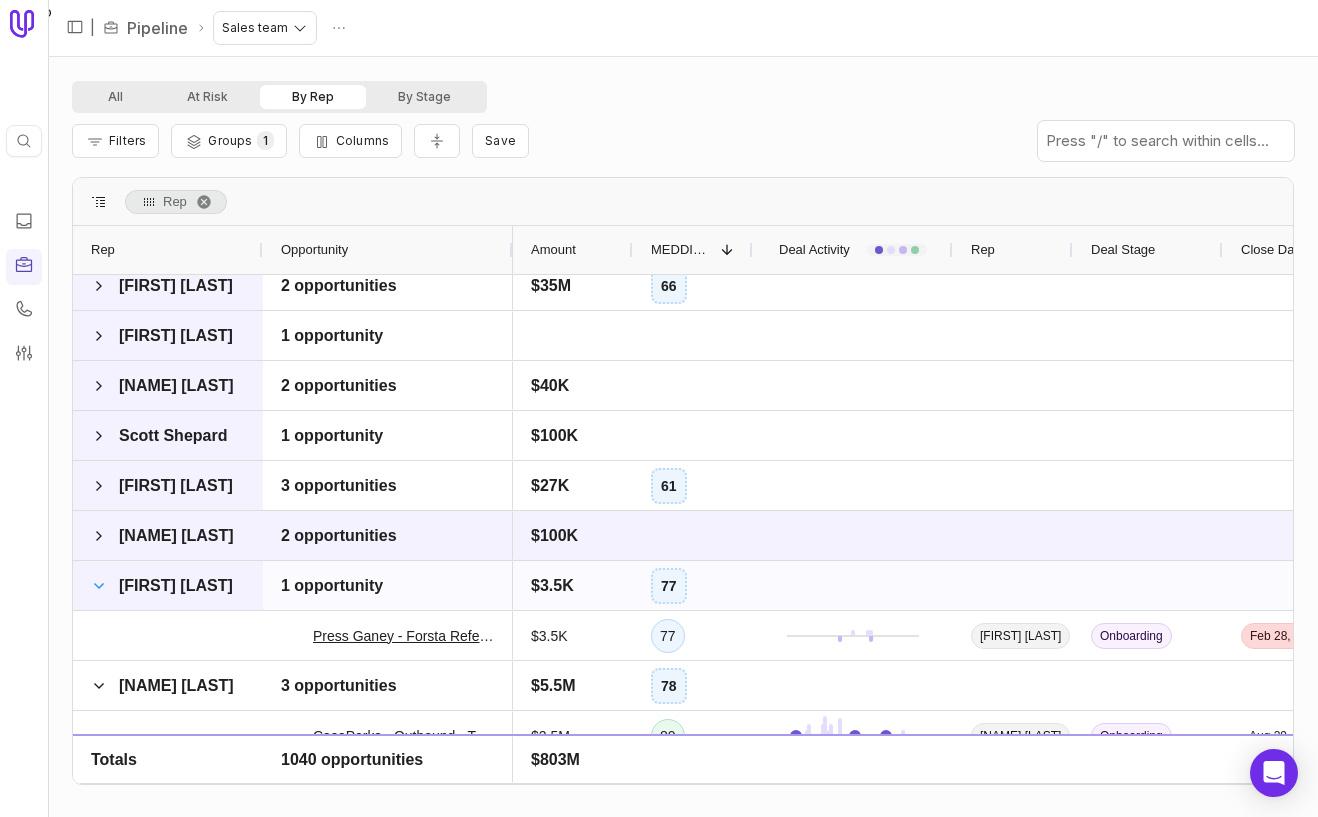 click at bounding box center (99, 586) 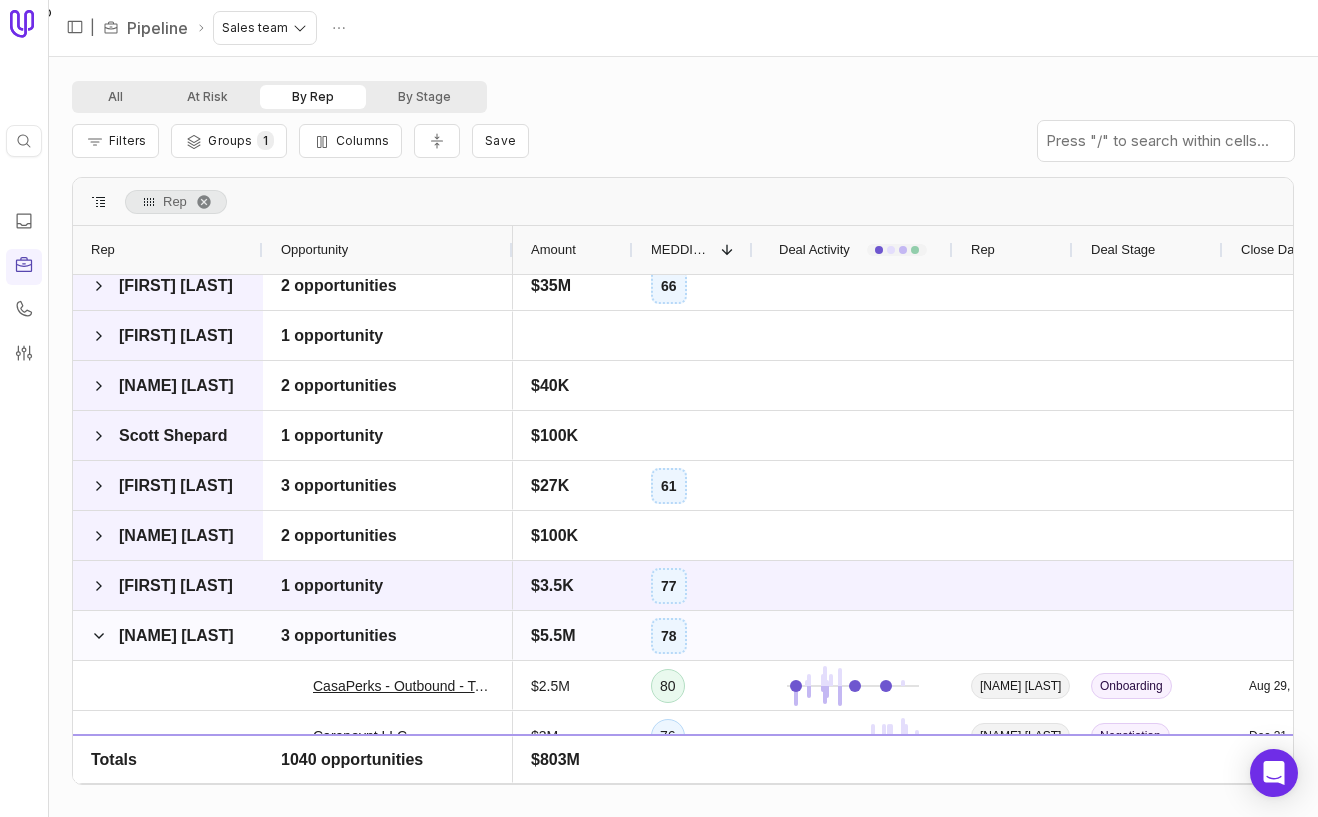 click at bounding box center [99, 636] 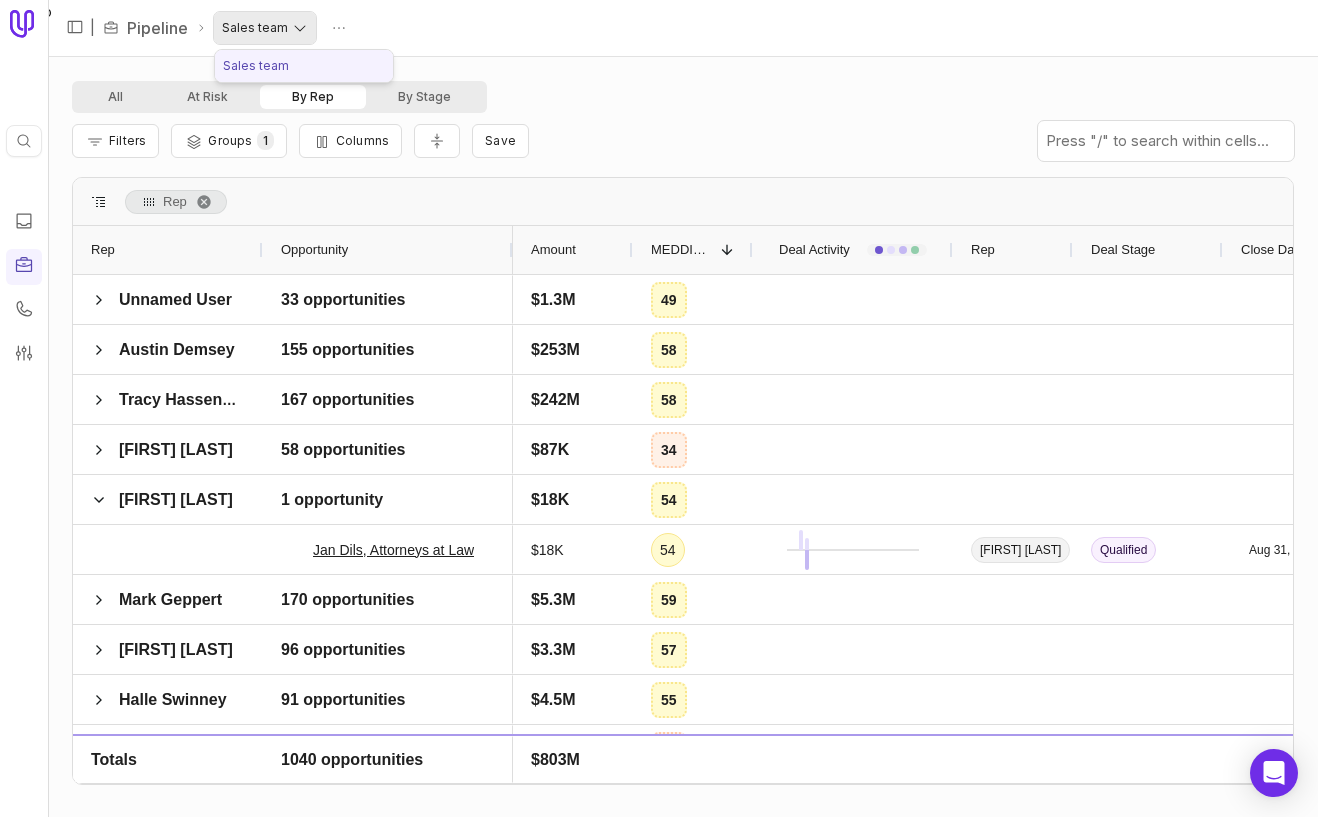 click on "Quick search... ⌘ K | Pipeline Sales team All At Risk By Rep By Stage Filters Groups 1 Columns Save
Rep
Drag here to set column labels
Rep
Opportunity
Amount" at bounding box center [659, 408] 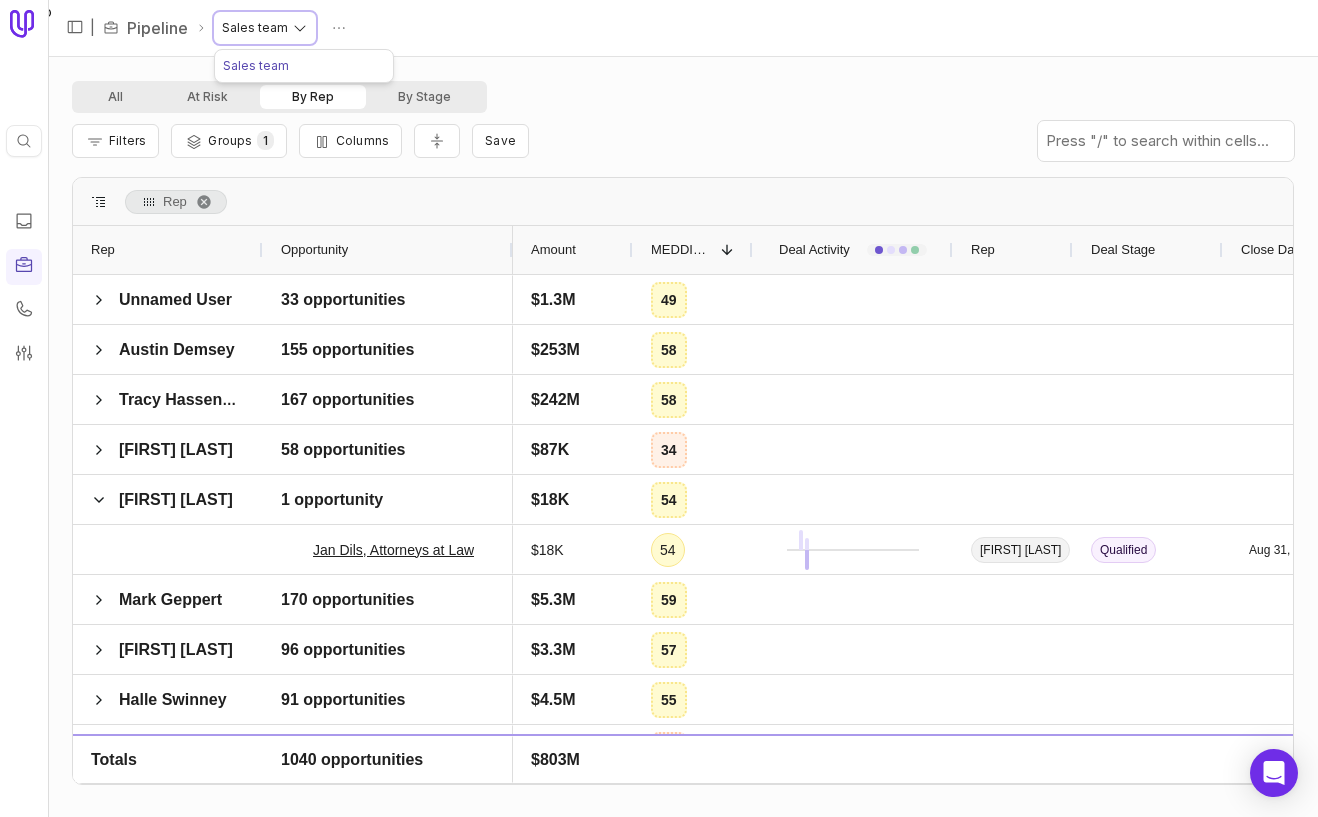 click on "Quick search... ⌘ K | Pipeline Sales team All At Risk By Rep By Stage Filters Groups 1 Columns Save
Rep
Drag here to set column labels
Rep
Opportunity
Amount" at bounding box center (659, 408) 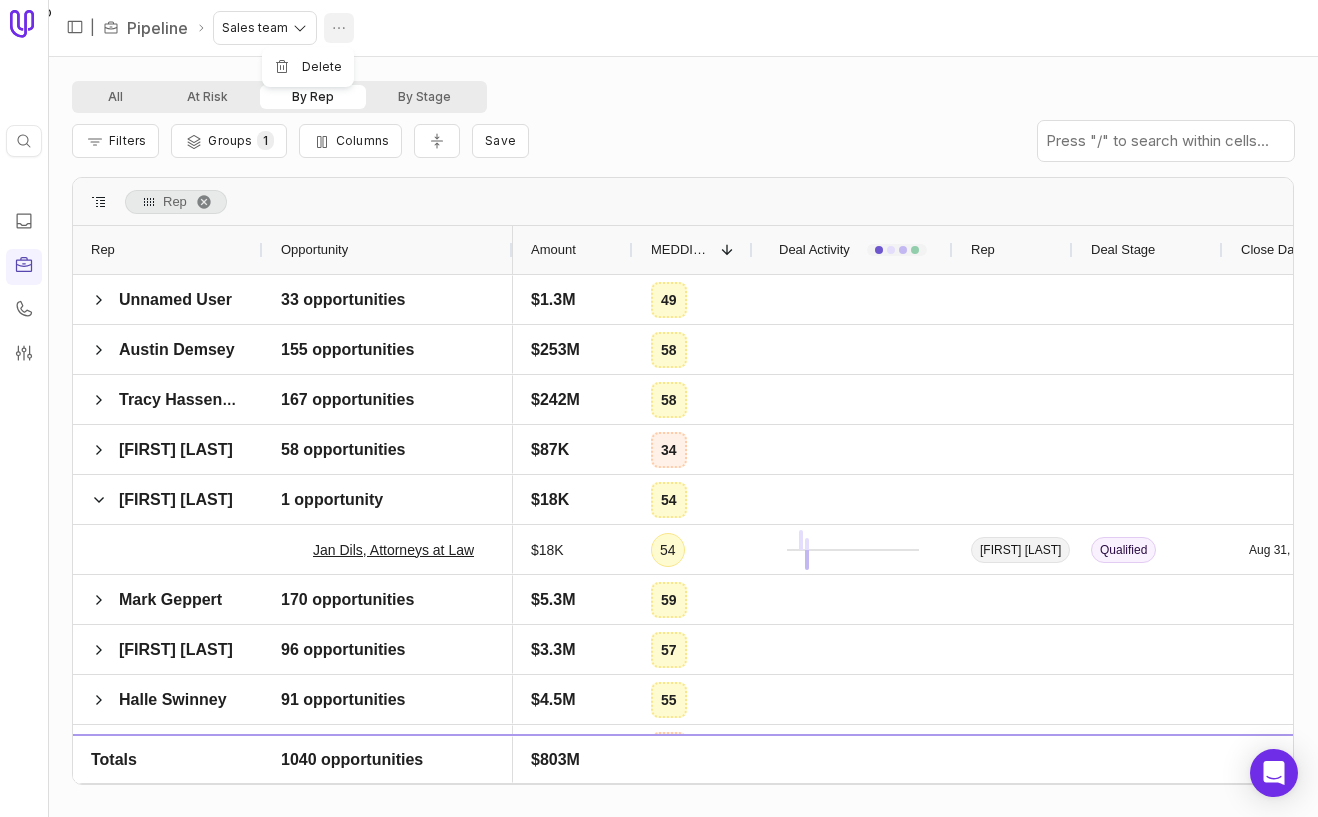 click on "Quick search... ⌘ K | Pipeline Sales team Delete All At Risk By Rep By Stage Filters Groups 1 Columns Save
Rep
Drag here to set column labels
Rep
Opportunity
Amount" at bounding box center (659, 408) 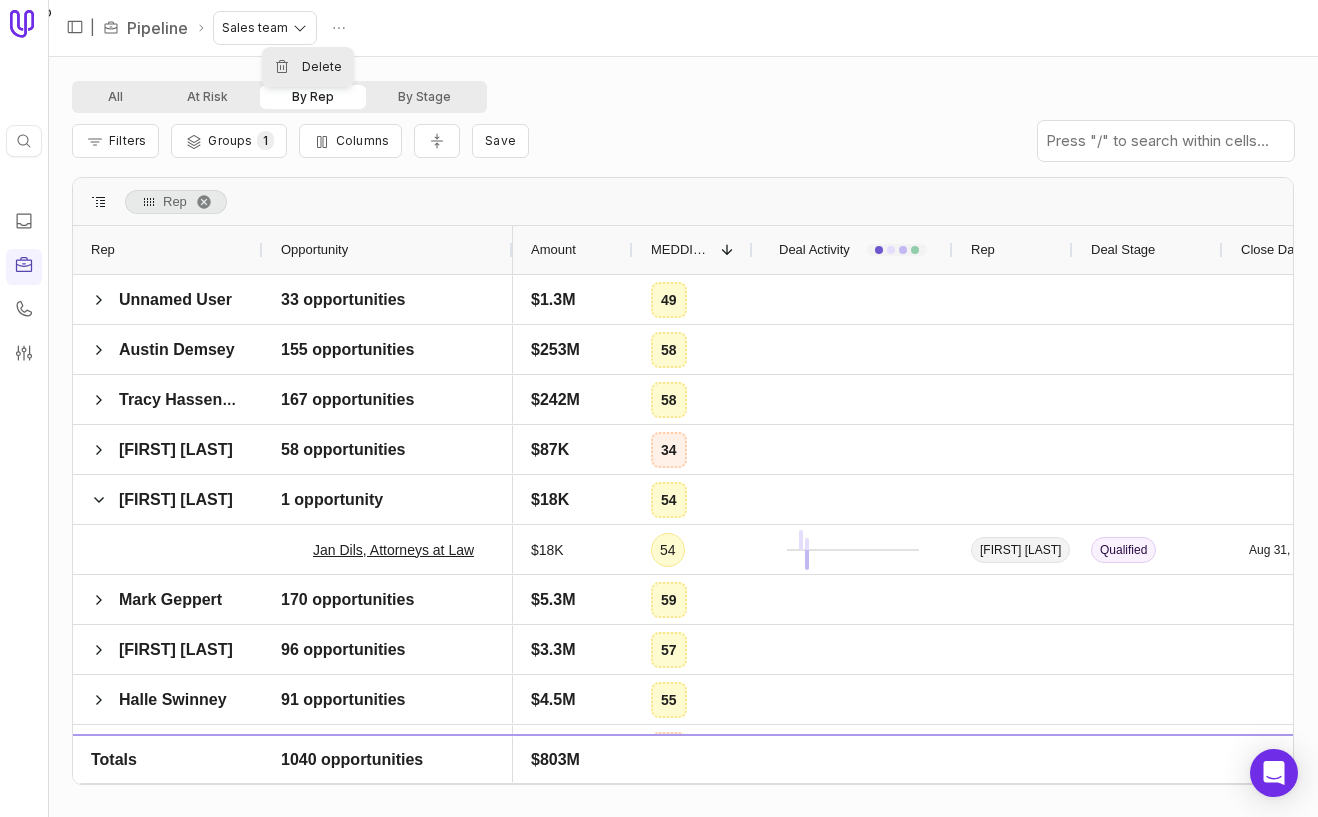 click on "Delete" at bounding box center [322, 65] 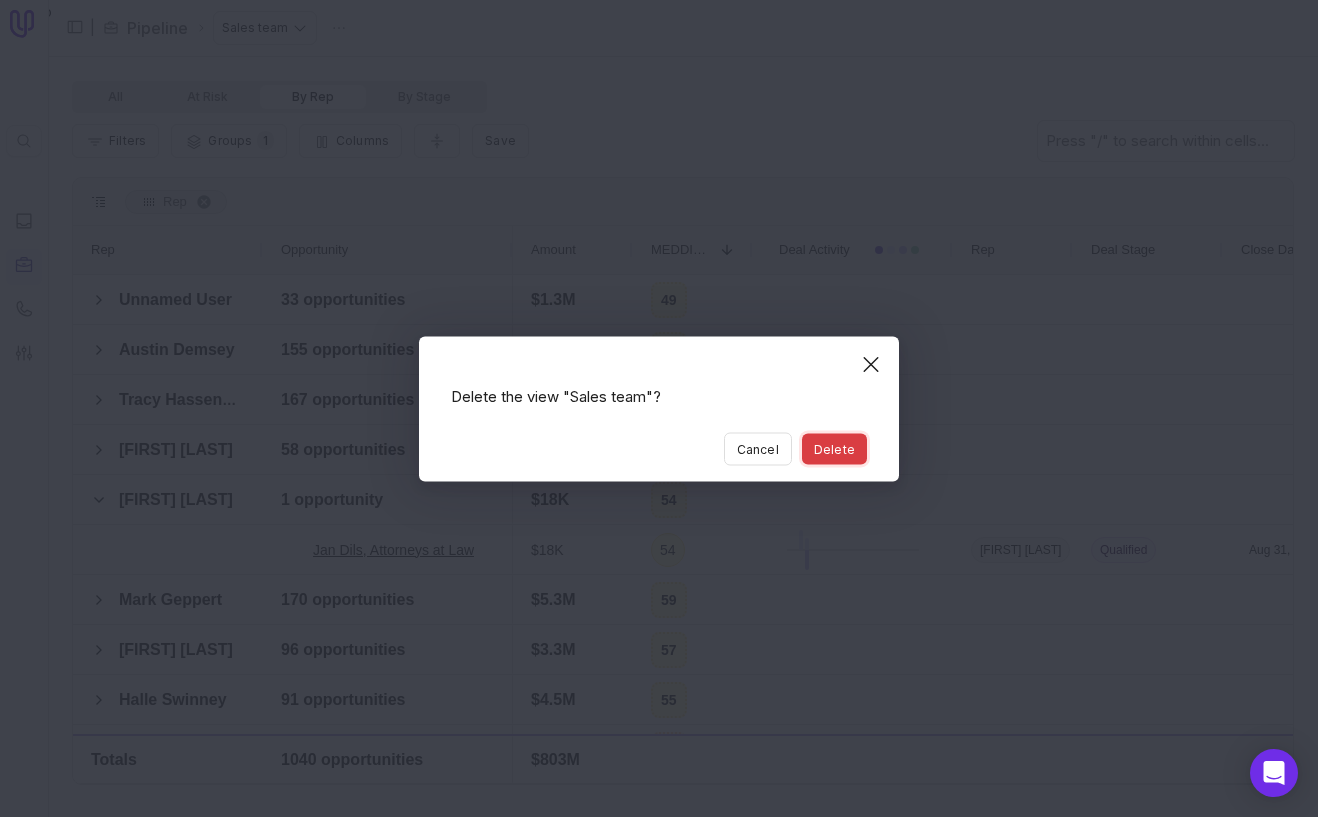 click on "Delete" at bounding box center (834, 448) 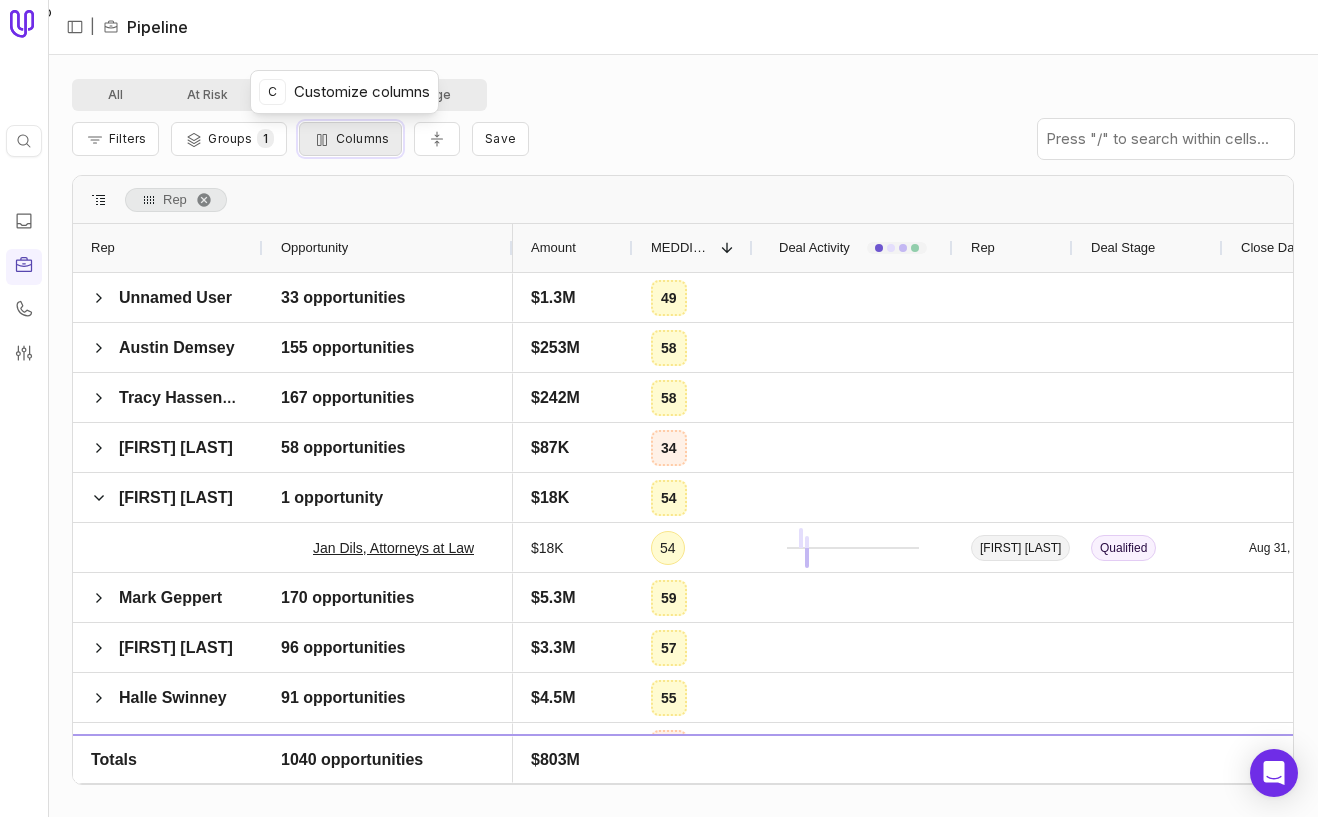click on "Columns" at bounding box center [362, 138] 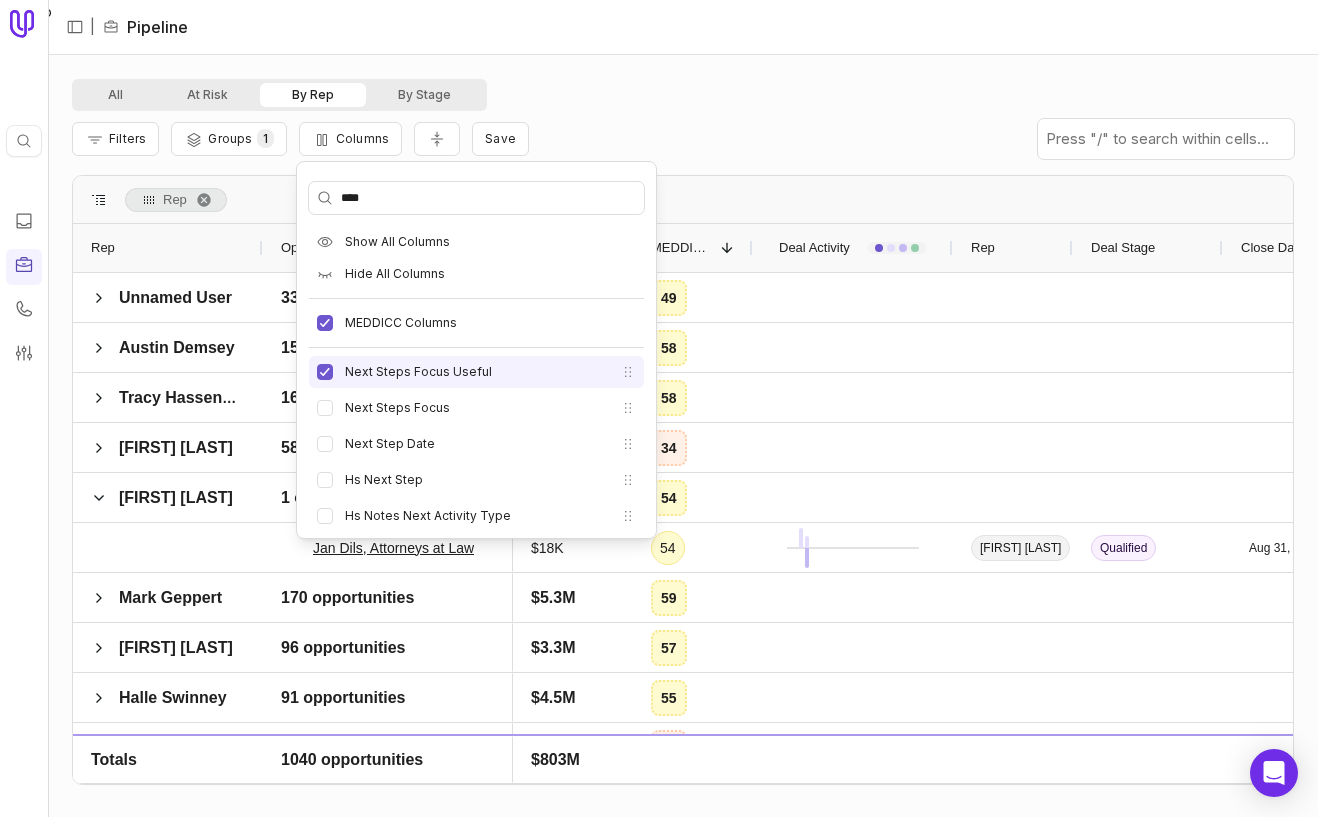 type on "****" 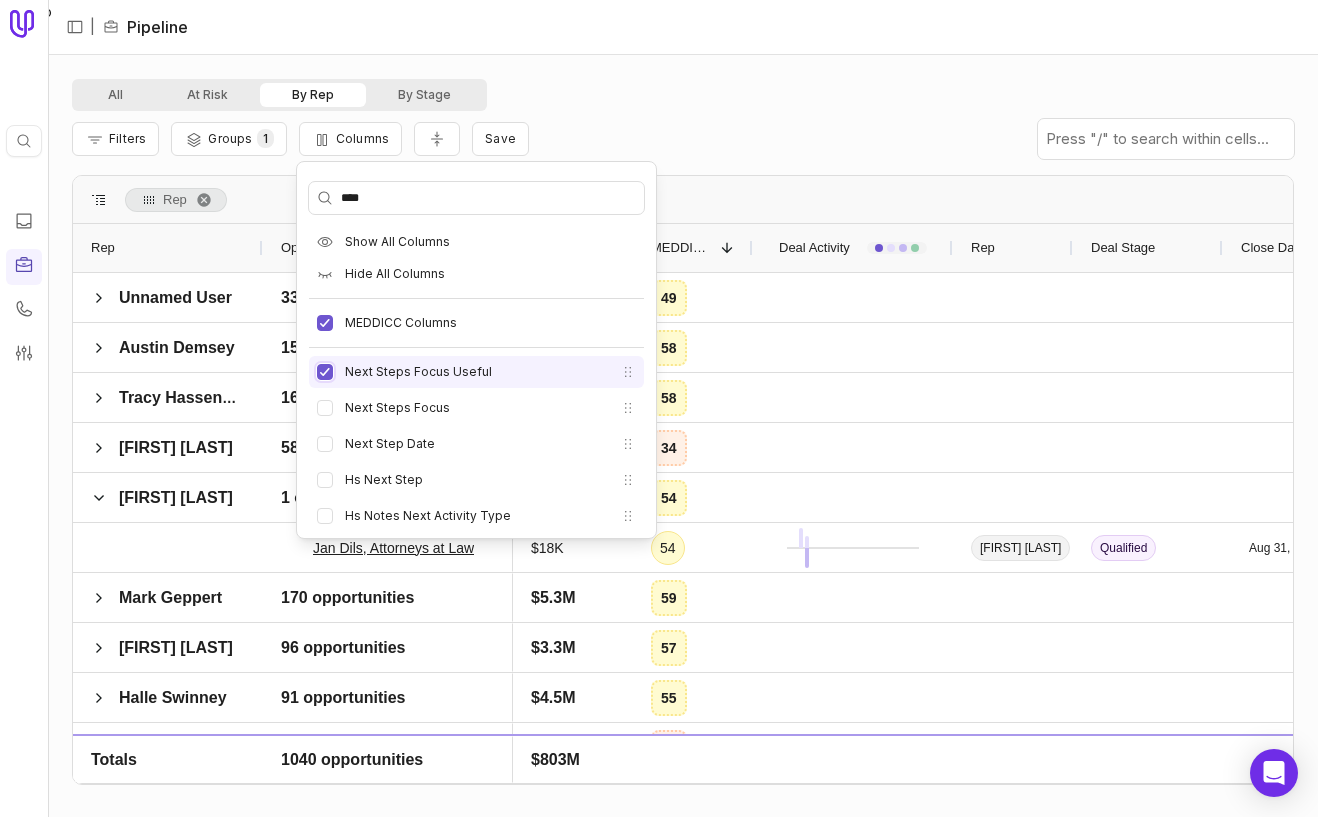 click on "Next Steps Focus Useful" at bounding box center [325, 372] 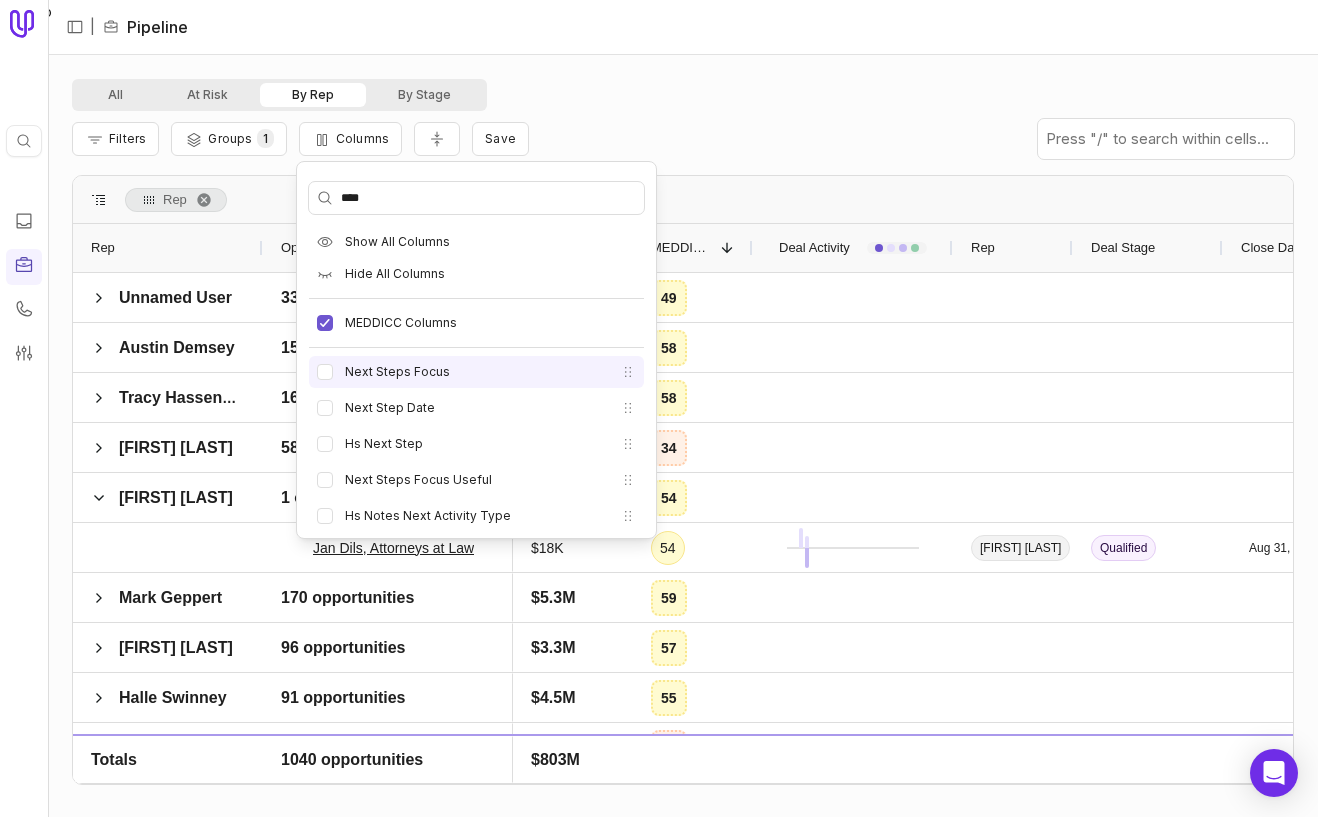 click on "Next Steps Focus" at bounding box center (476, 372) 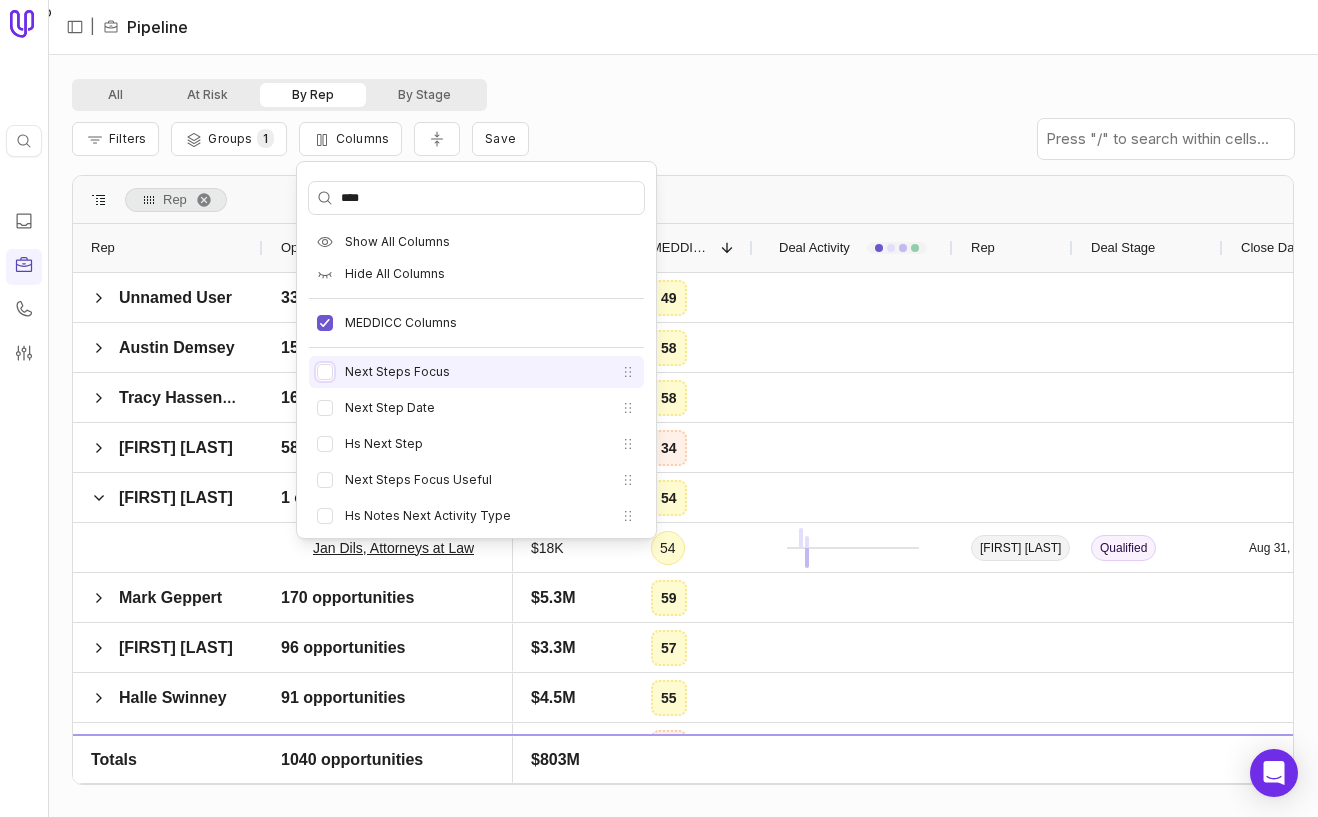 click on "Next Steps Focus" at bounding box center (325, 372) 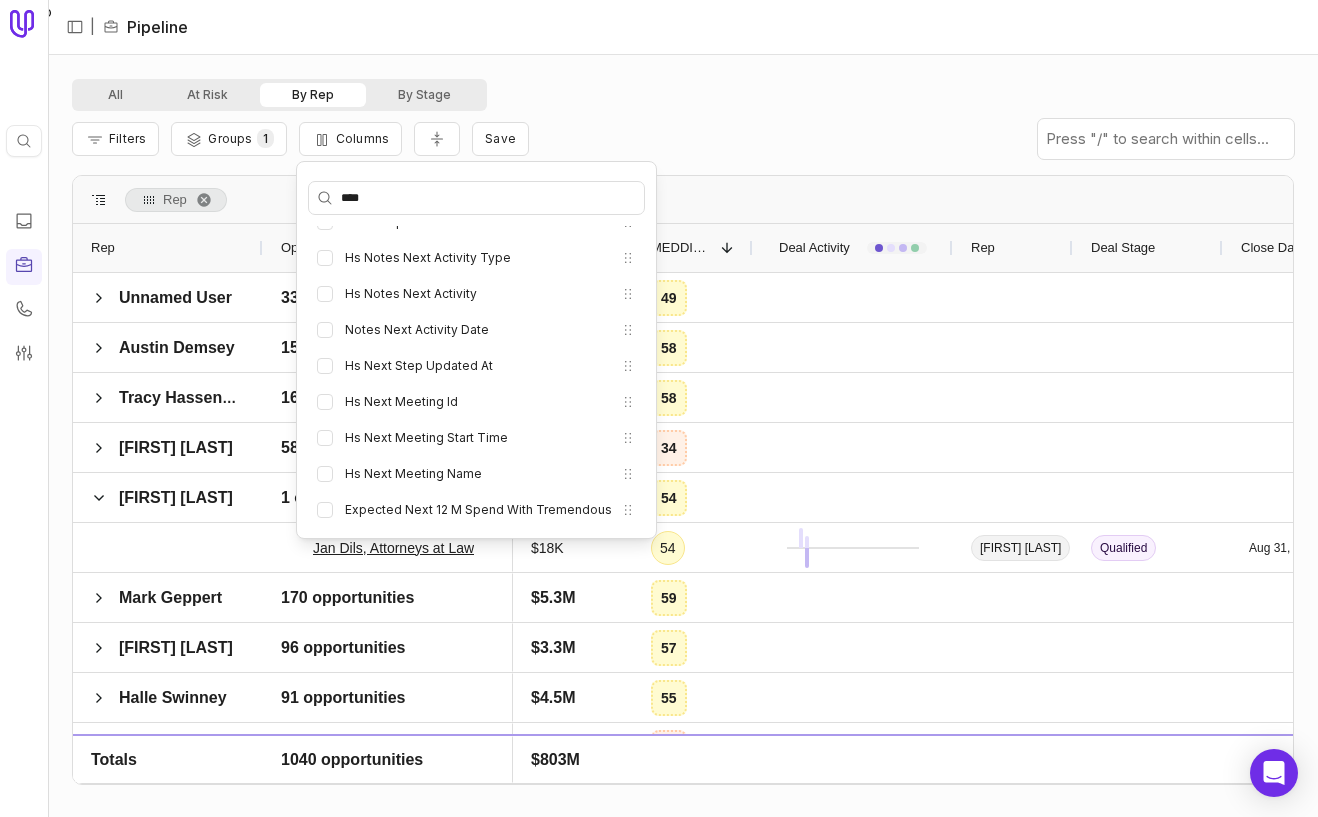 scroll, scrollTop: 0, scrollLeft: 0, axis: both 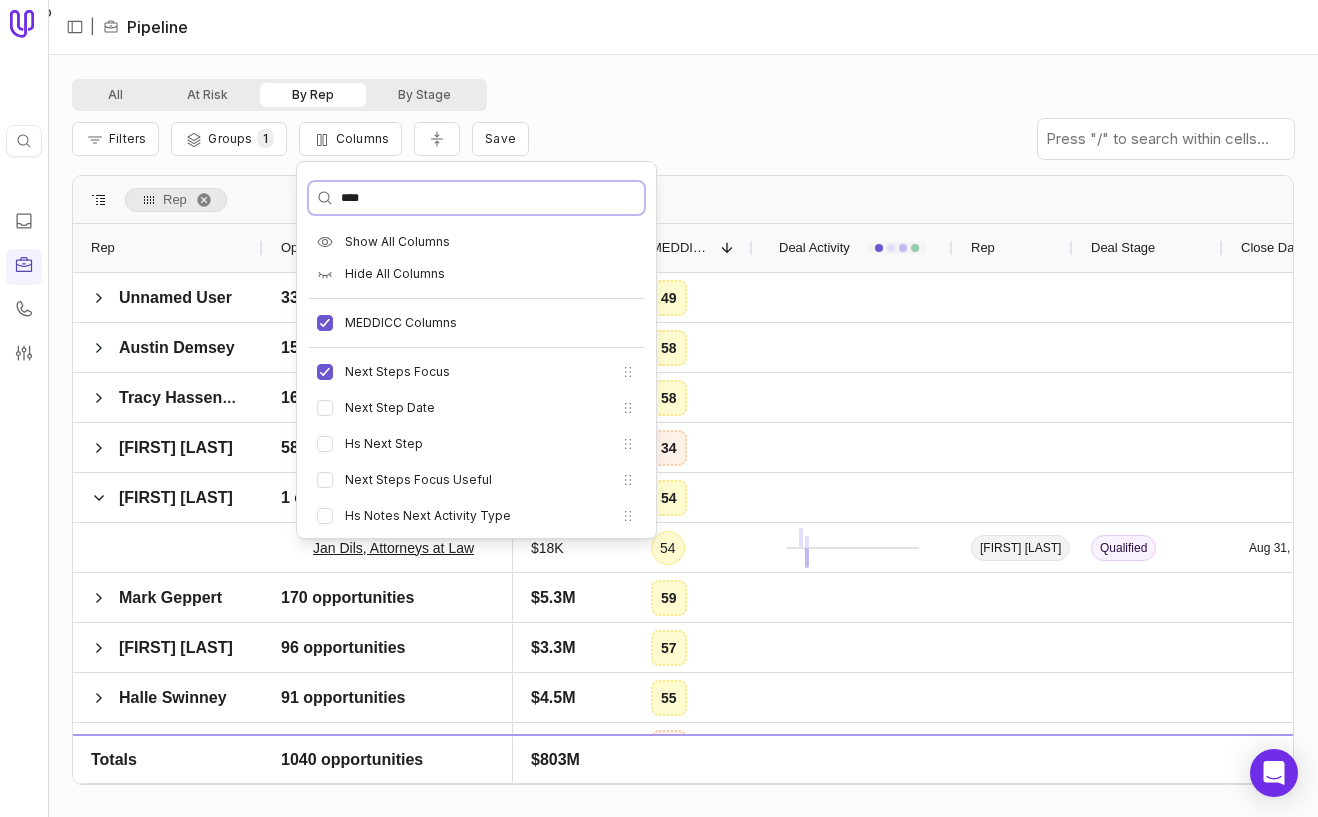 click on "****" at bounding box center (476, 198) 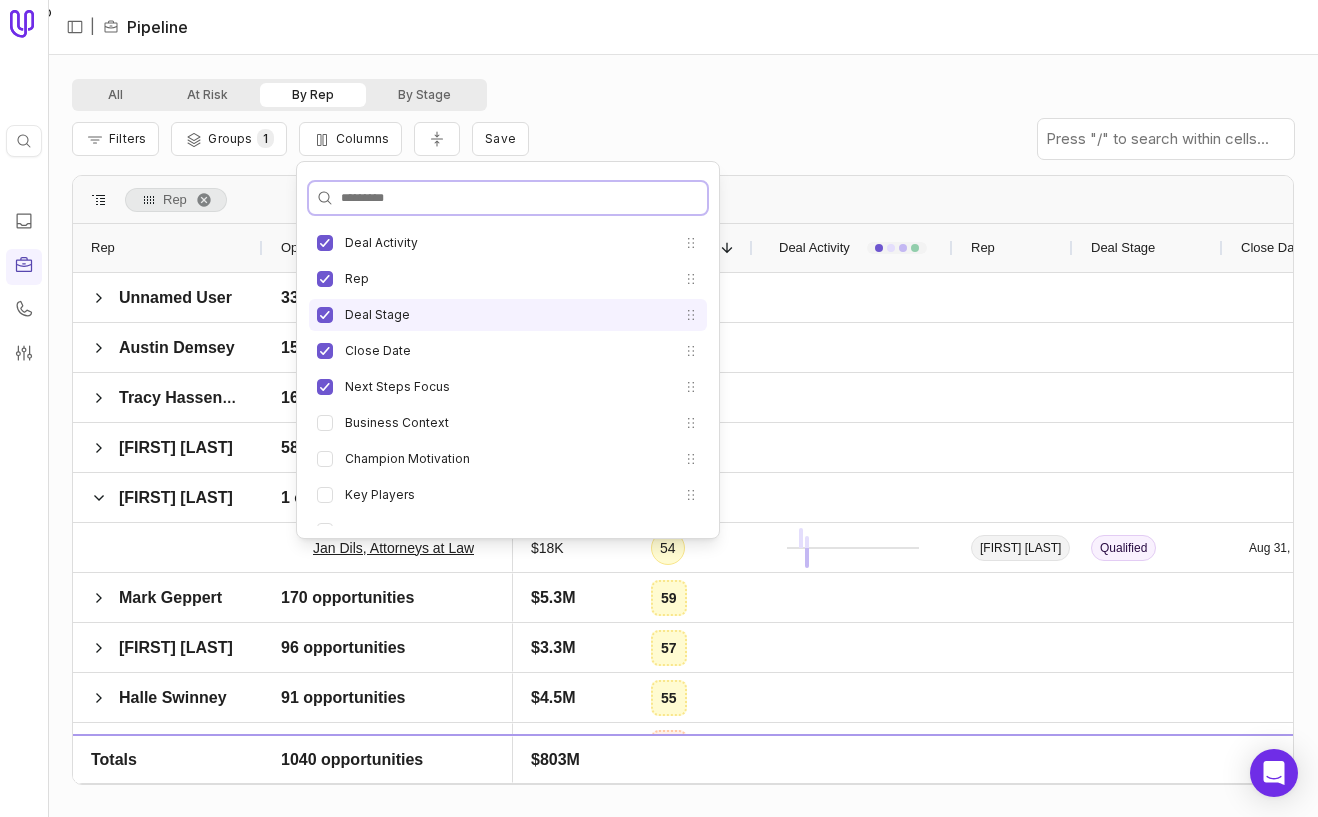 scroll, scrollTop: 241, scrollLeft: 0, axis: vertical 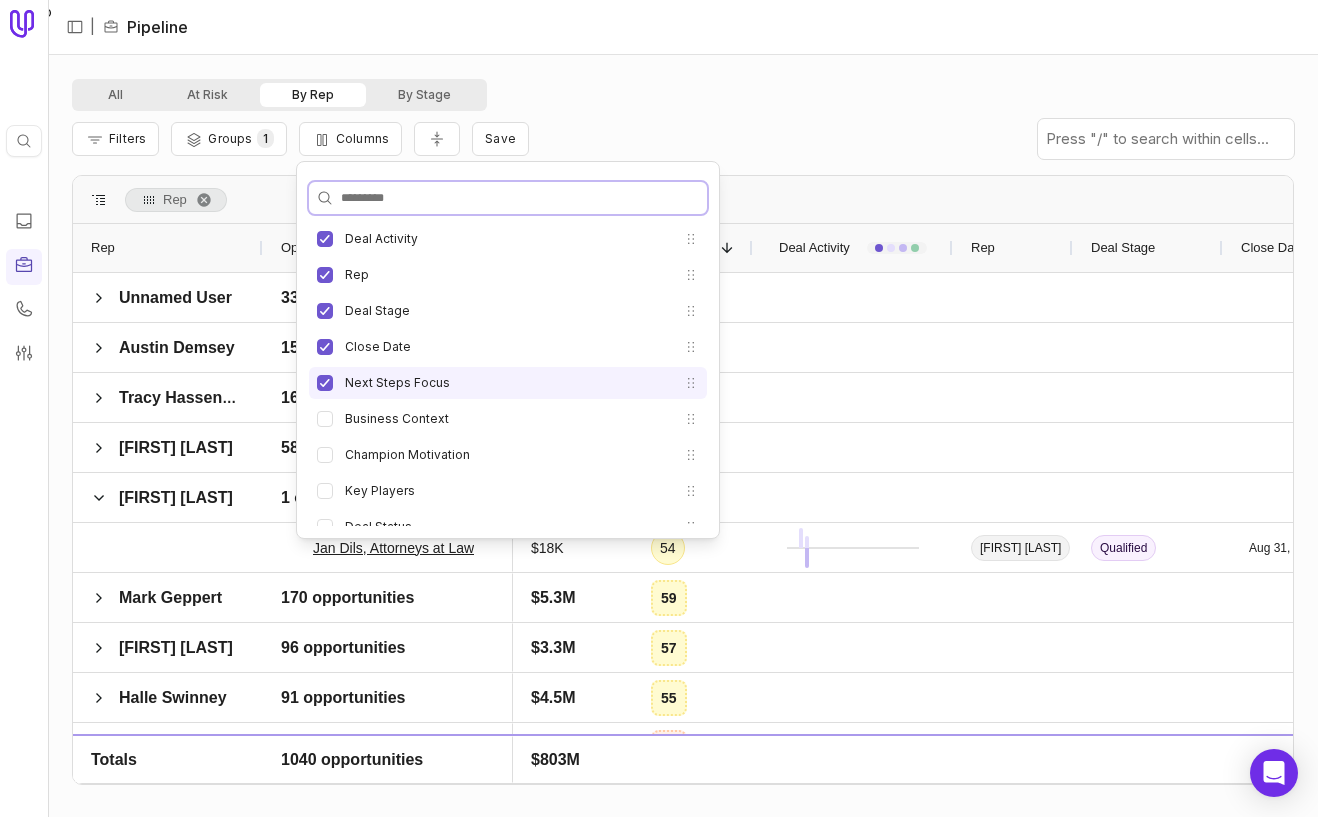 type 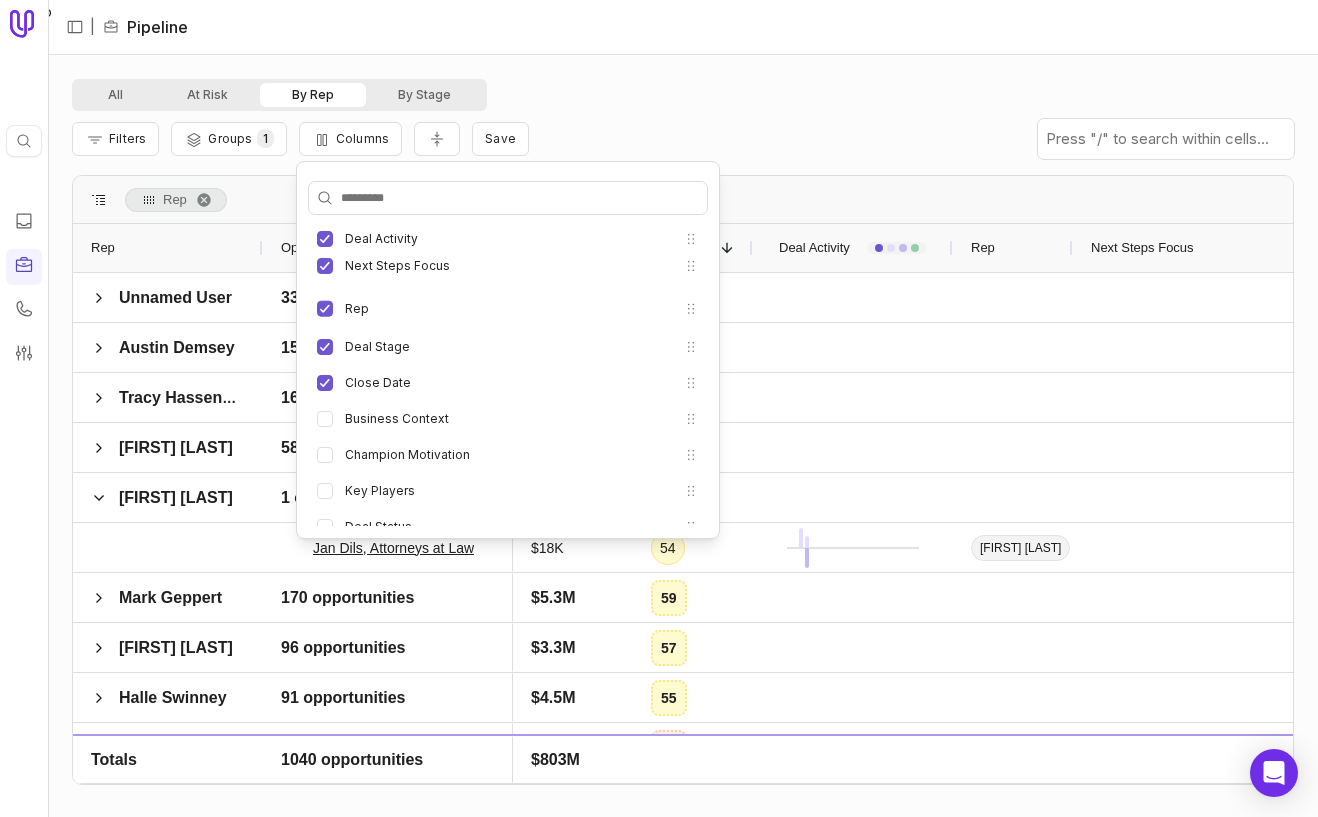 drag, startPoint x: 674, startPoint y: 379, endPoint x: 666, endPoint y: 262, distance: 117.273186 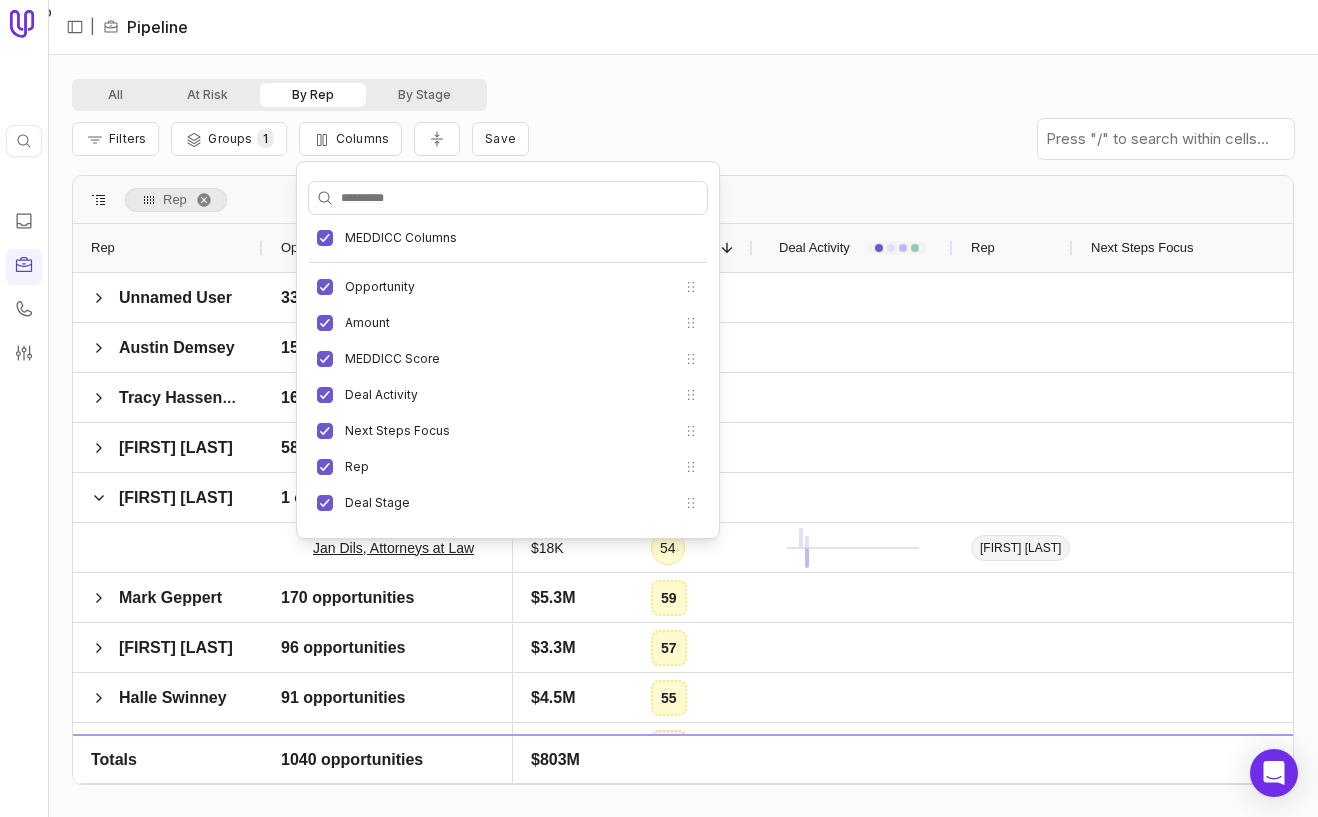 scroll, scrollTop: 65, scrollLeft: 0, axis: vertical 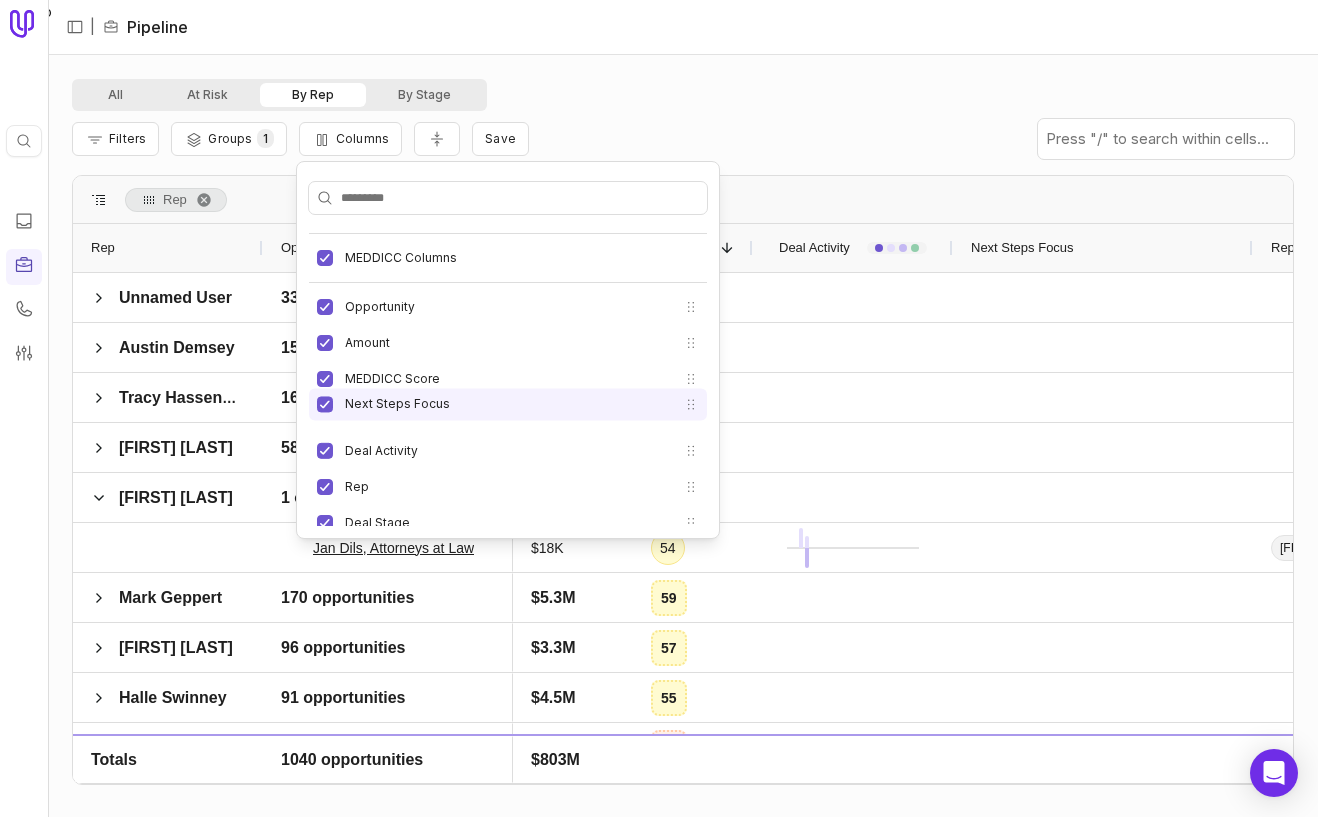 drag, startPoint x: 675, startPoint y: 459, endPoint x: 673, endPoint y: 413, distance: 46.043457 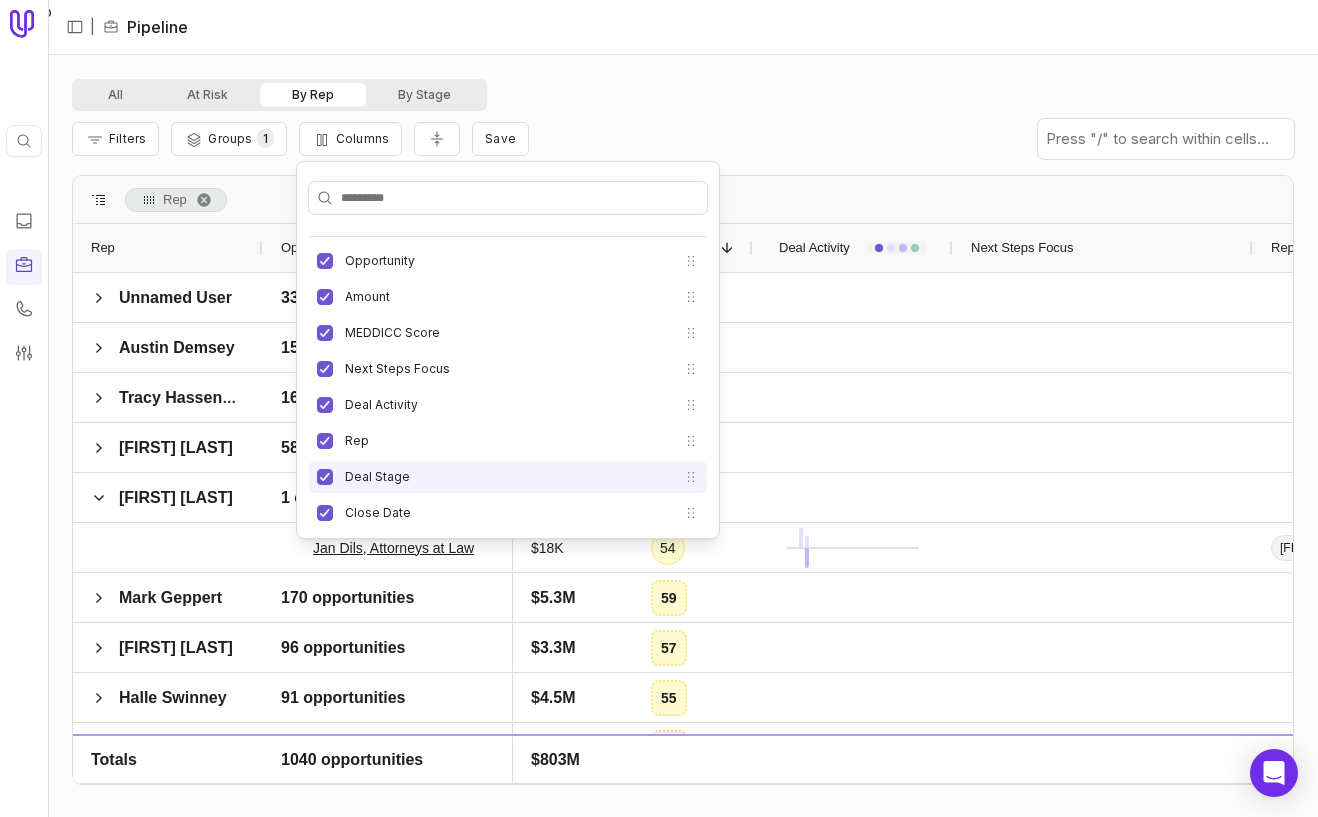 scroll, scrollTop: 109, scrollLeft: 0, axis: vertical 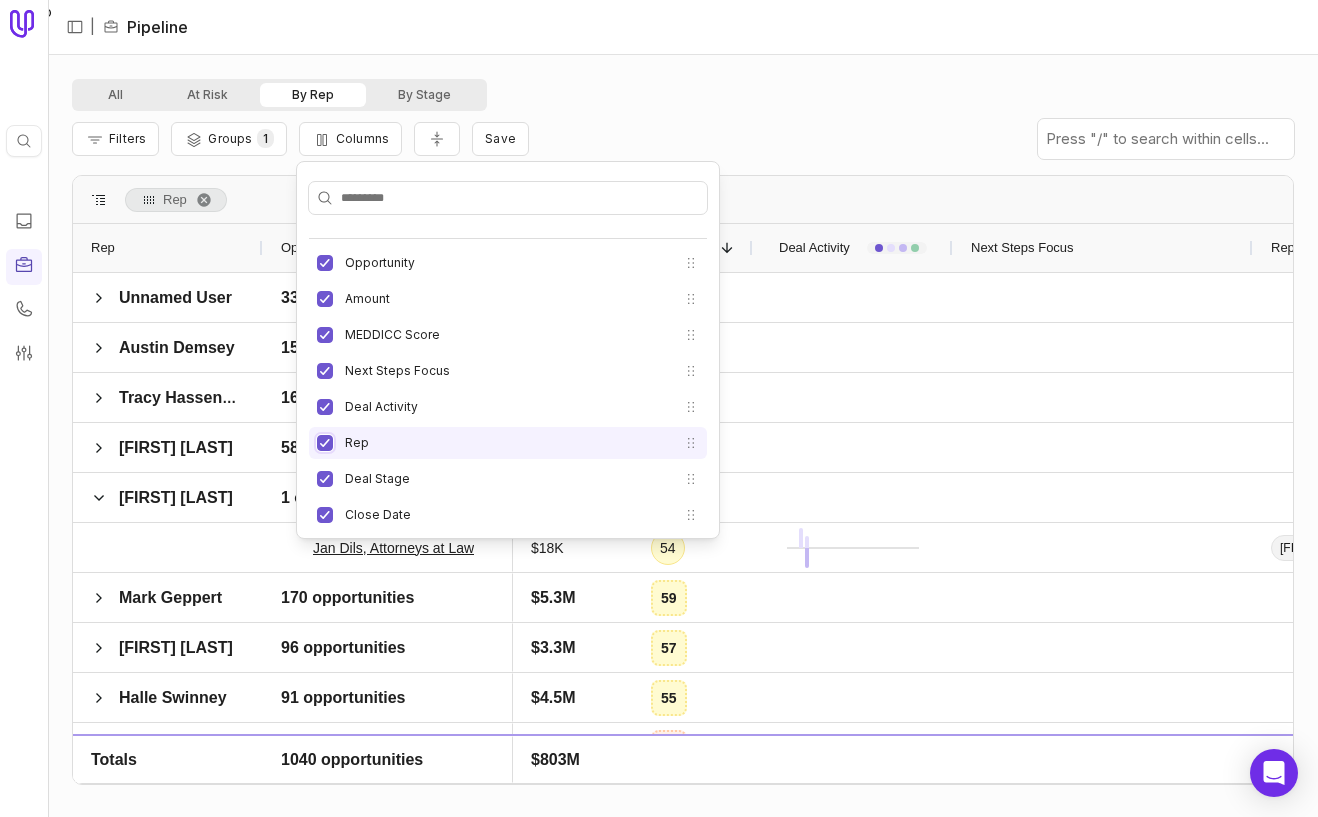 click on "Rep" at bounding box center (325, 443) 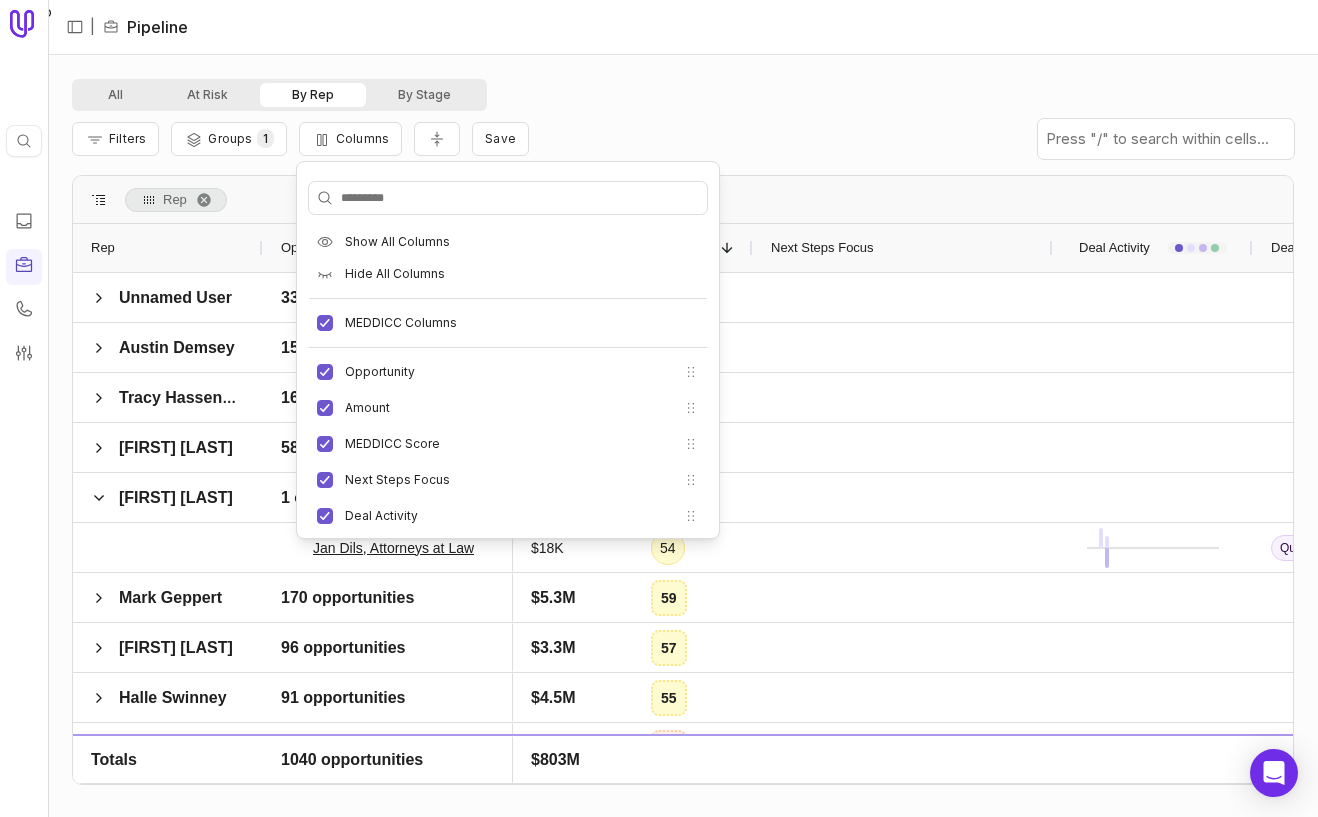 click on "Filters Groups 1 Columns Save" at bounding box center [683, 139] 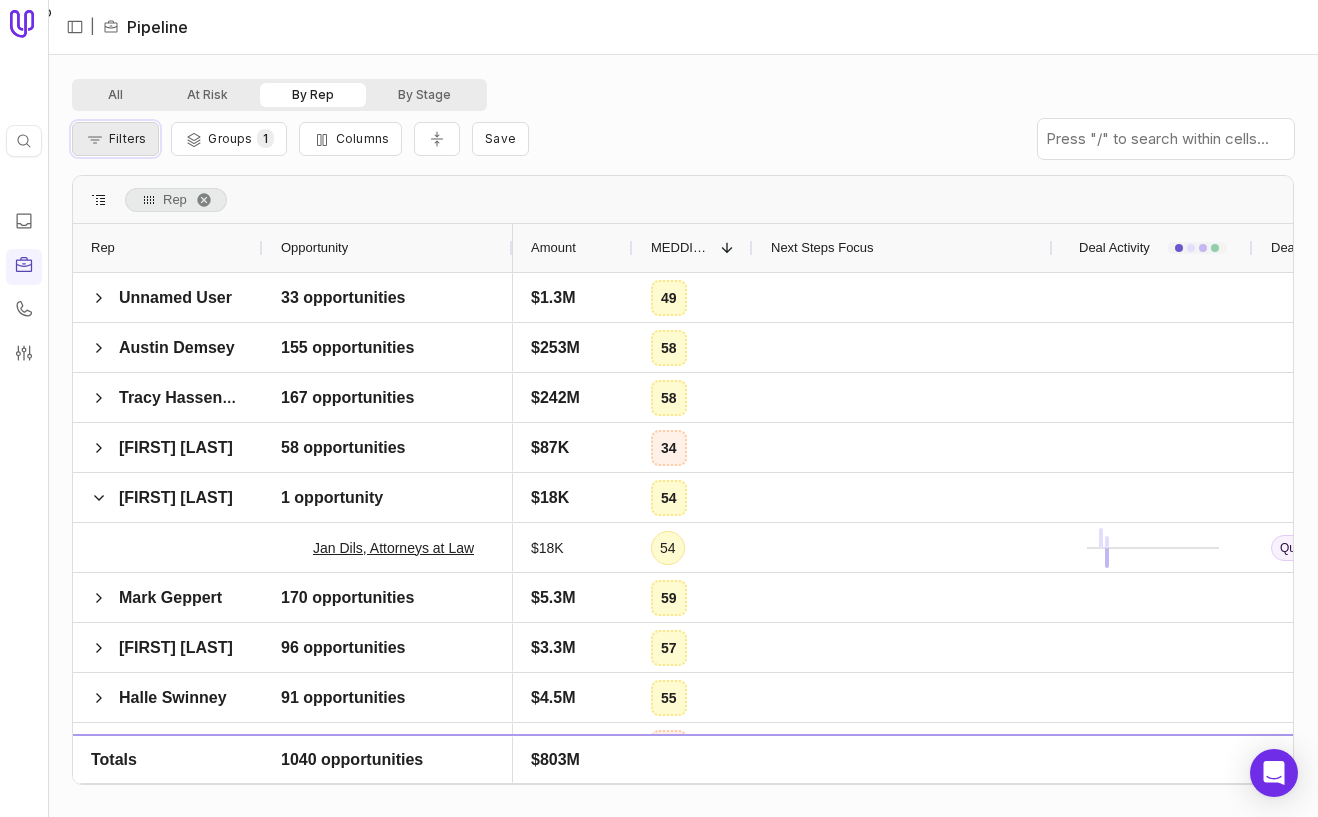 click on "Filters" at bounding box center [127, 138] 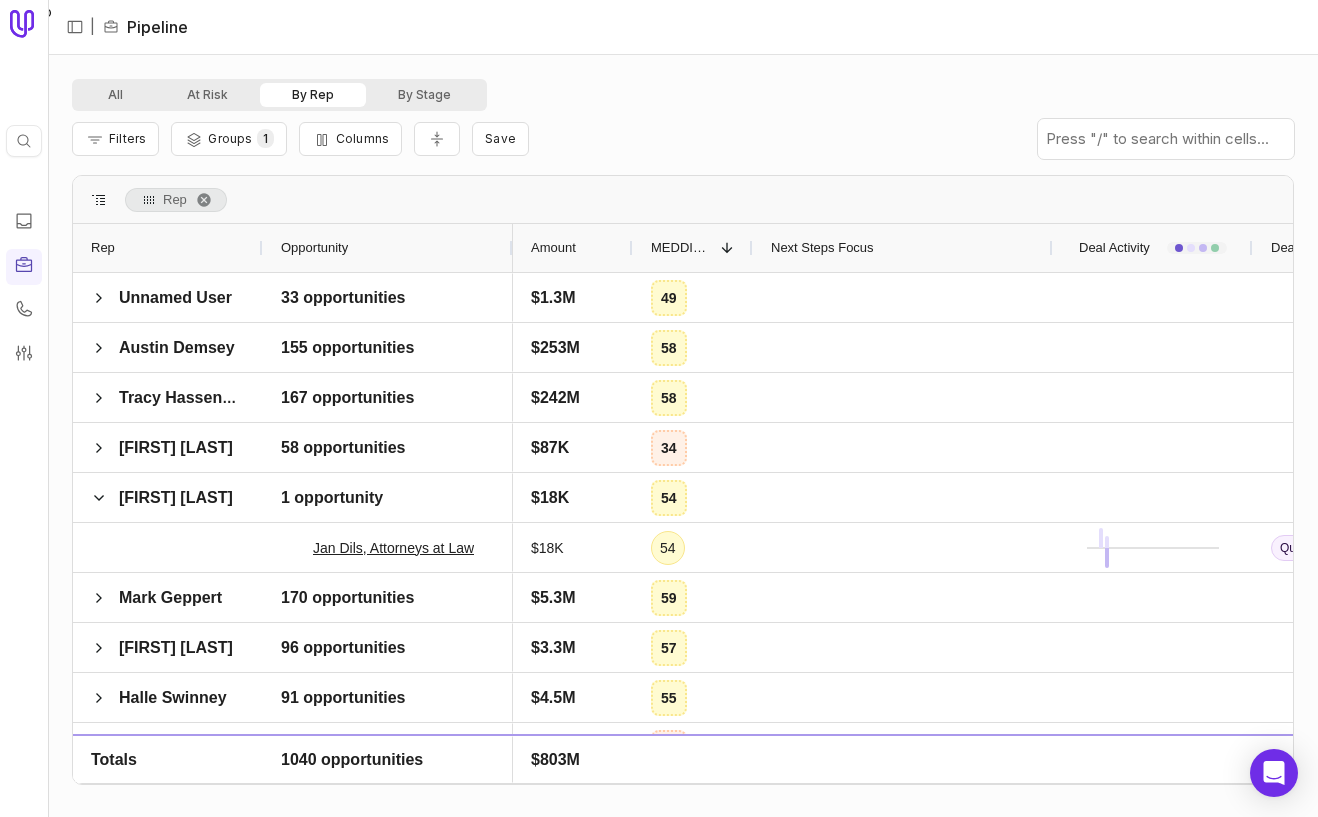 click on "All At Risk By Rep By Stage" at bounding box center [683, 95] 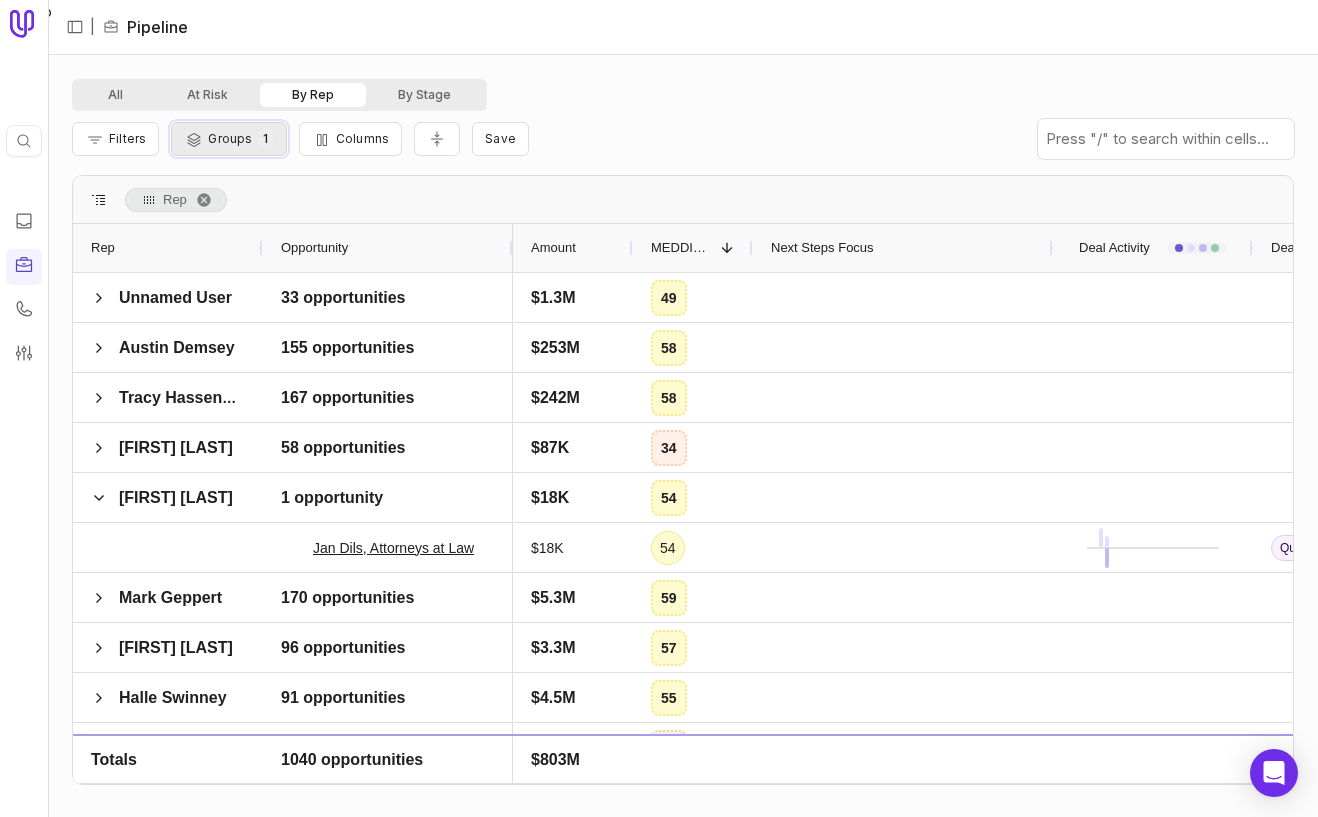 click on "Groups" at bounding box center [230, 138] 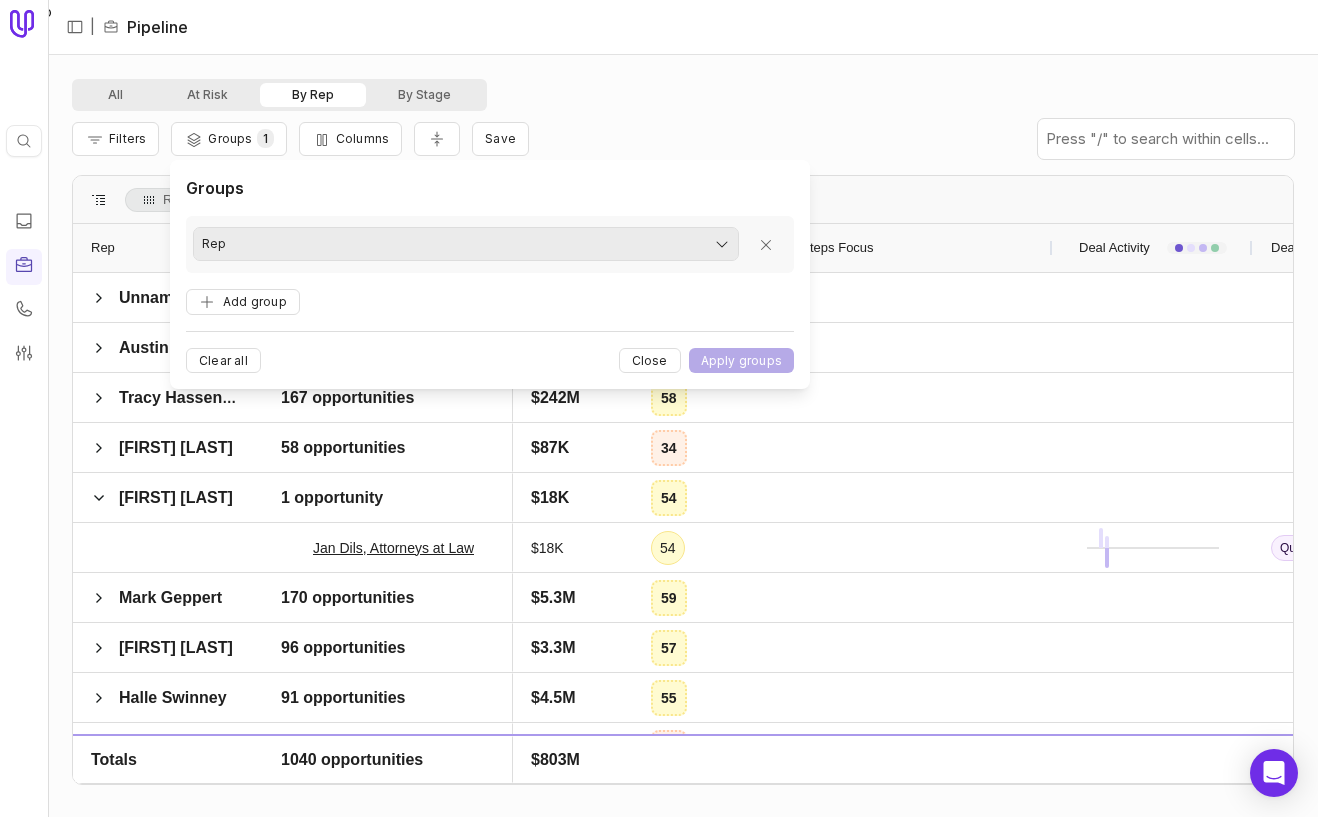 click on "Quick search... ⌘ K | Pipeline All At Risk By Rep By Stage Filters Groups 1 Columns Save
Rep
Drag here to set column labels
Rep
Opportunity
Amount
1" at bounding box center (659, 408) 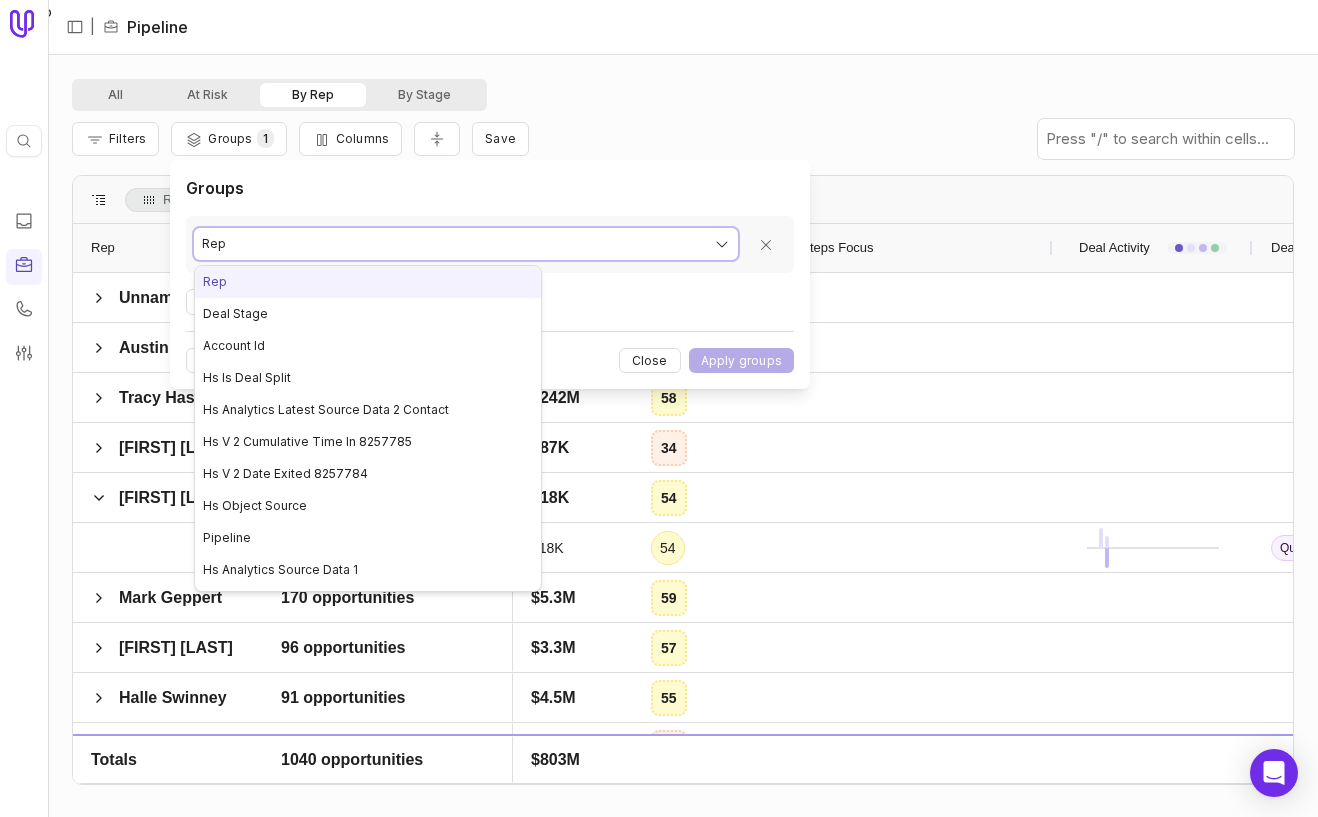 click on "Quick search... ⌘ K | Pipeline All At Risk By Rep By Stage Filters Groups 1 Columns Save
Rep
Drag here to set column labels
Rep
Opportunity
Amount
1" at bounding box center [659, 408] 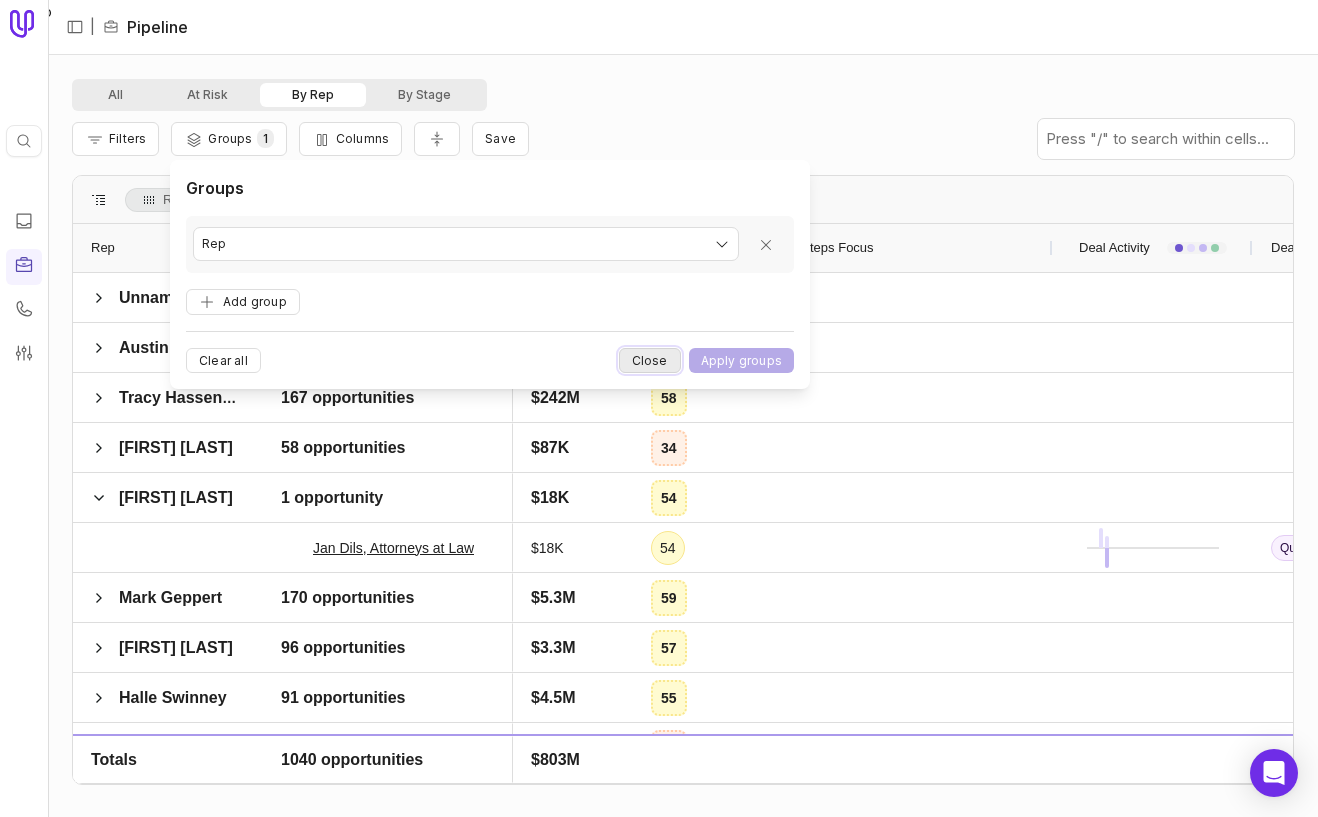 click on "Close" at bounding box center (650, 360) 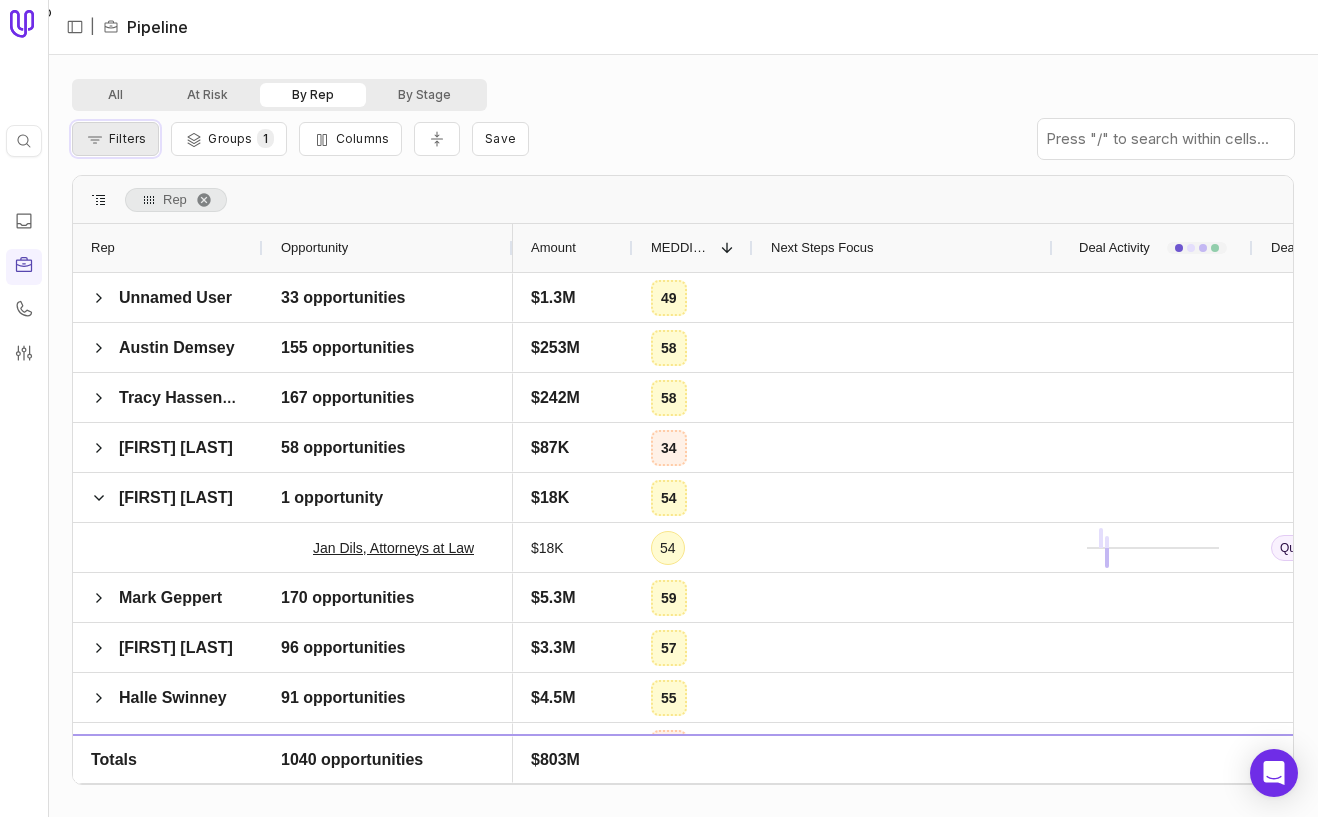 click 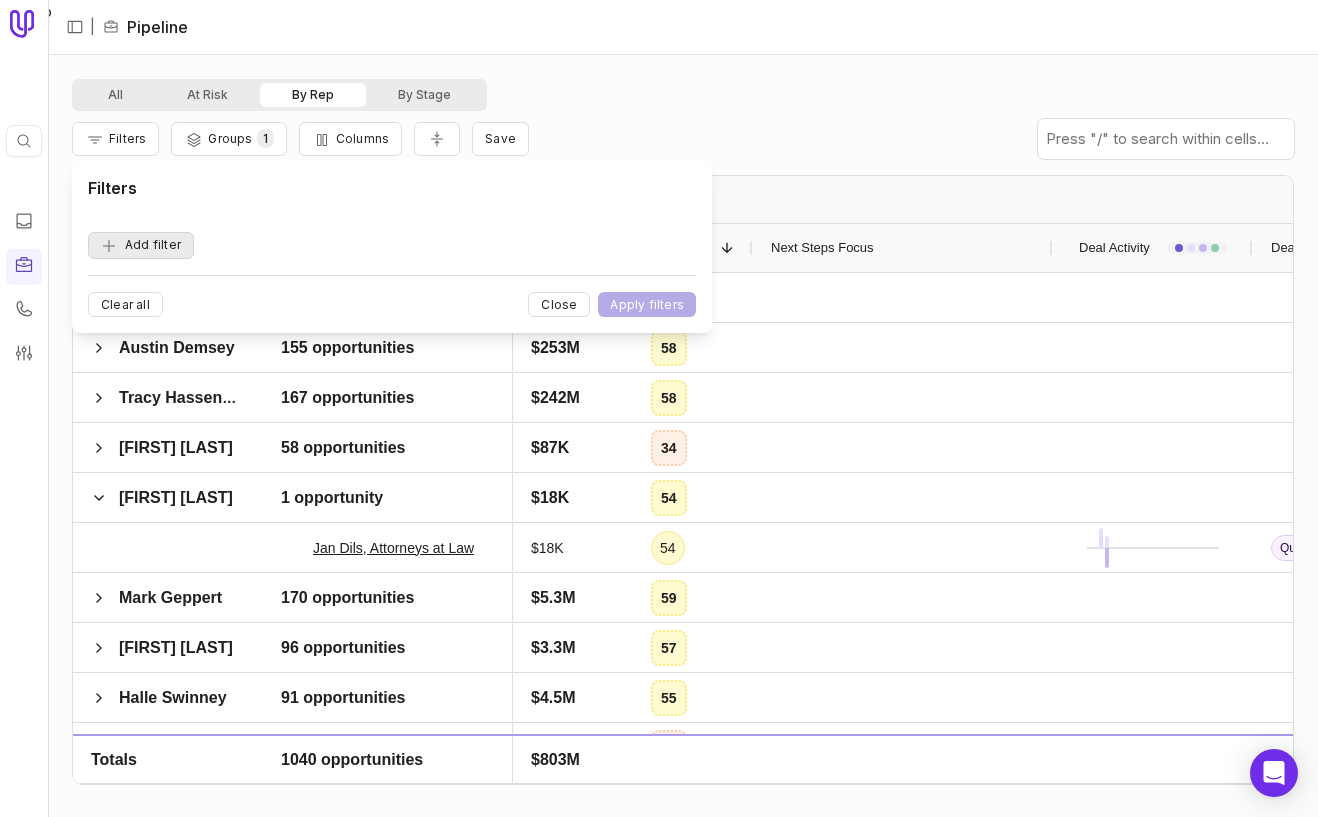click on "Add filter" at bounding box center [141, 245] 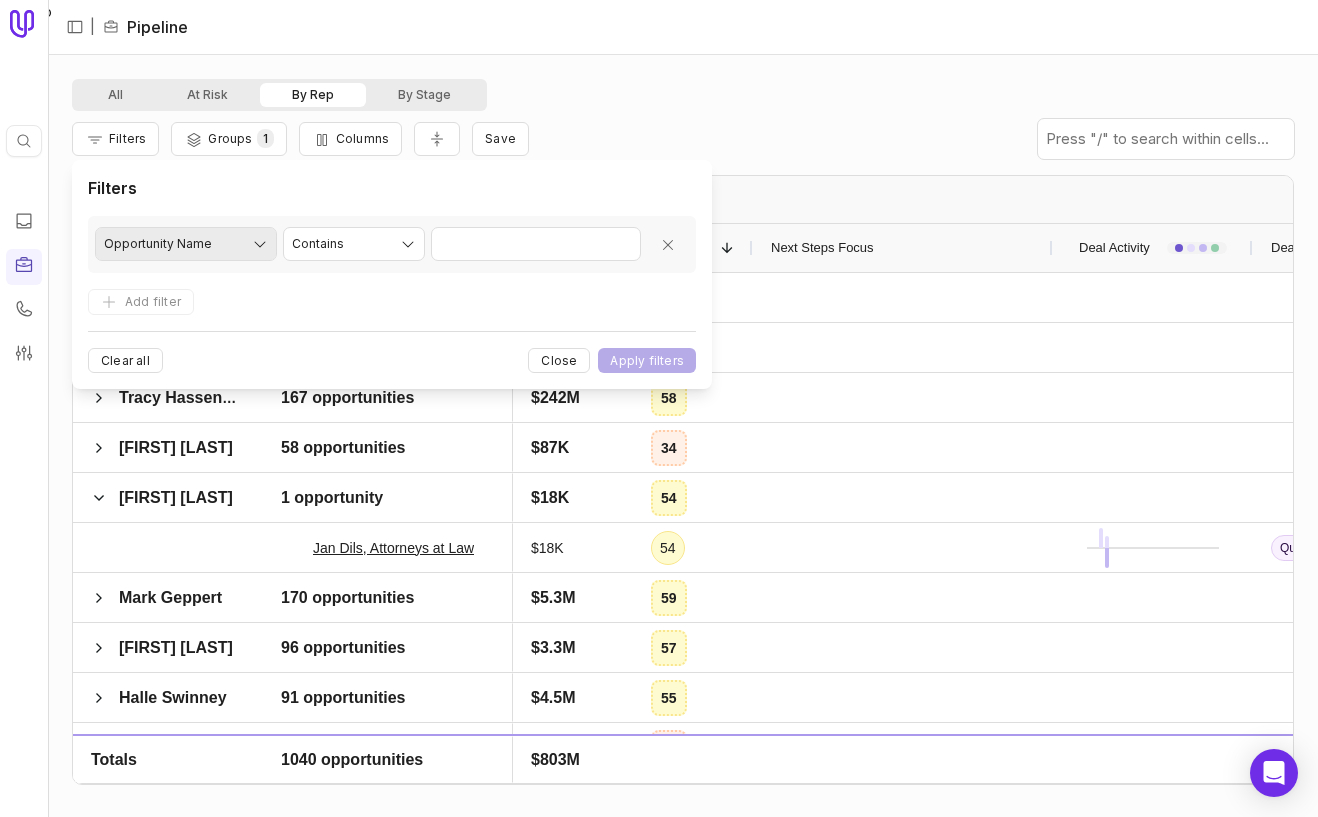 click on "Quick search... ⌘ K | Pipeline All At Risk By Rep By Stage Filters Groups 1 Columns Save
Rep
Drag here to set column labels
Rep
Opportunity
Amount
1" at bounding box center (659, 408) 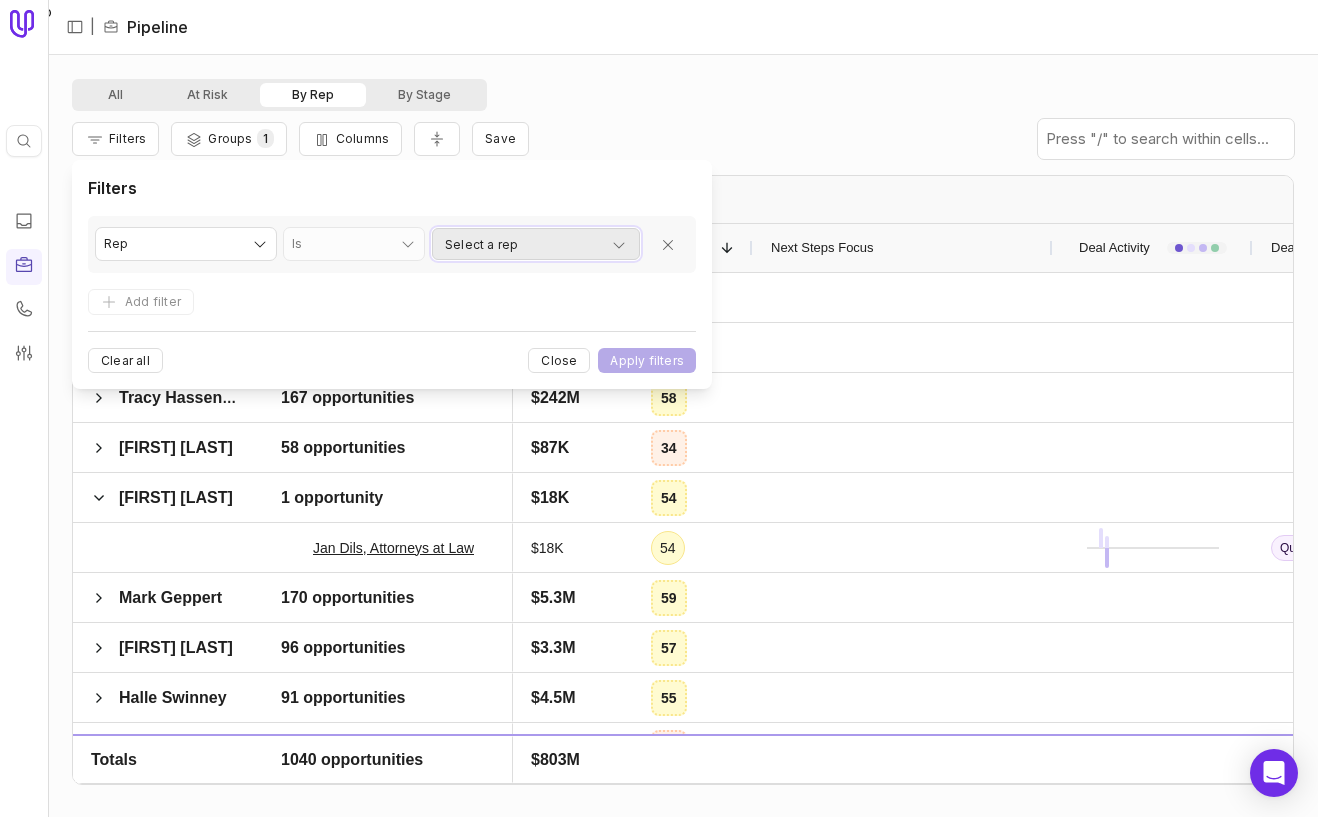 click on "Select a rep" at bounding box center (536, 245) 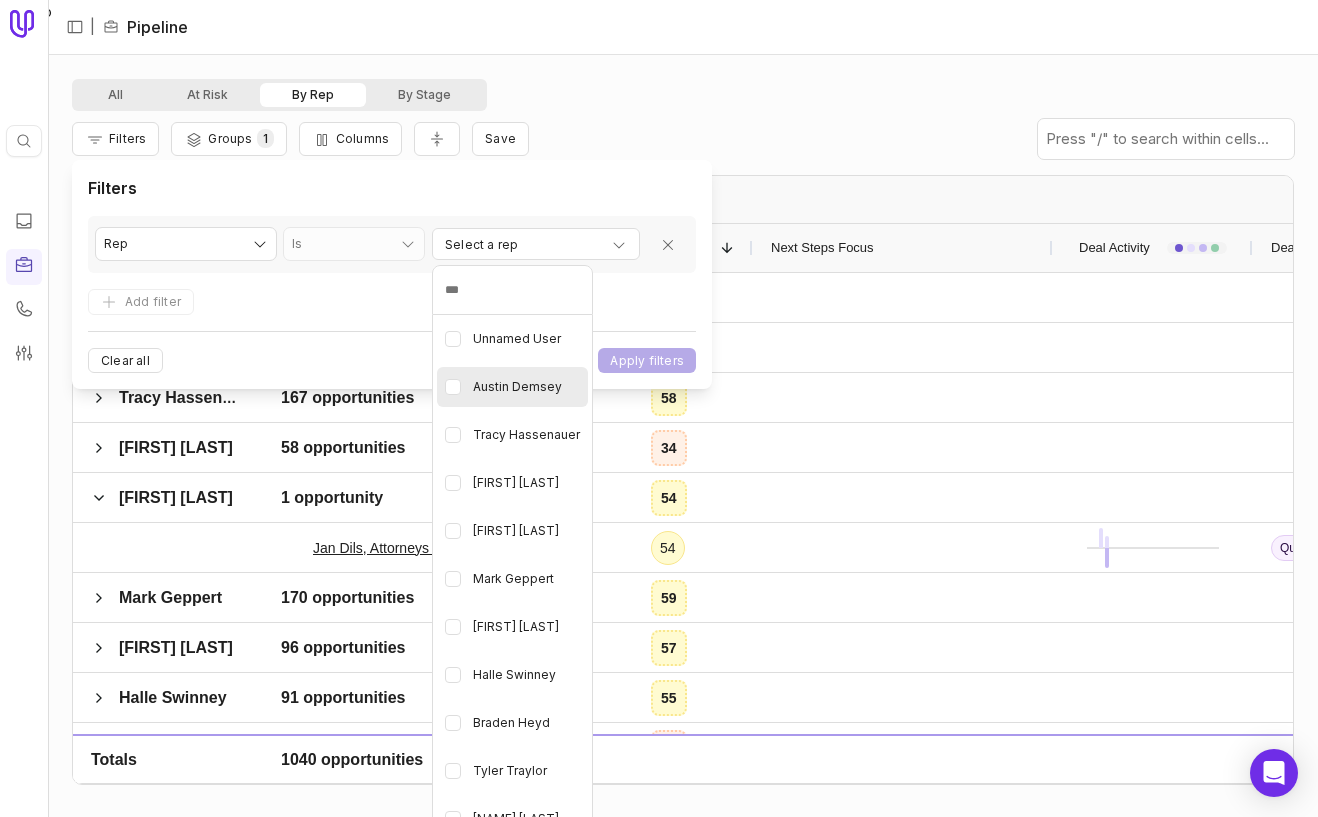 click at bounding box center (453, 387) 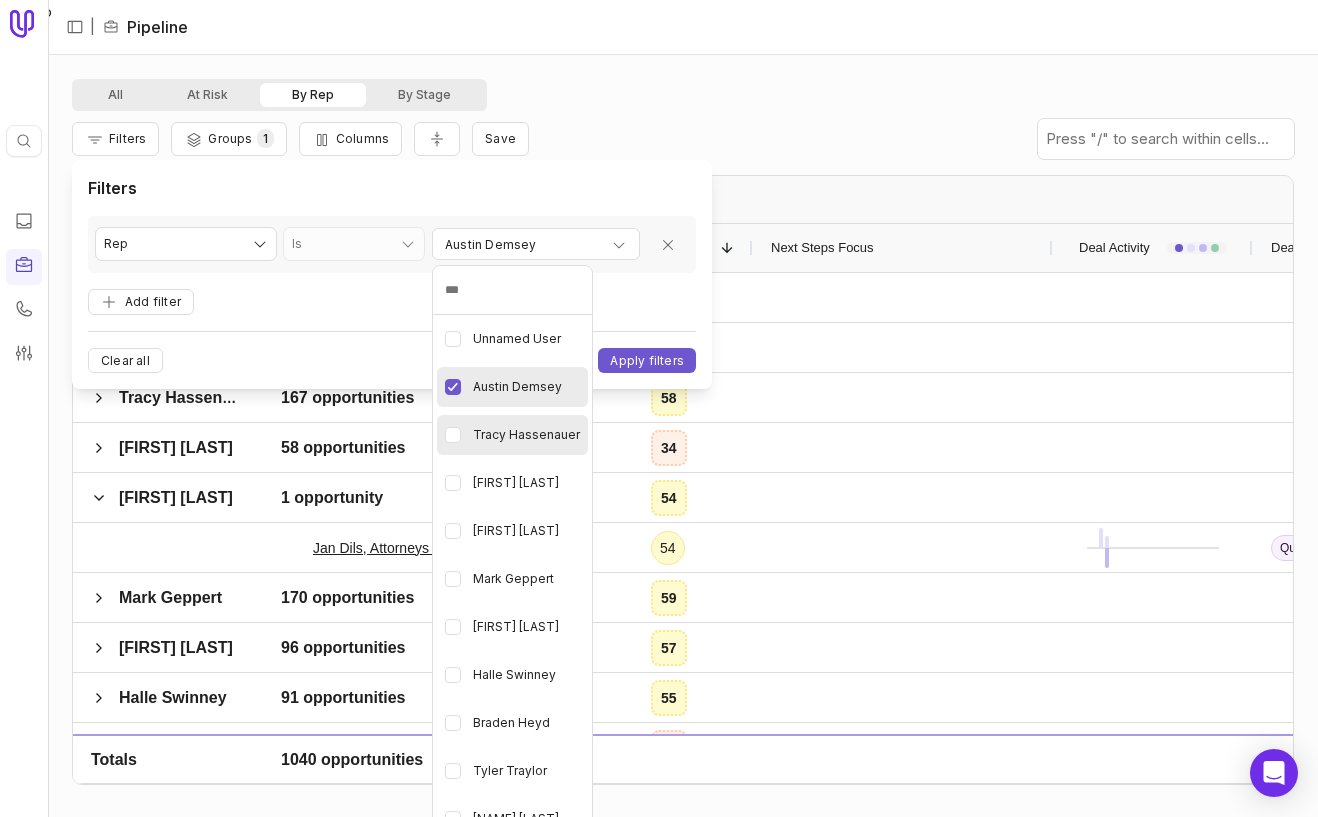 click at bounding box center [453, 435] 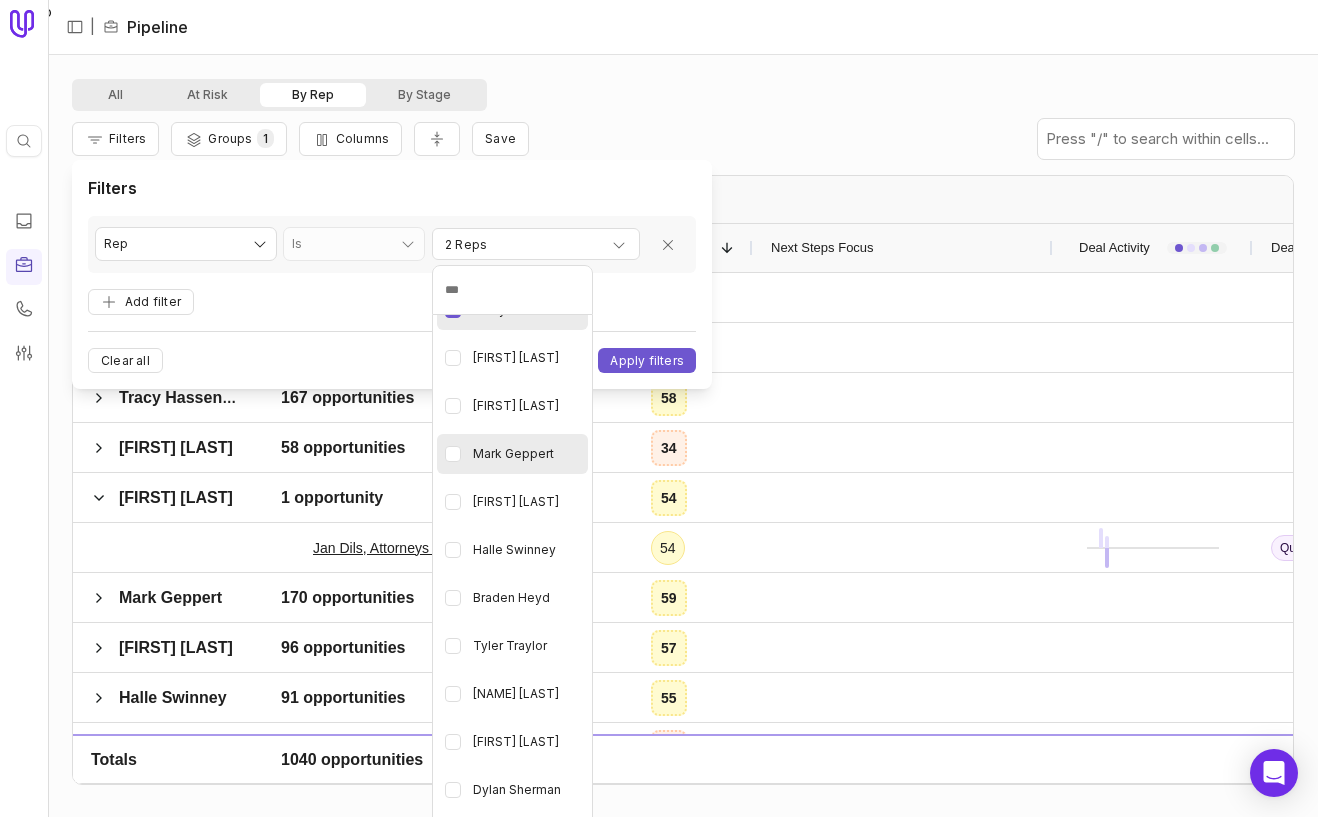 click at bounding box center [453, 454] 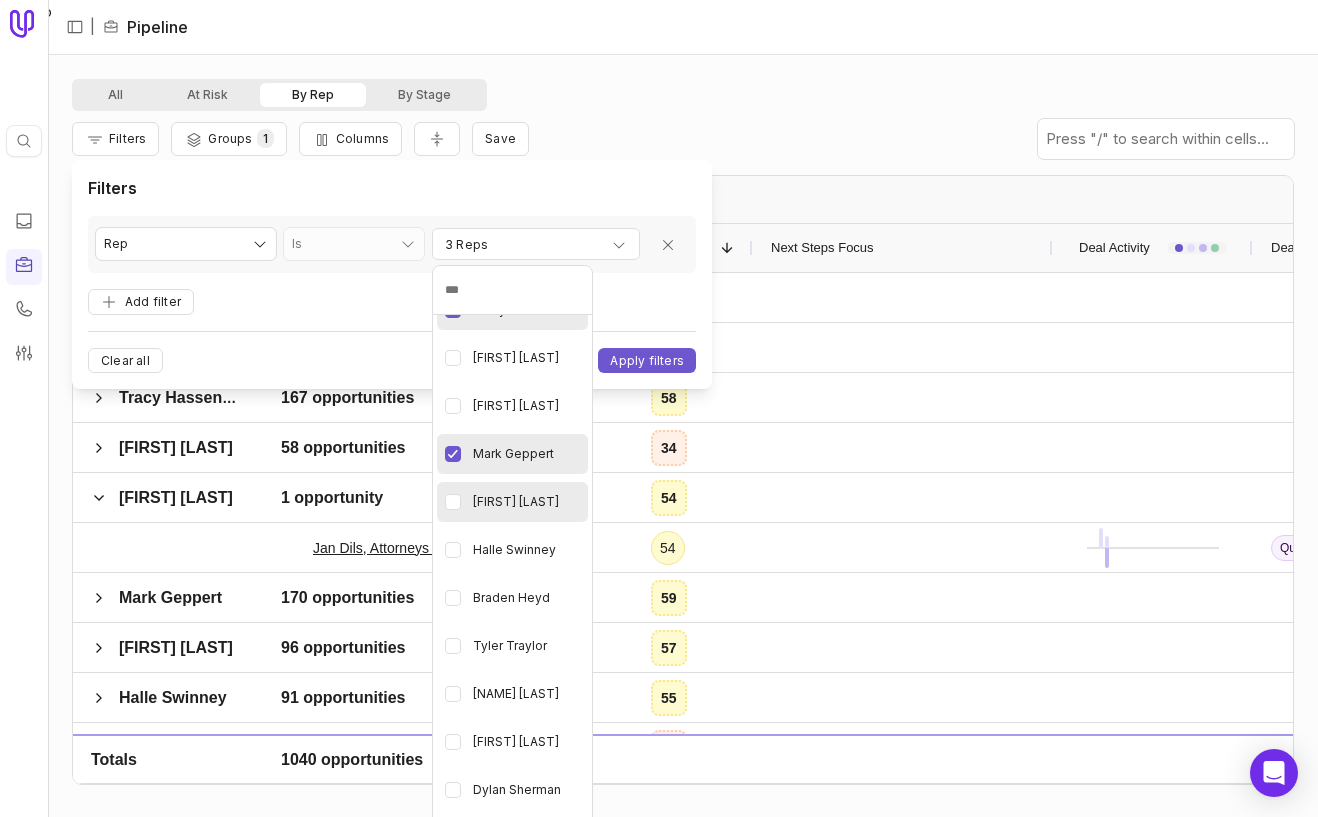 click on "[FIRST] [LAST]" at bounding box center (512, 502) 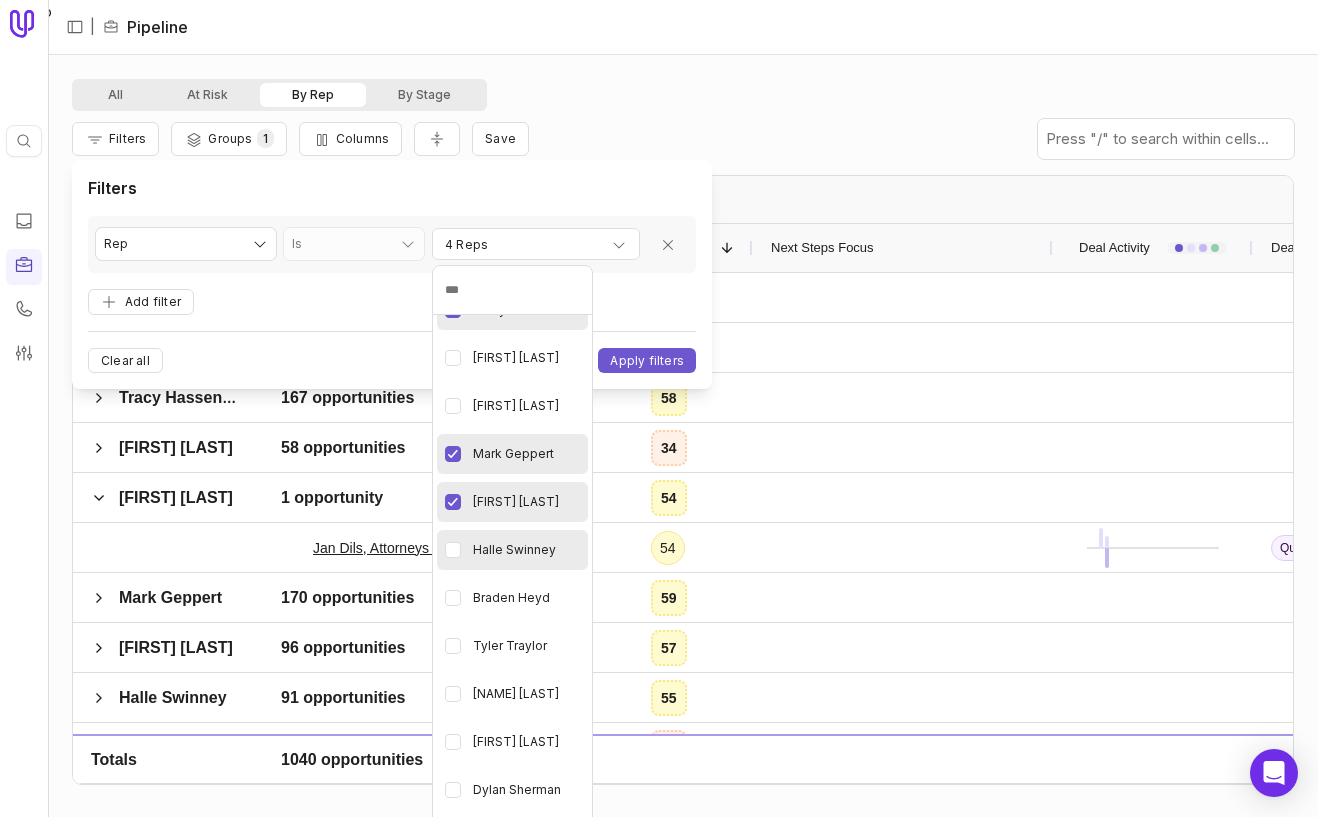 click at bounding box center (453, 550) 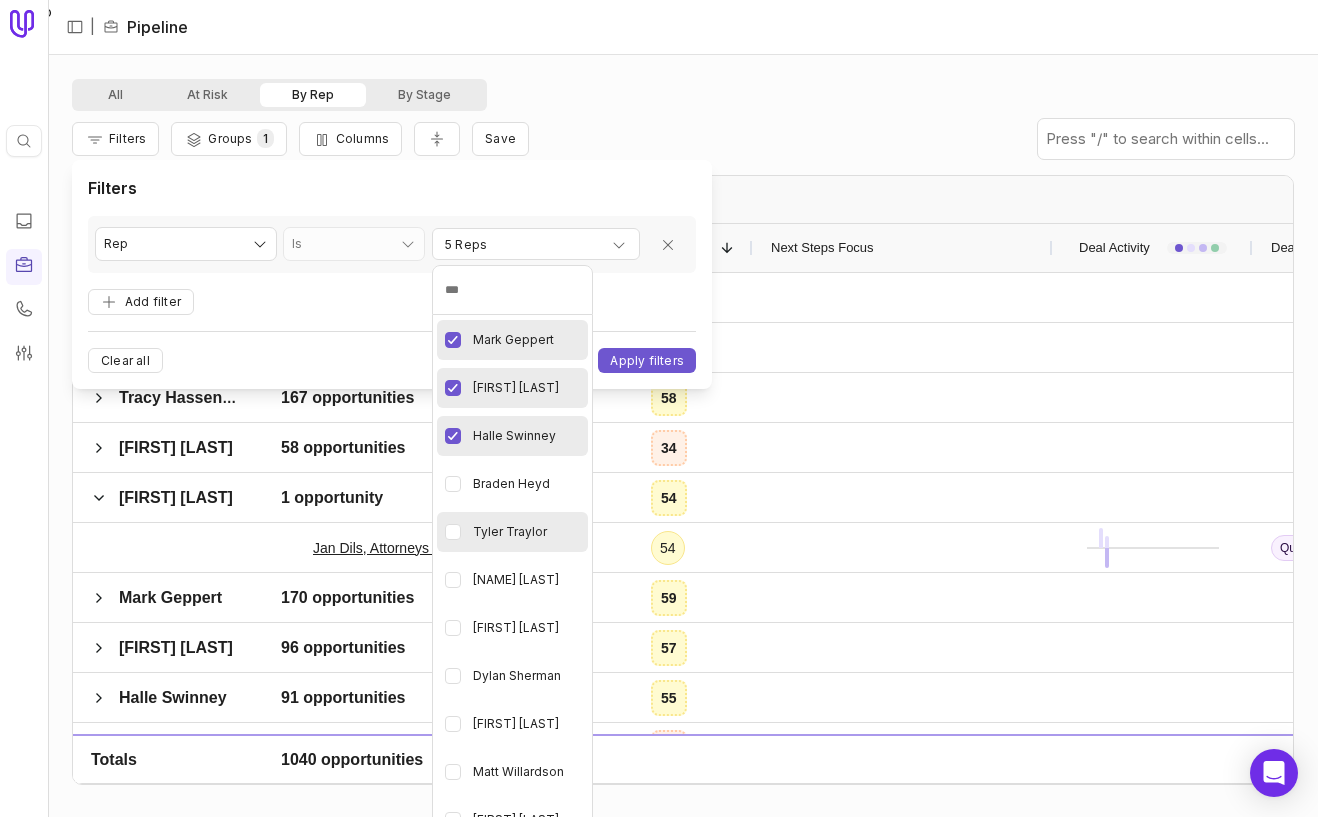 click at bounding box center (453, 532) 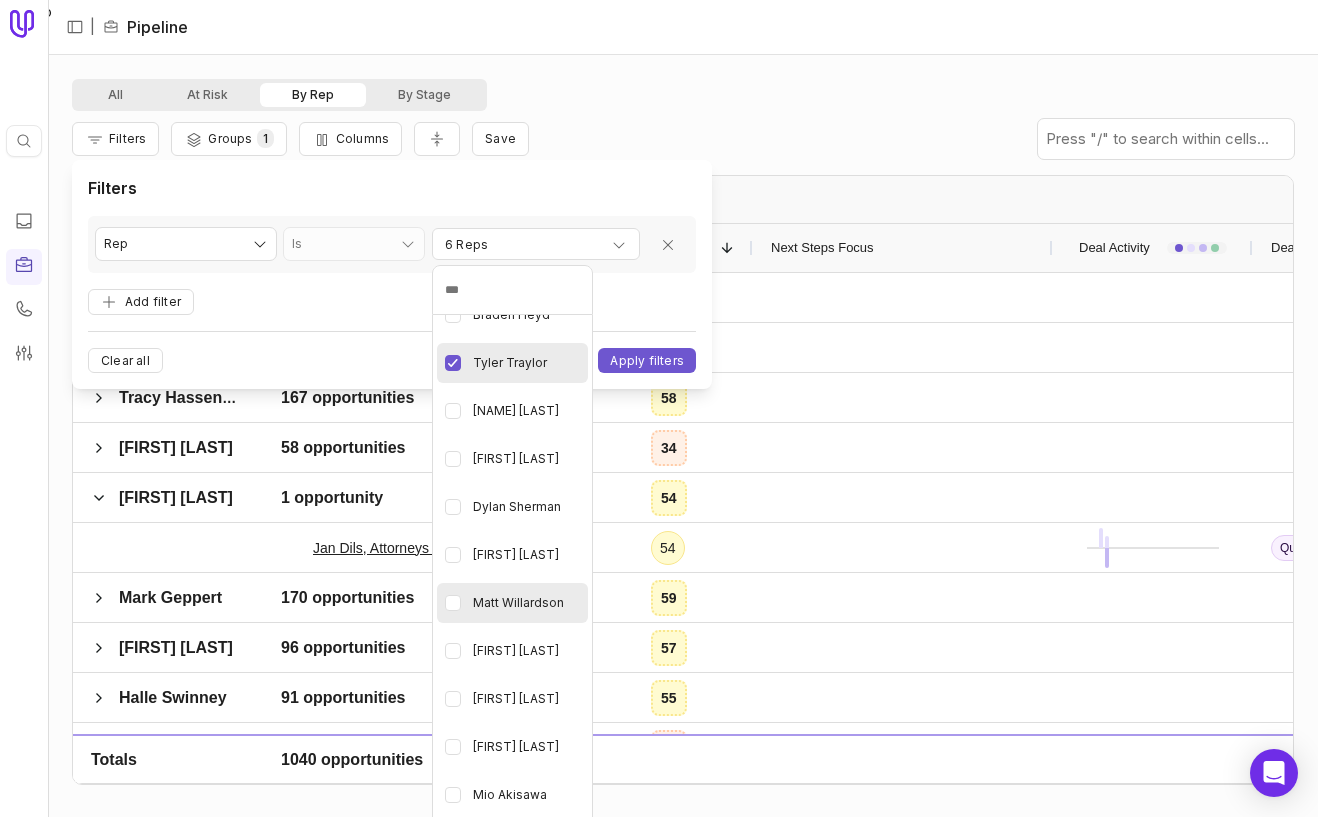 click at bounding box center (453, 603) 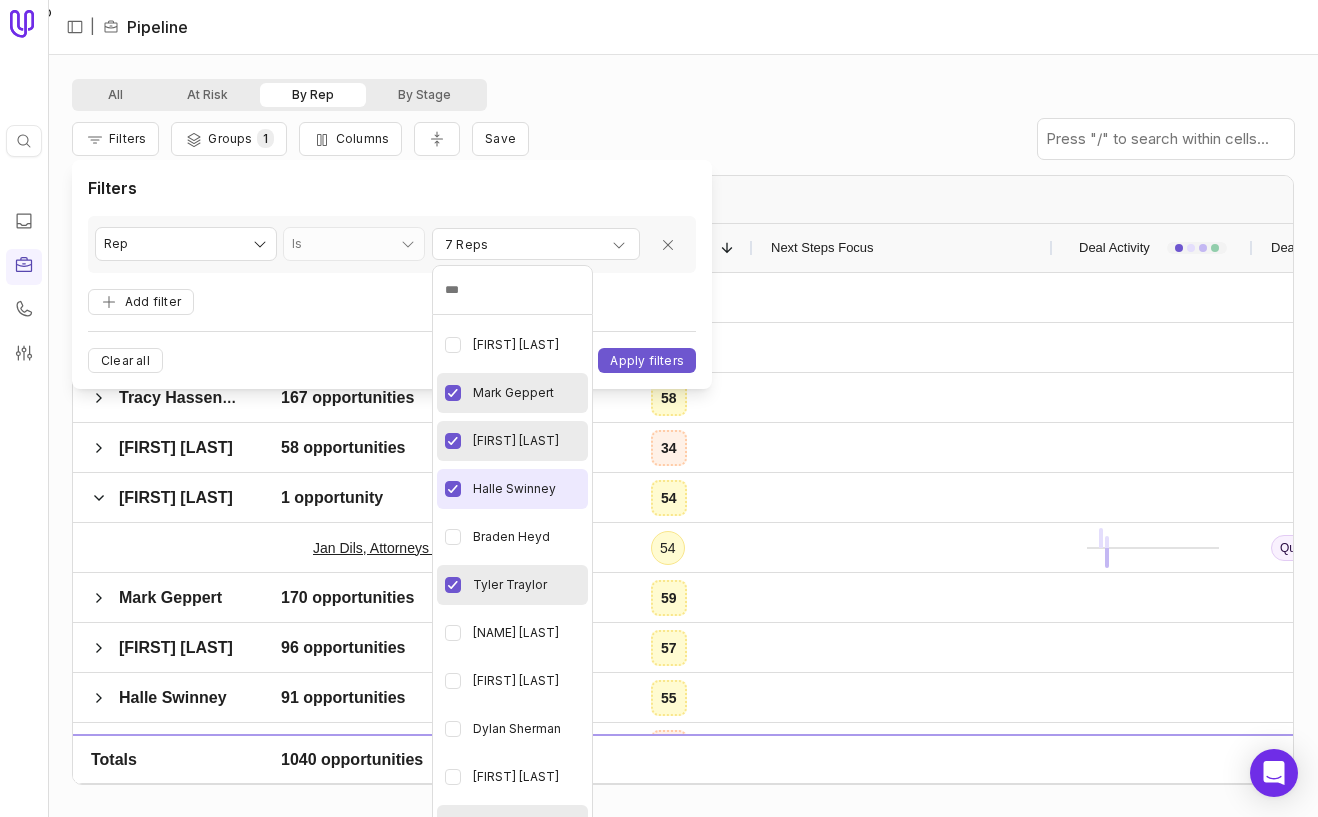 scroll, scrollTop: 0, scrollLeft: 0, axis: both 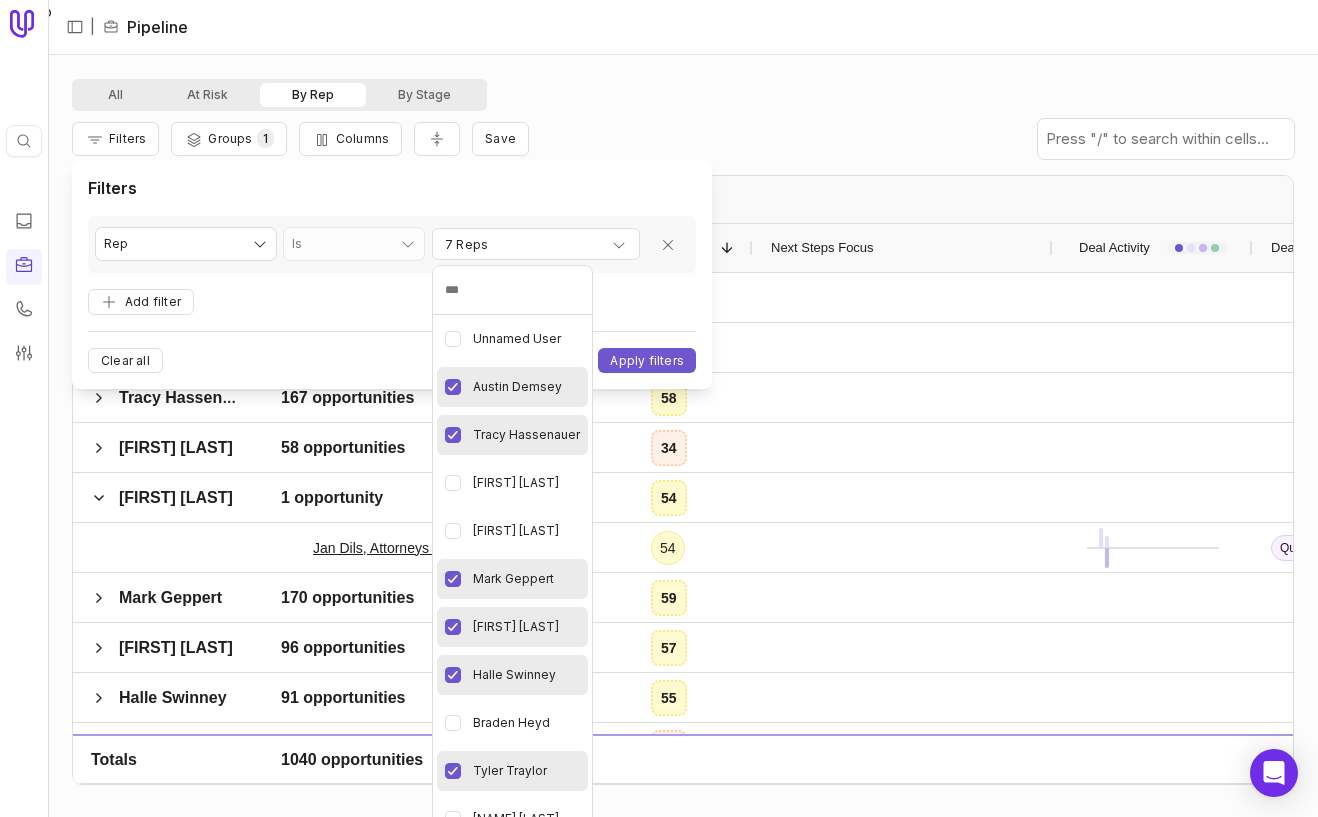 click on "Quick search... ⌘ K | Pipeline All At Risk By Rep By Stage Filters Groups 1 Columns Save
Rep
Drag here to set column labels
Rep
Opportunity
Amount
1" at bounding box center (659, 408) 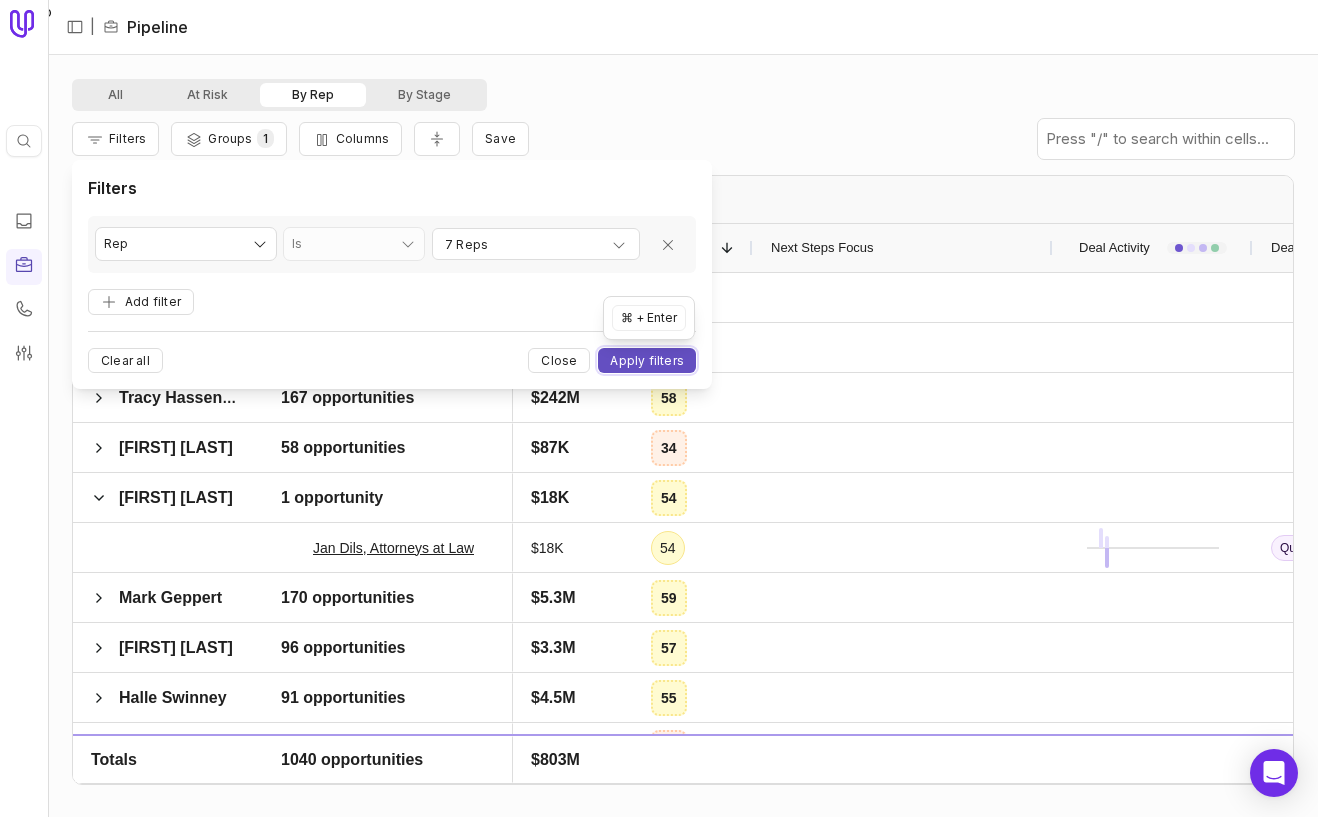 click on "Apply filters" at bounding box center (647, 360) 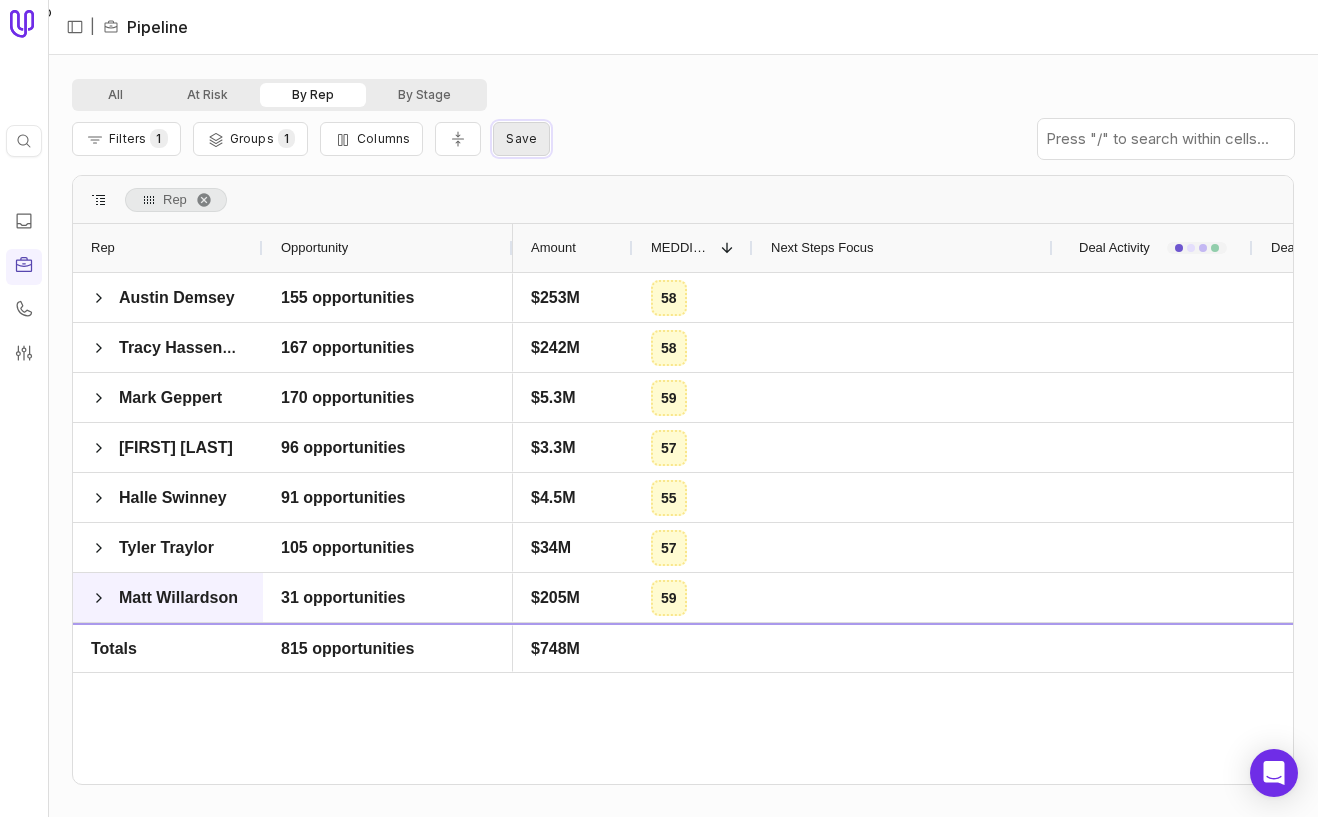 click on "Save" at bounding box center (521, 138) 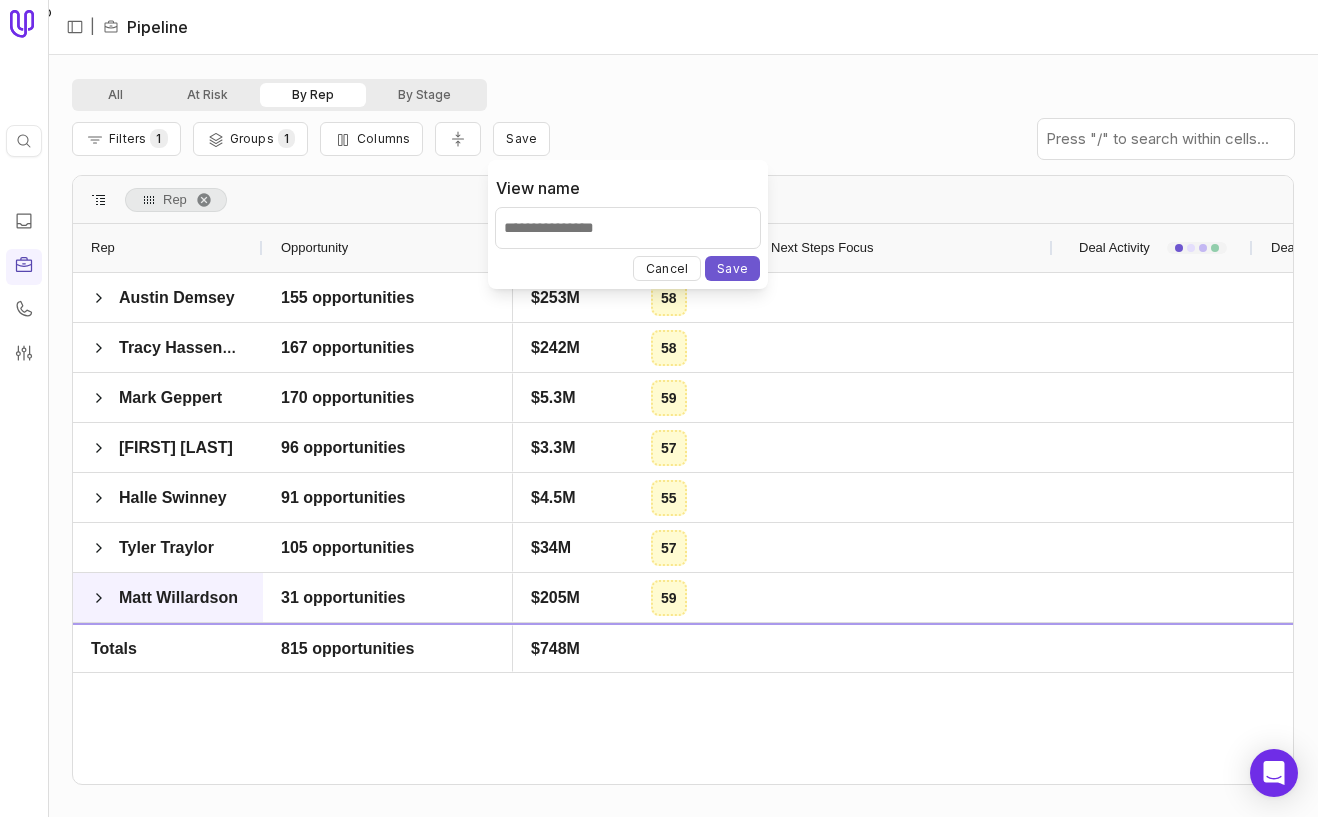 type on "*" 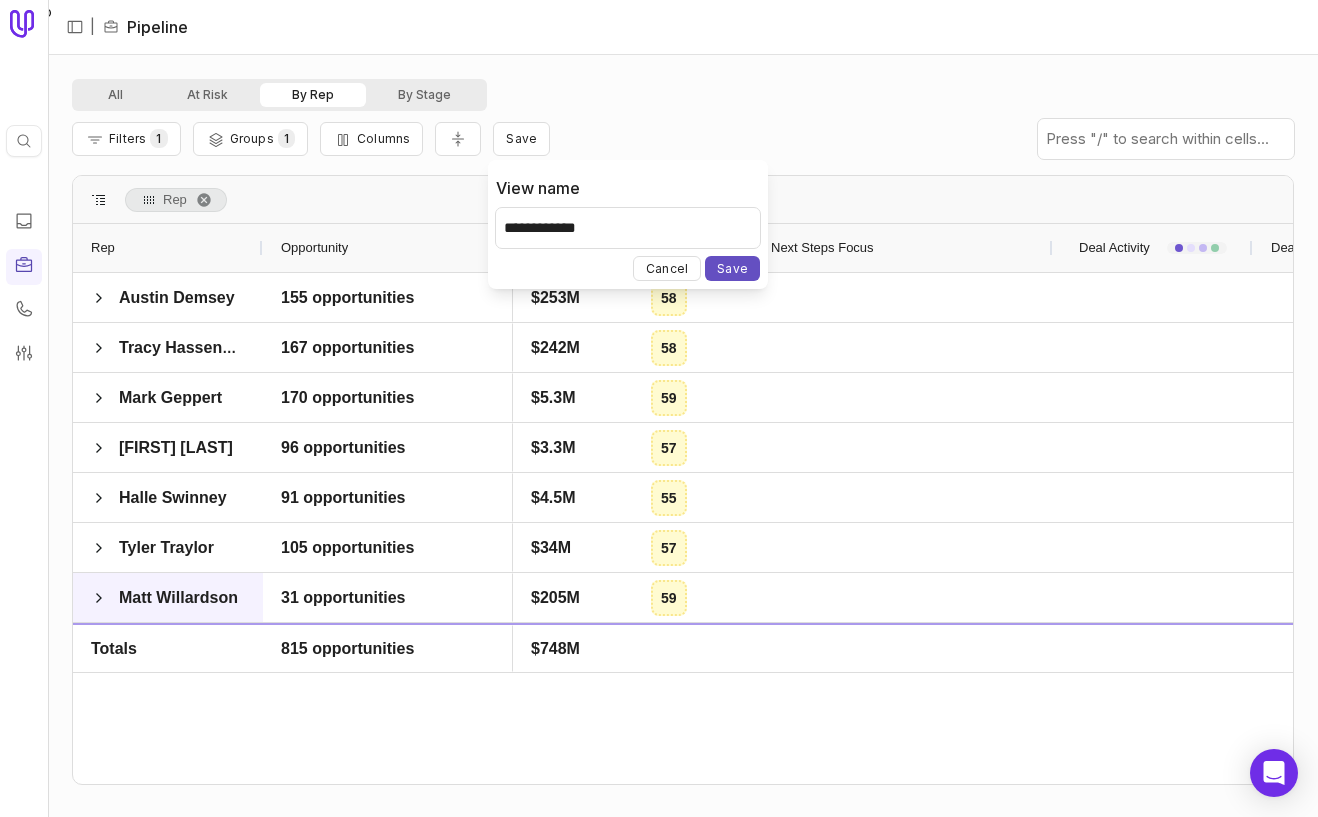 type on "**********" 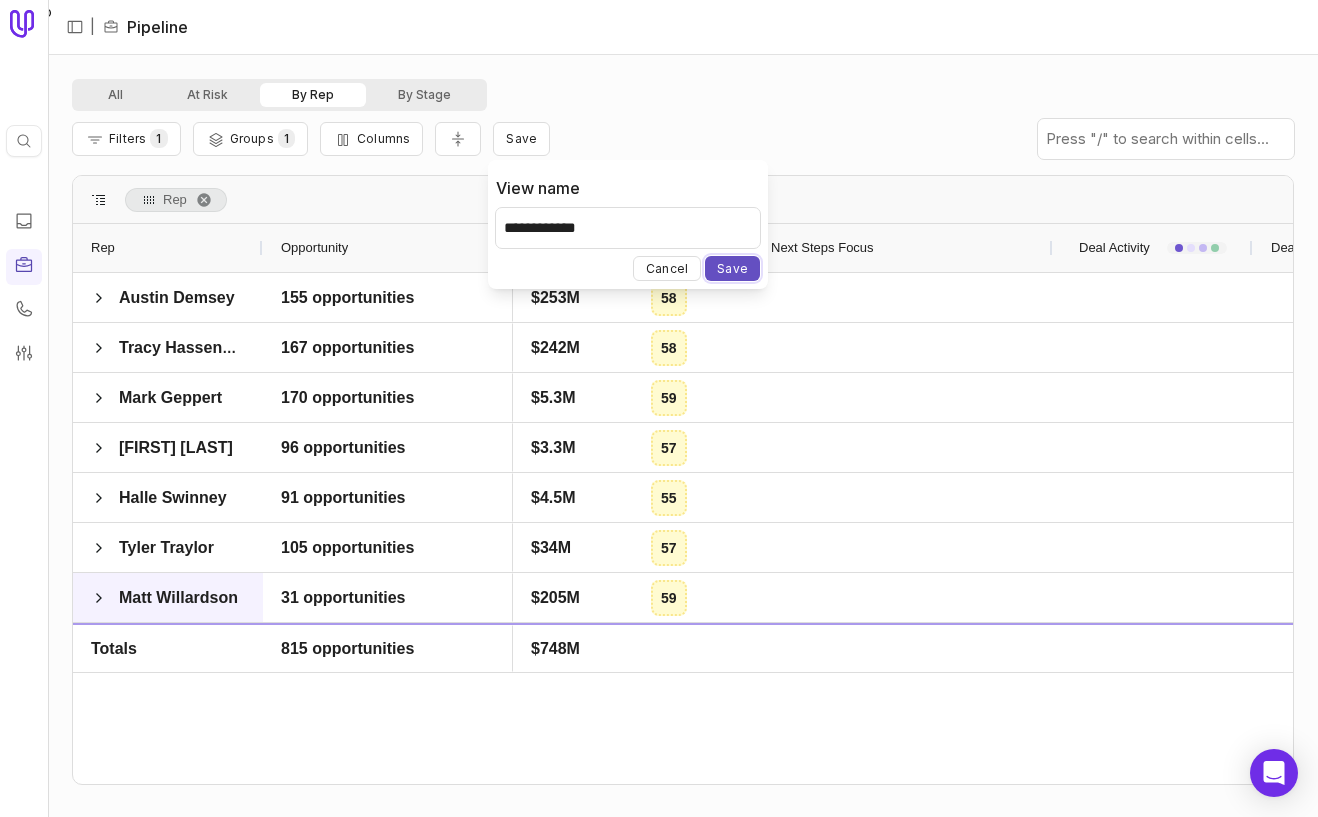 click on "Save" at bounding box center [732, 268] 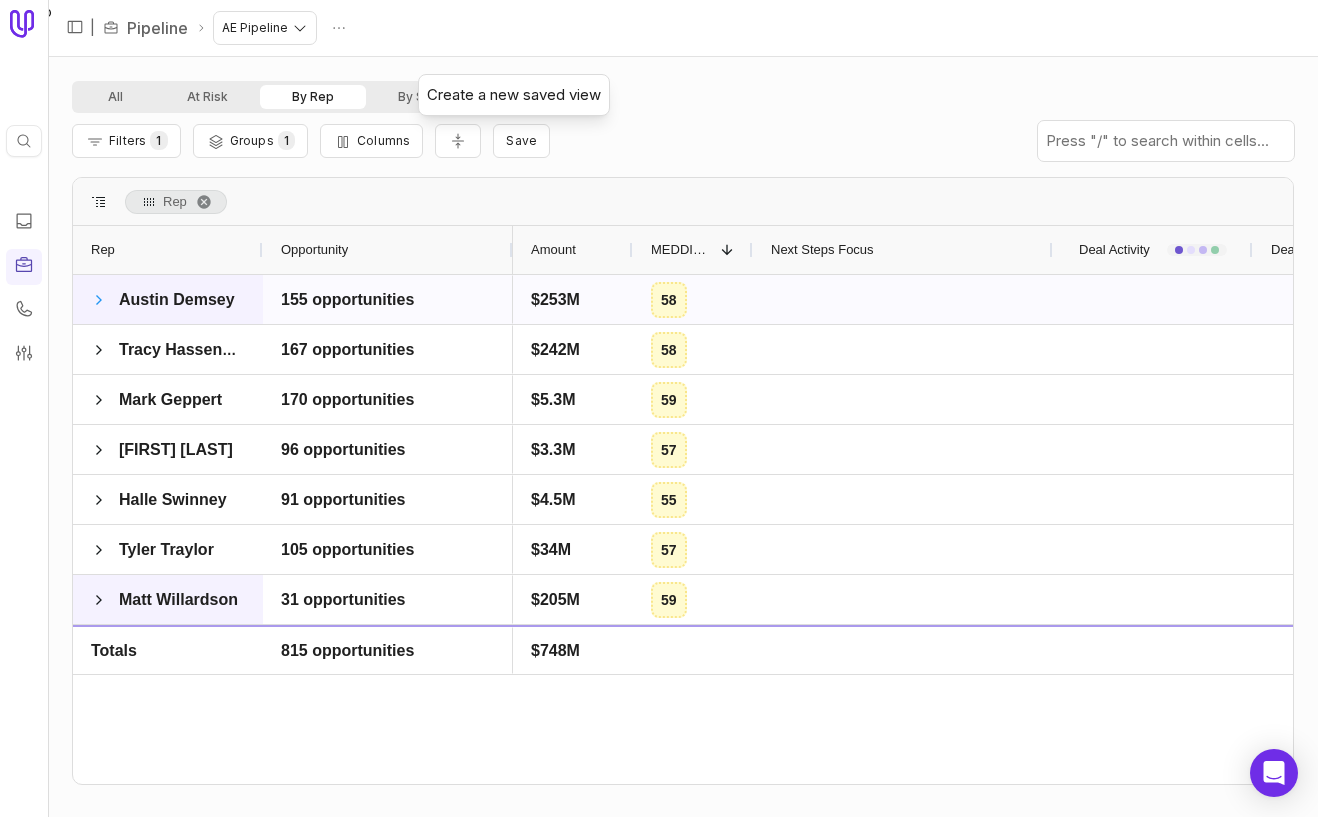 click at bounding box center [99, 300] 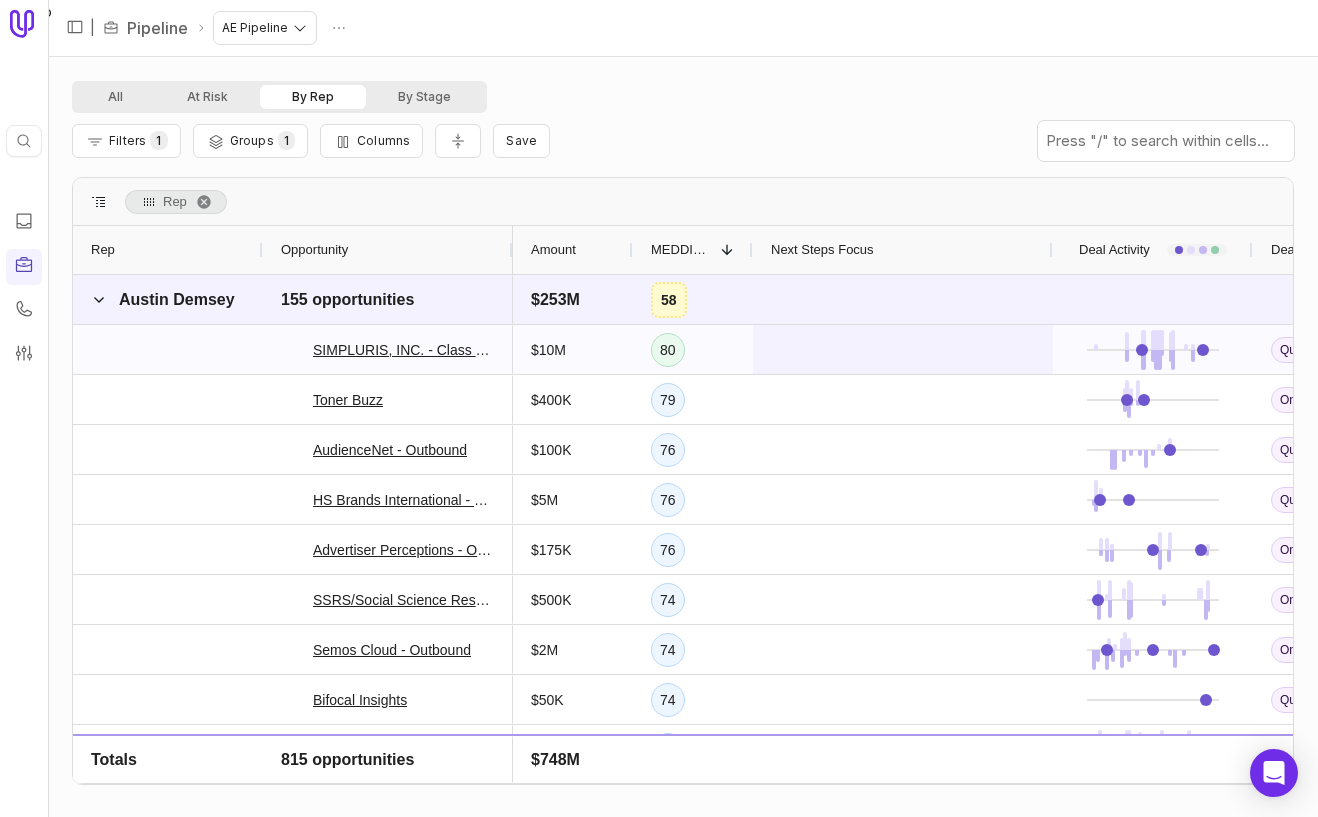 scroll, scrollTop: 207, scrollLeft: 0, axis: vertical 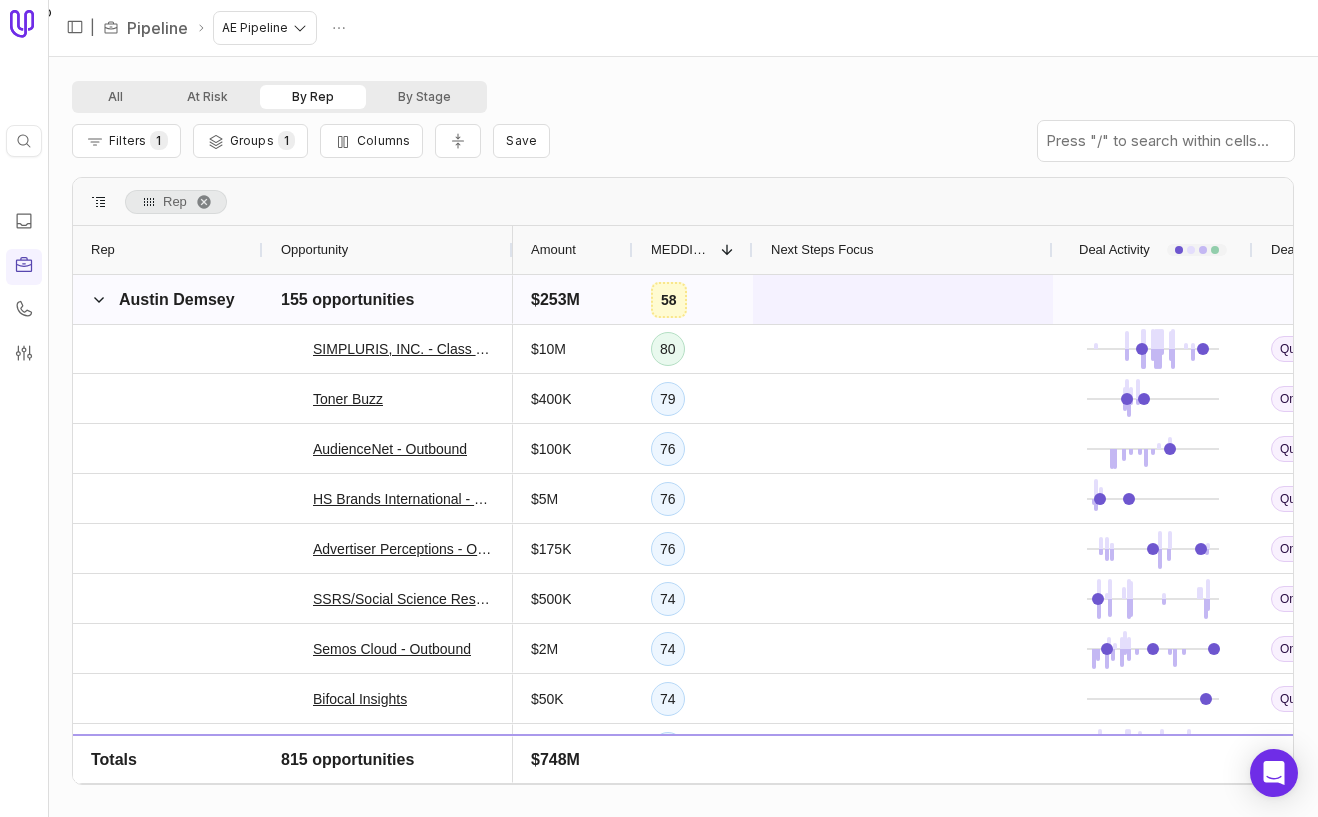 click at bounding box center (903, 299) 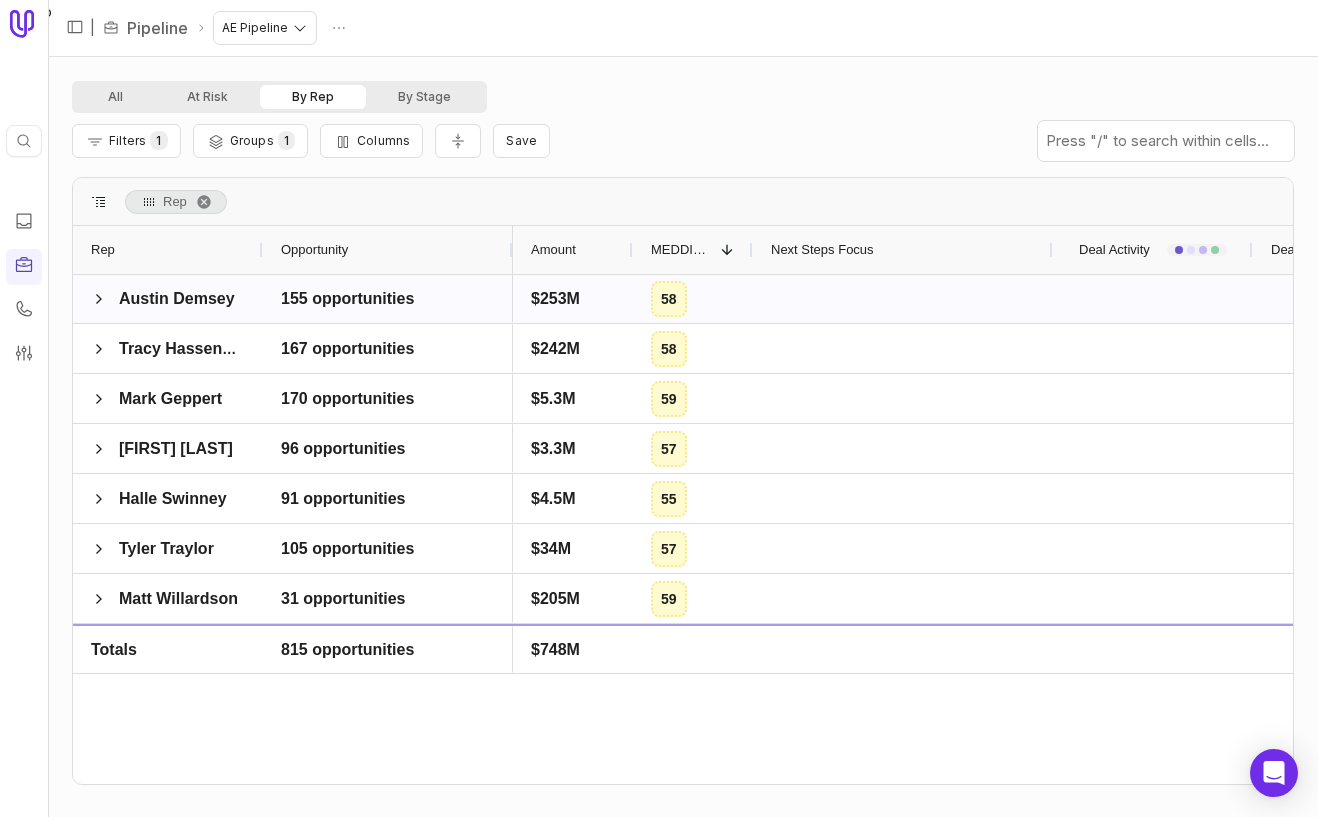 scroll, scrollTop: 0, scrollLeft: 0, axis: both 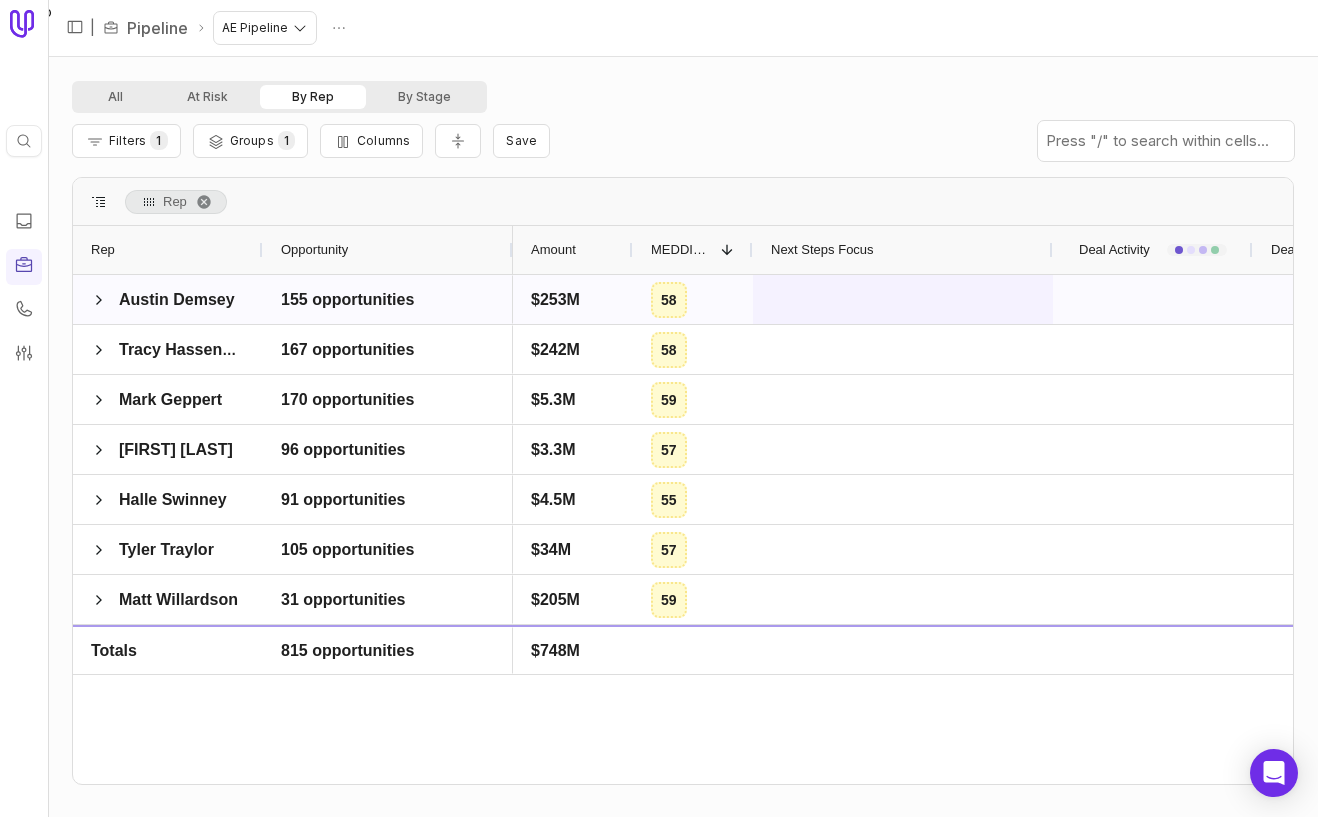 click at bounding box center (903, 299) 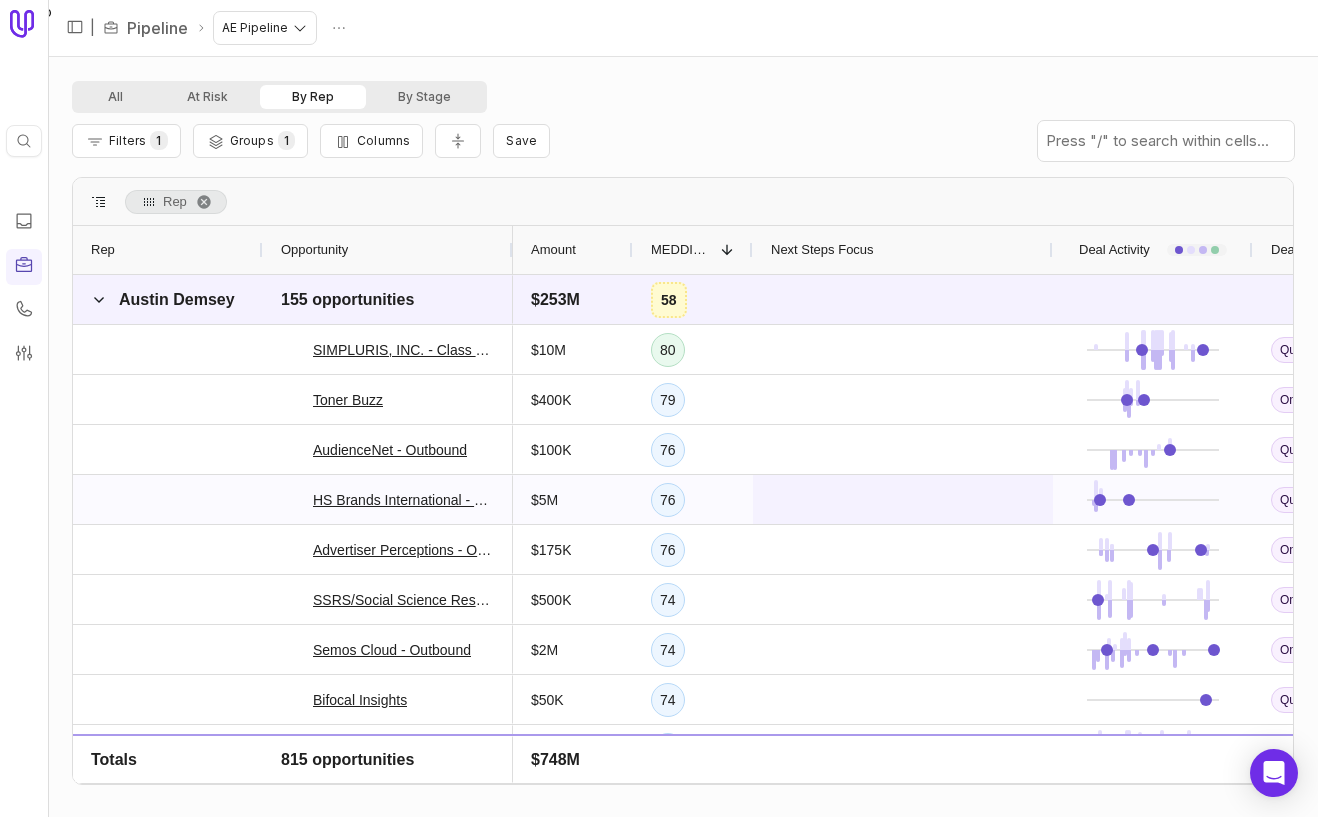 scroll, scrollTop: 360, scrollLeft: 0, axis: vertical 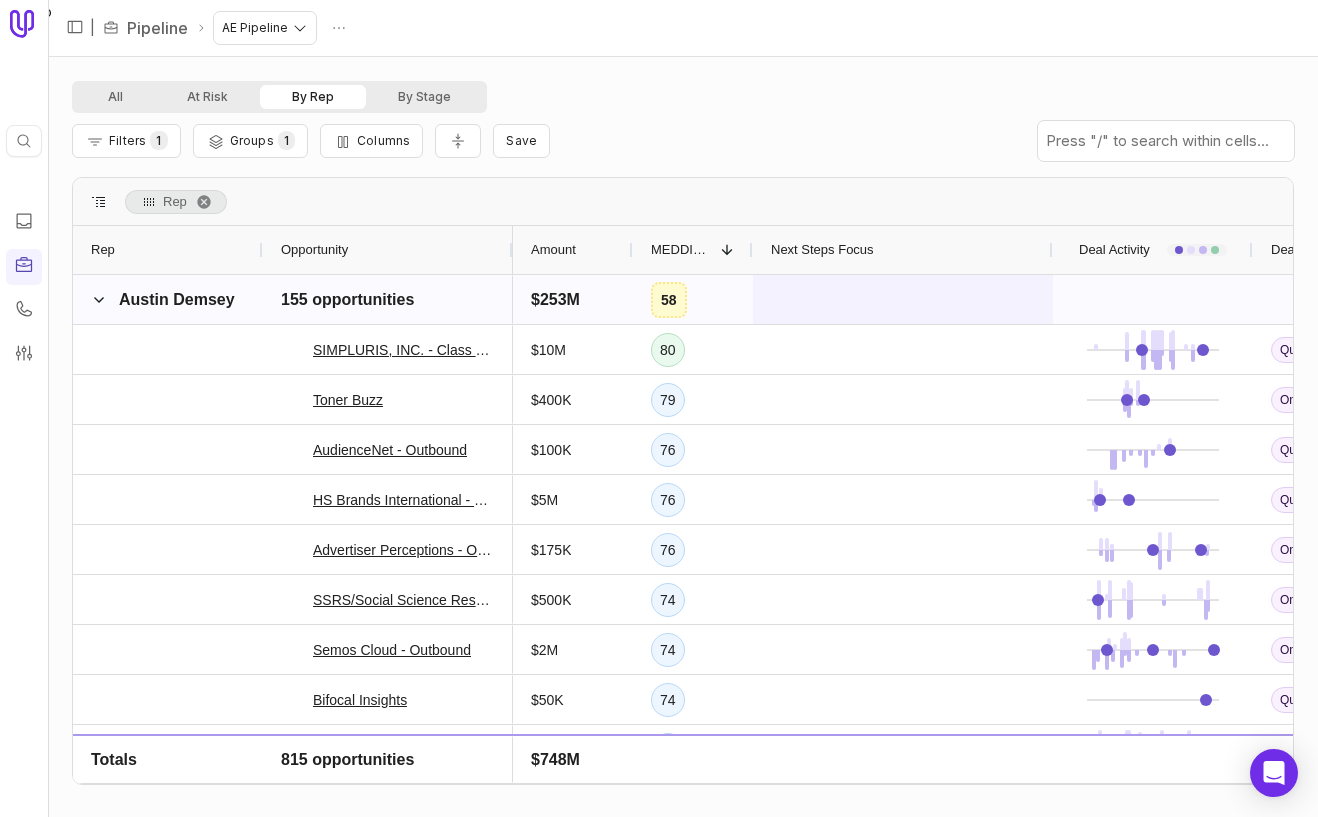 click at bounding box center (903, 299) 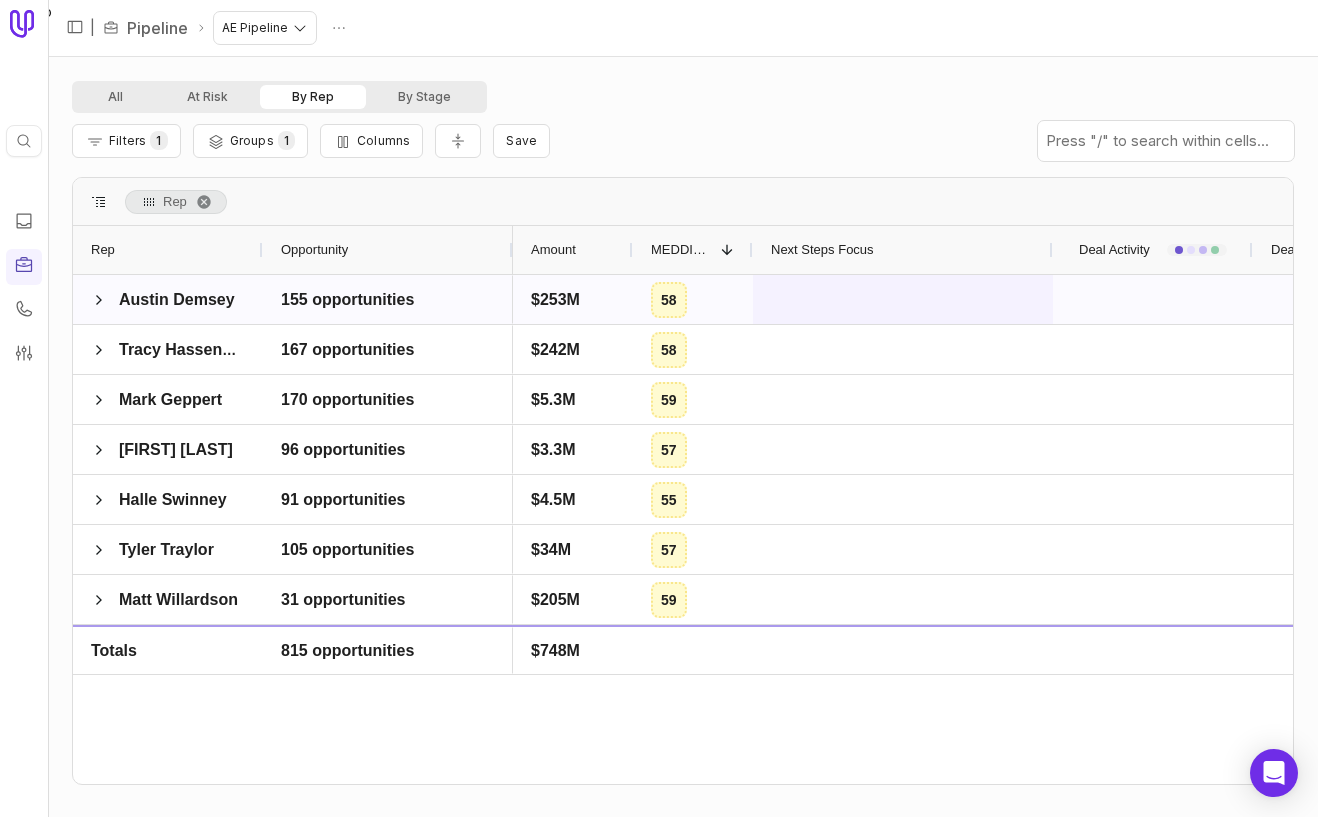 click at bounding box center [903, 299] 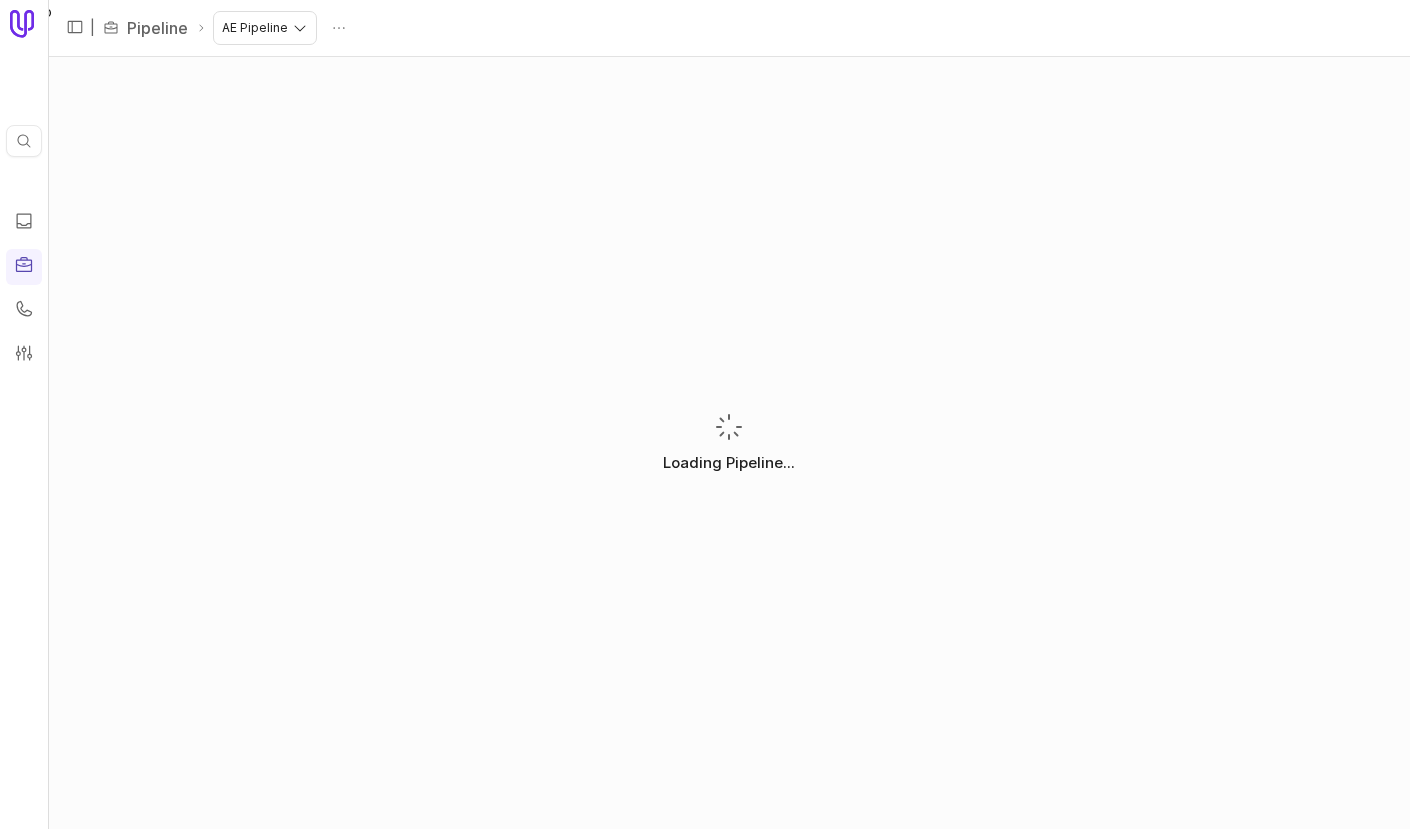 scroll, scrollTop: 0, scrollLeft: 0, axis: both 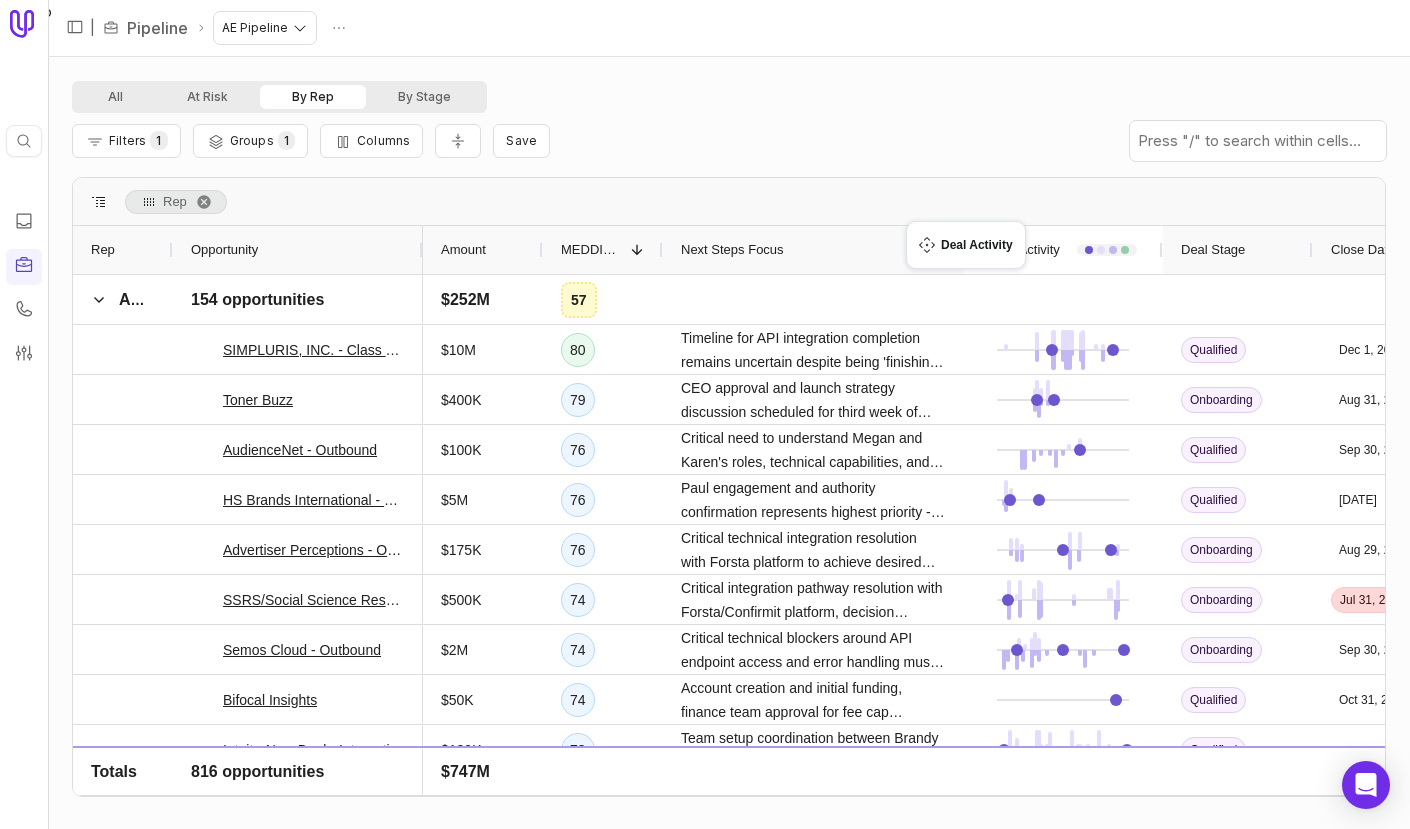 drag, startPoint x: 964, startPoint y: 249, endPoint x: 916, endPoint y: 233, distance: 50.596443 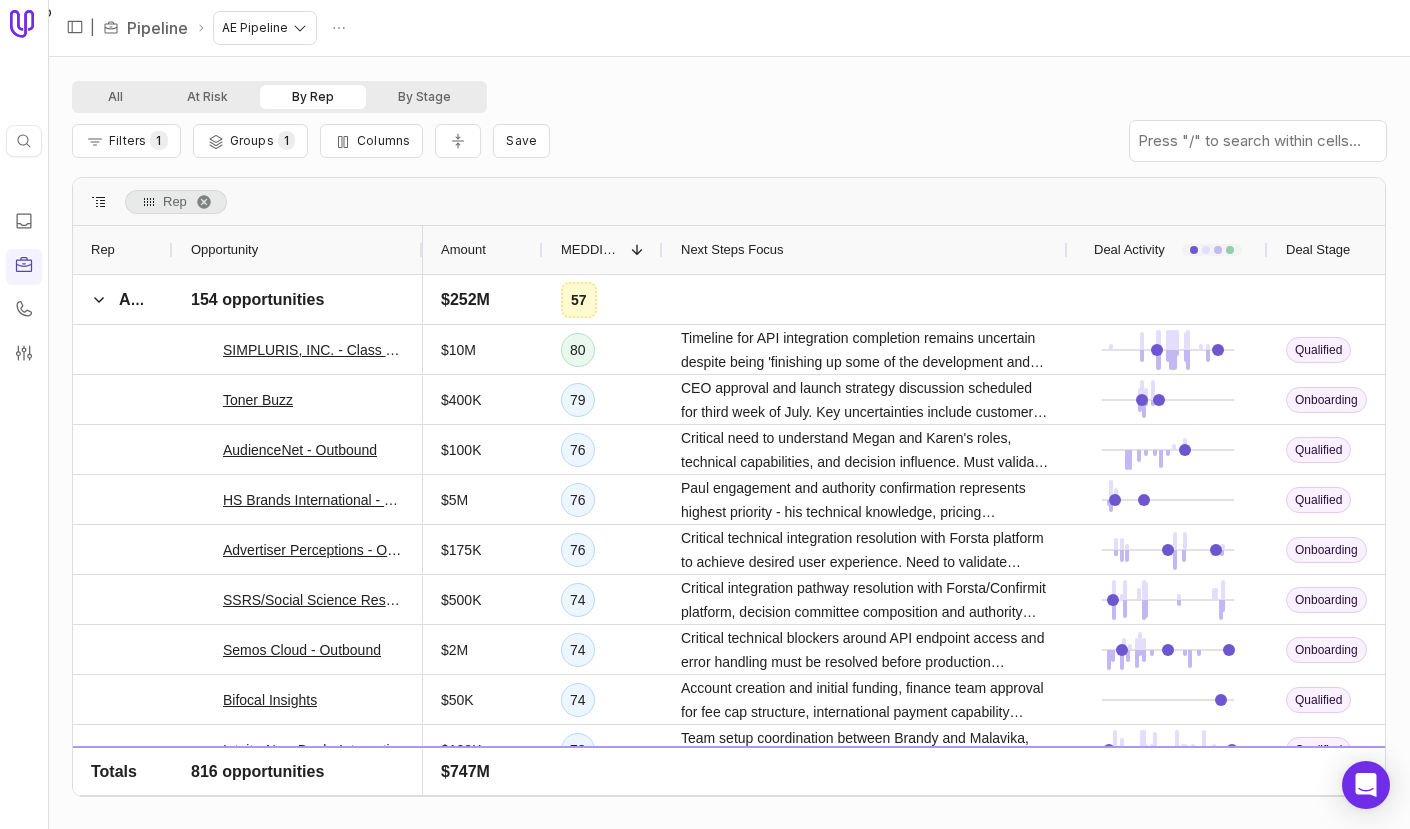 drag, startPoint x: 958, startPoint y: 252, endPoint x: 1122, endPoint y: 258, distance: 164.10973 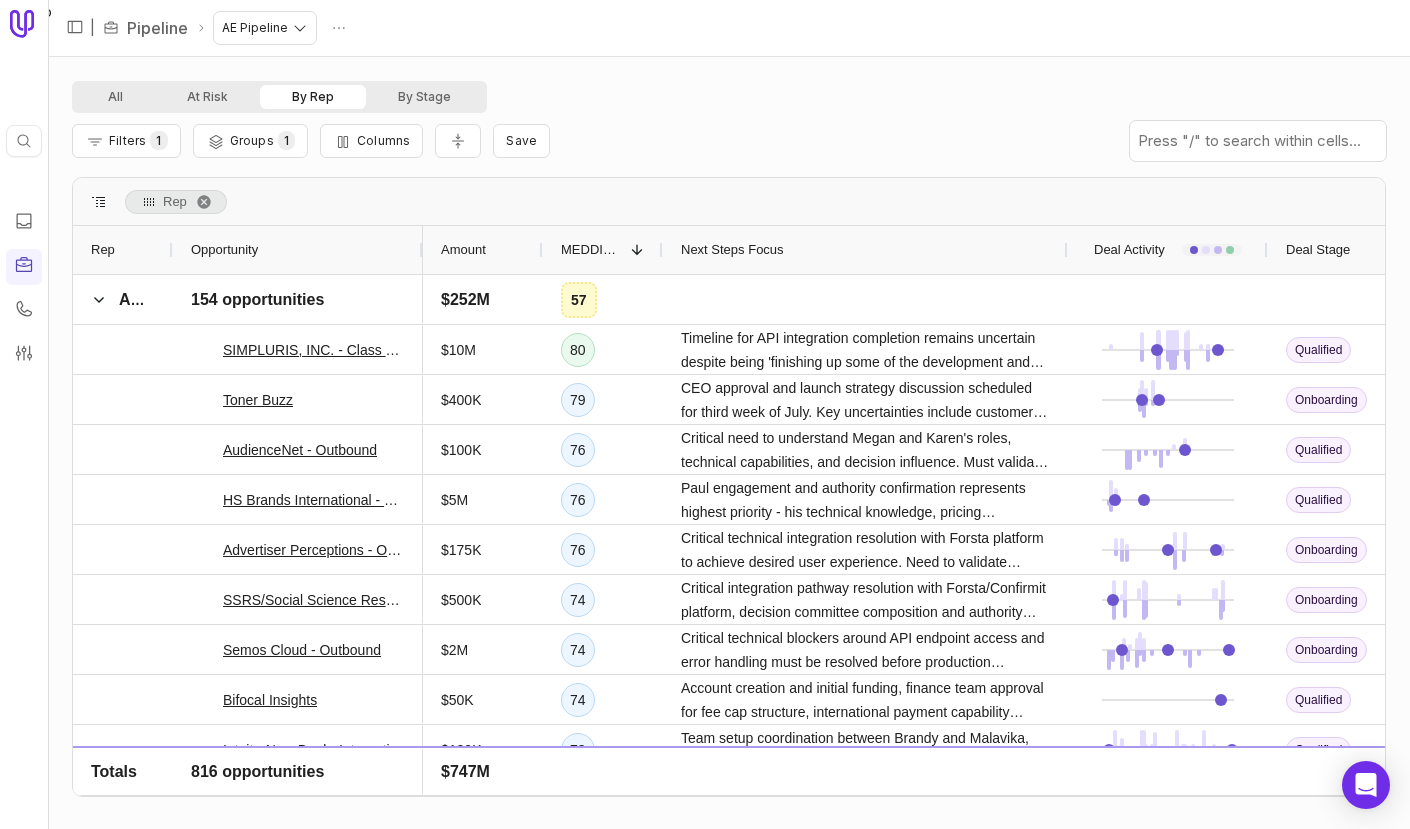 click at bounding box center (1067, 250) 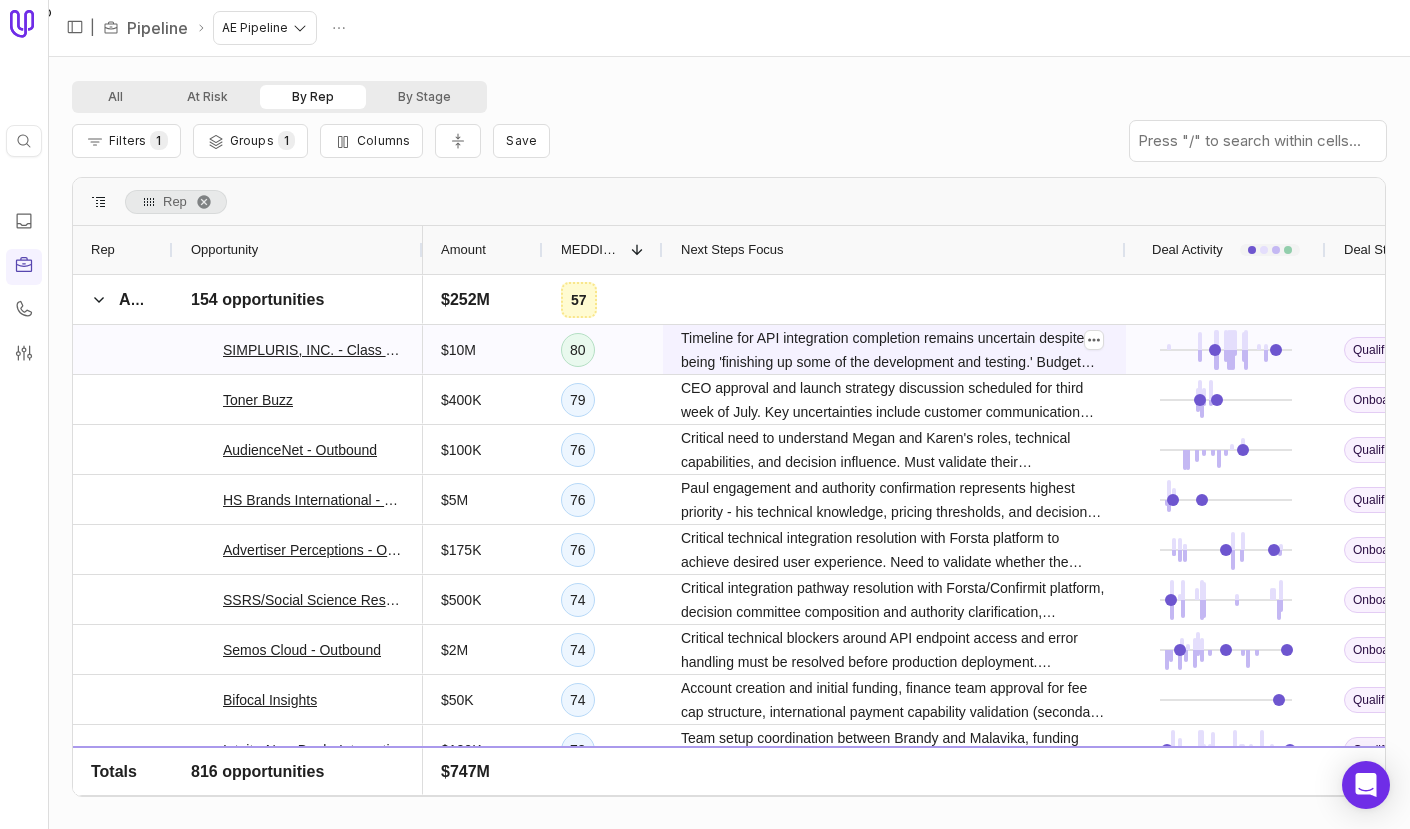 click at bounding box center (1094, 340) 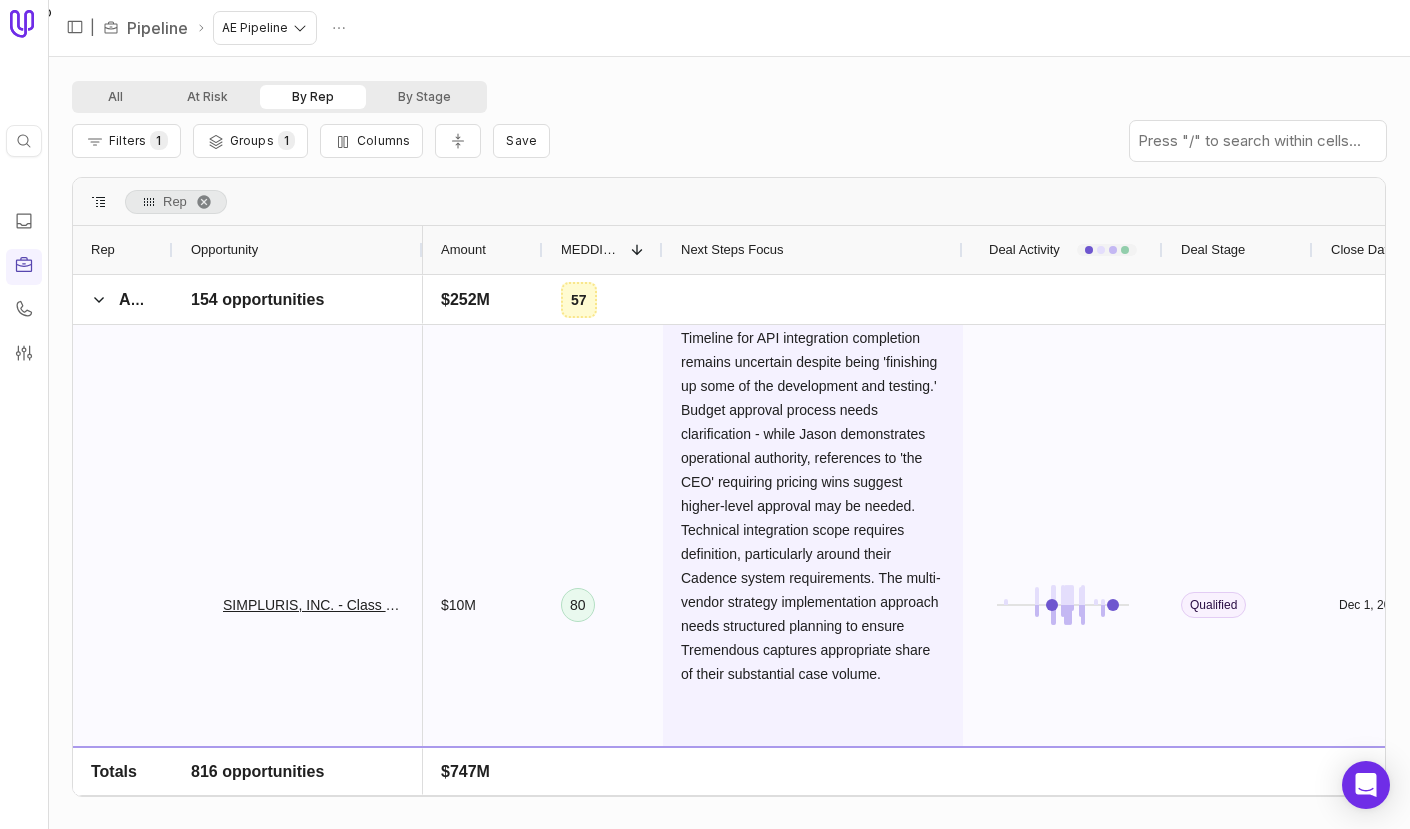 scroll, scrollTop: 82, scrollLeft: 0, axis: vertical 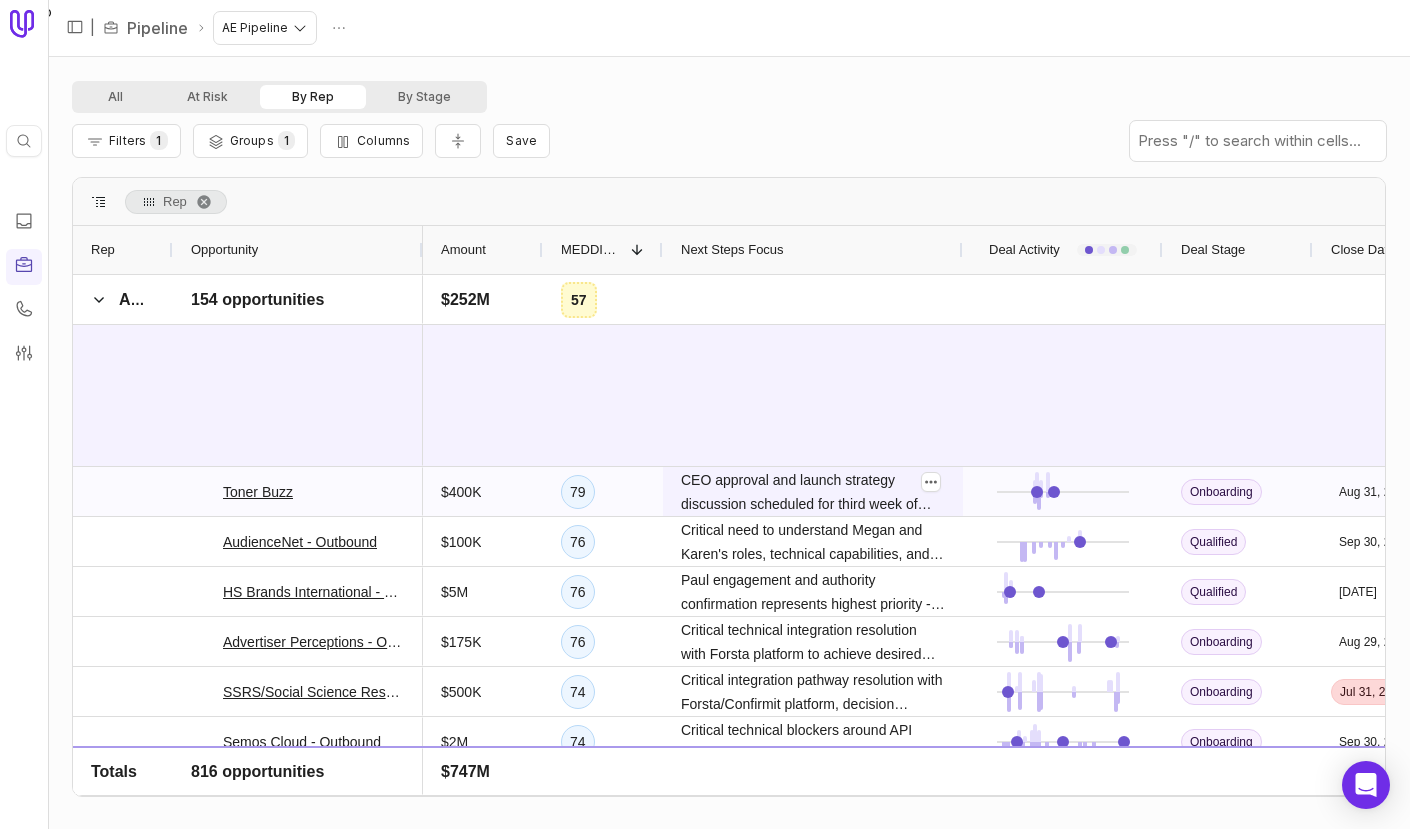 click on "CEO approval and launch strategy discussion scheduled for third week of July. Key uncertainties include customer communication approach, rollout methodology (gradual vs. all-at-once), and pricing structure for their projected $100K+ annual spend to qualify for volume discounts." at bounding box center [813, 492] 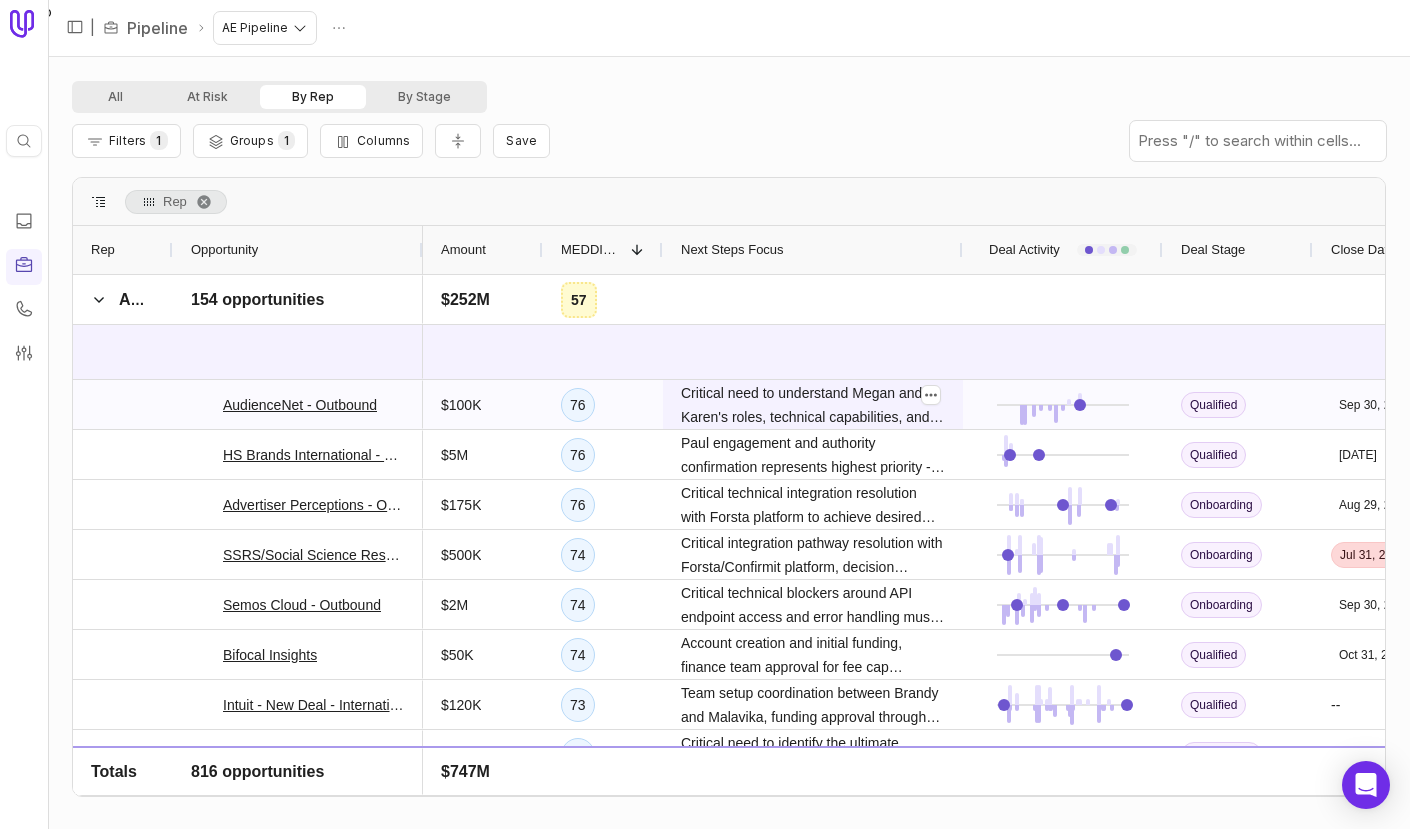 click on "Critical need to understand Megan and Karen's roles, technical capabilities, and decision influence. Must validate their receptiveness to platform adoption and implementation timeline expectations. Key uncertainties include procurement processes, budget approval workflows, and whether operational team members can effectively champion the solution through implementation phases." at bounding box center (813, 405) 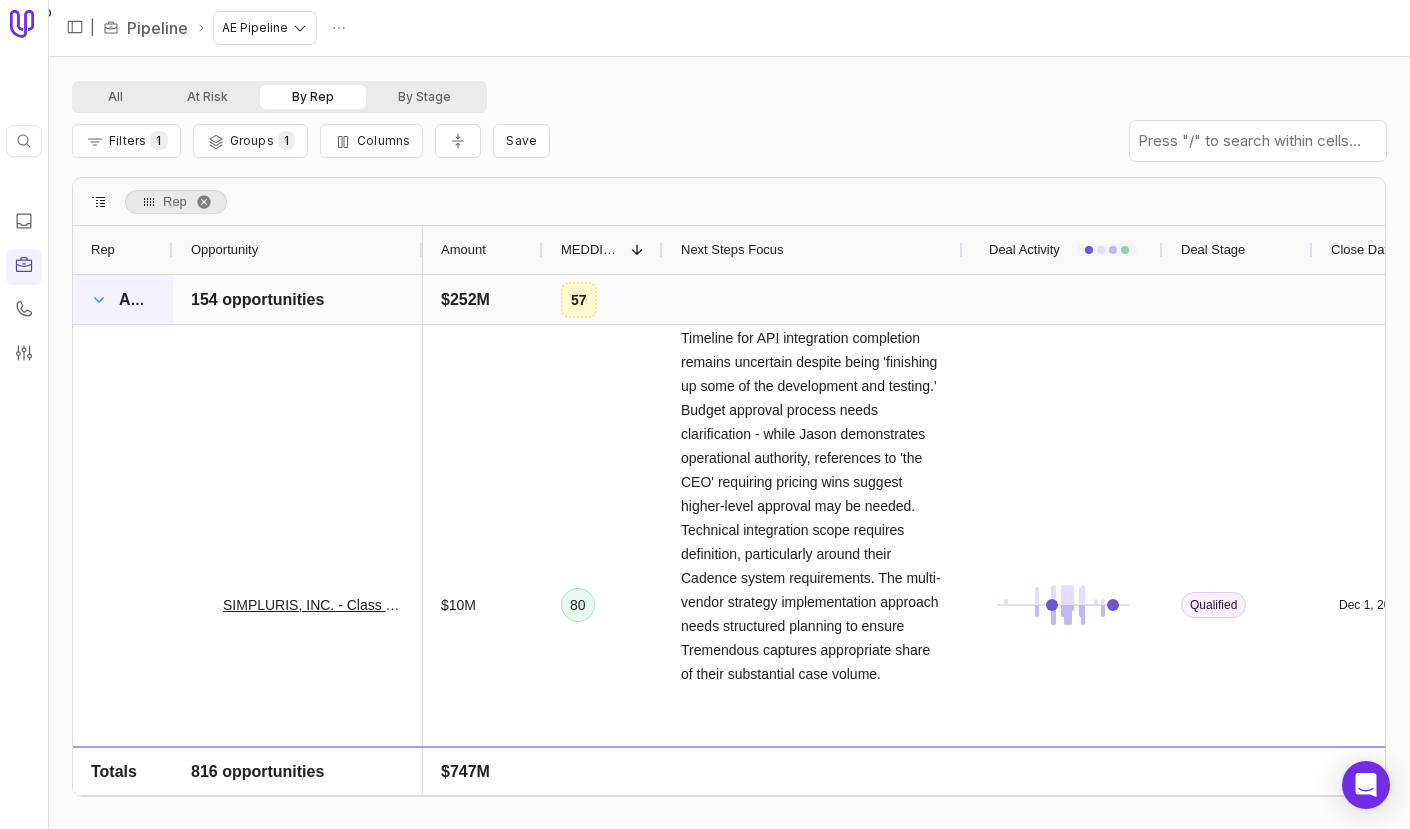 click on "Austin Demsey" at bounding box center [123, 300] 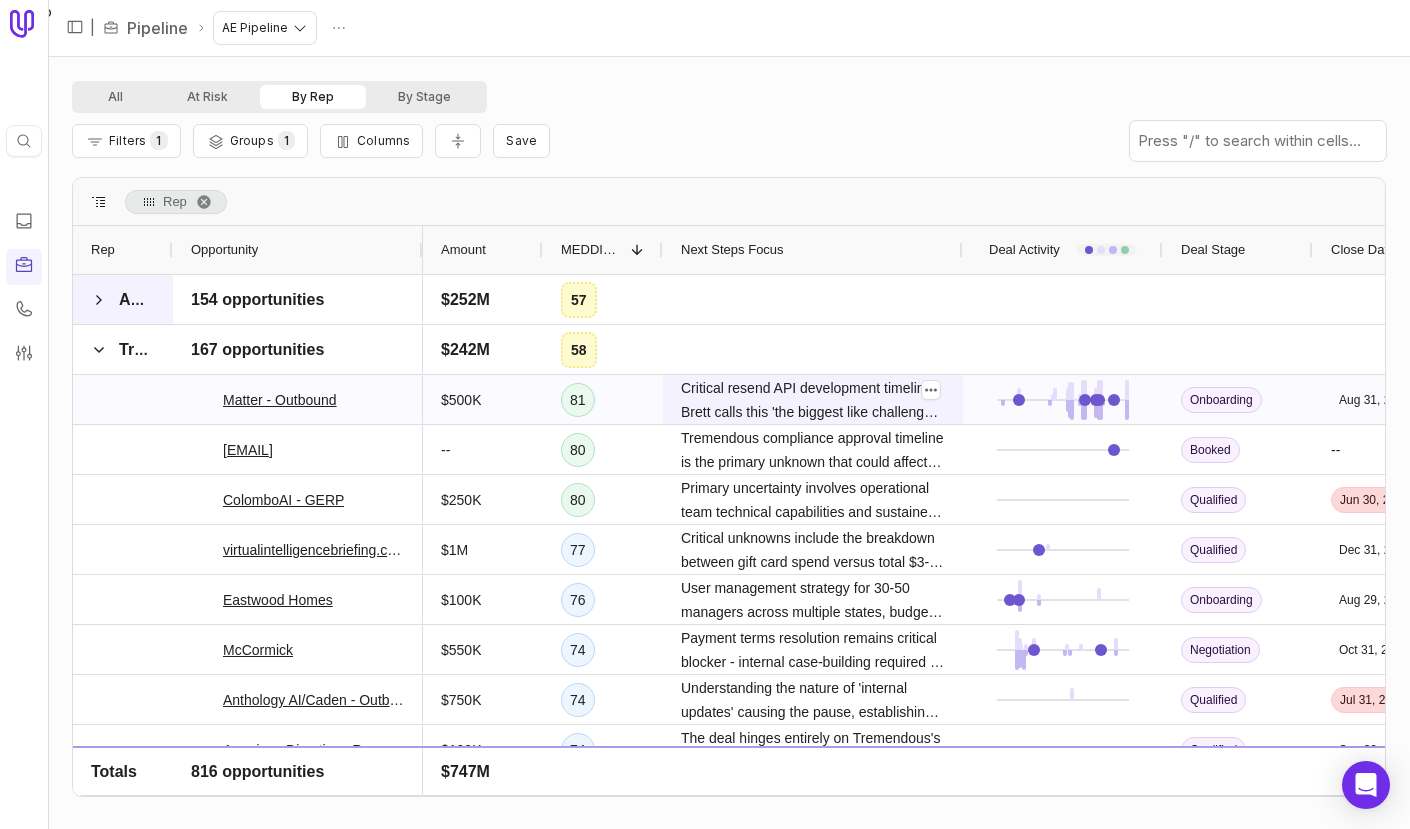 click on "Critical resend API development timeline - Brett calls this 'the biggest like challenge for us' and could limit expansion if not addressed. Reporting capability enhancement needed to justify moving more business from Tango. Technical sandbox configuration blocking QA testing. Long-term migration strategy from current $3M Tango volume depends on resolving these platform gaps." at bounding box center [813, 400] 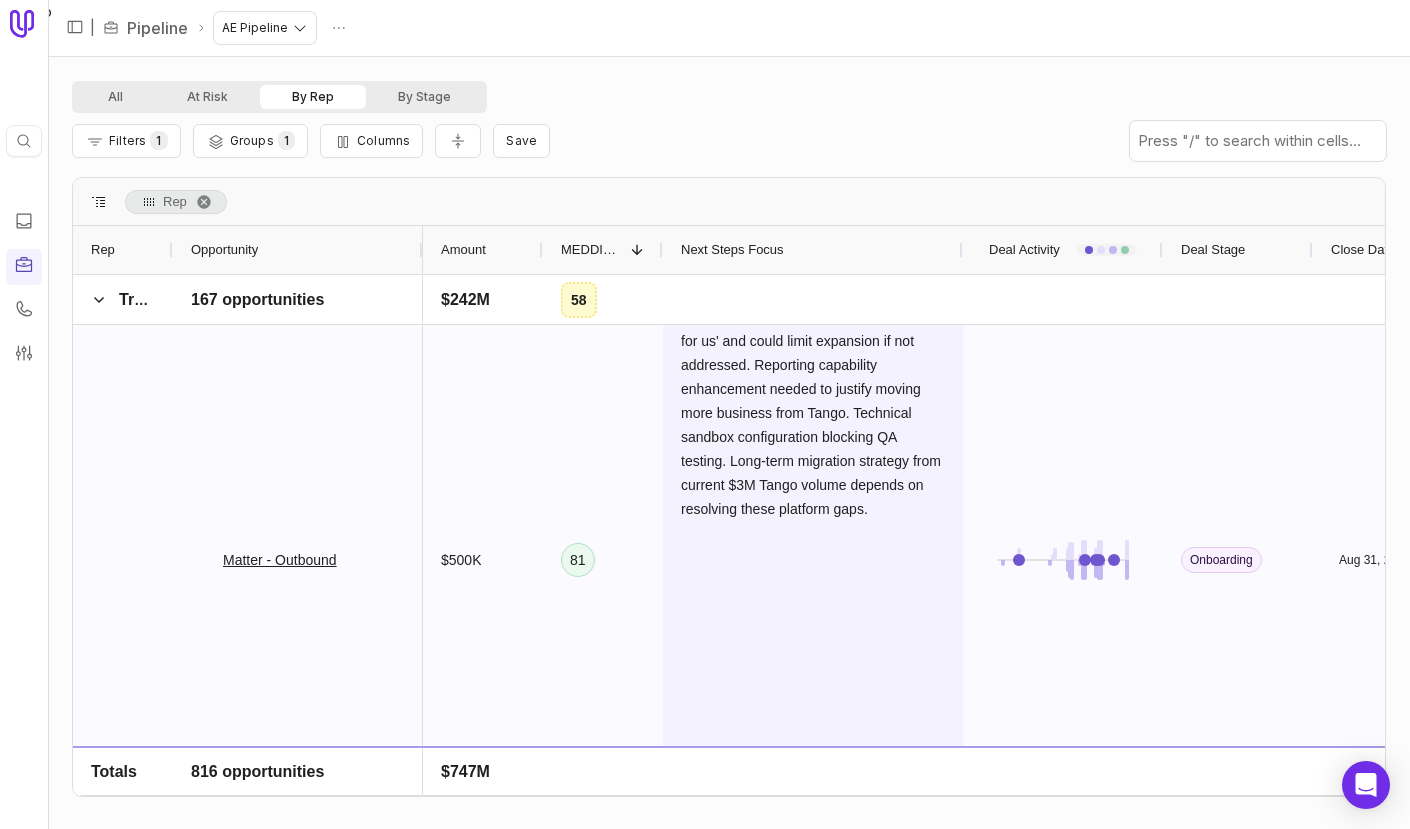 click on "Critical resend API development timeline - Brett calls this 'the biggest like challenge for us' and could limit expansion if not addressed. Reporting capability enhancement needed to justify moving more business from Tango. Technical sandbox configuration blocking QA testing. Long-term migration strategy from current $3M Tango volume depends on resolving these platform gaps." at bounding box center (813, 401) 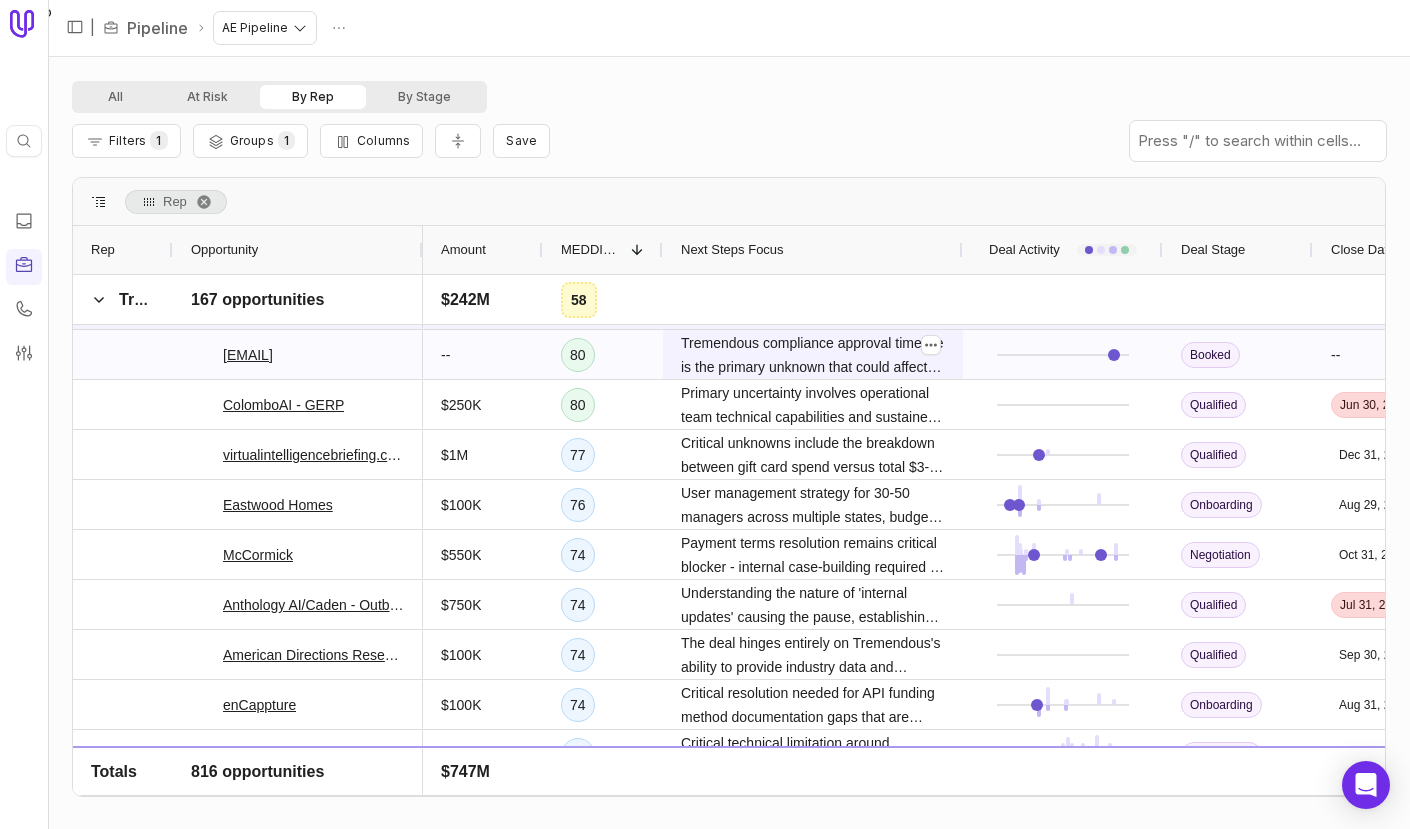 click on "Tremendous compliance approval timeline is the primary unknown that could affect Mic's aggressive implementation schedule. Need to understand specific requirements and duration for account approval process. Technical integration complexity with existing platform not discussed in detail. Fraud protection implementation details require clarification since this was primary reason for initially choosing Stripe Connect." at bounding box center (813, 355) 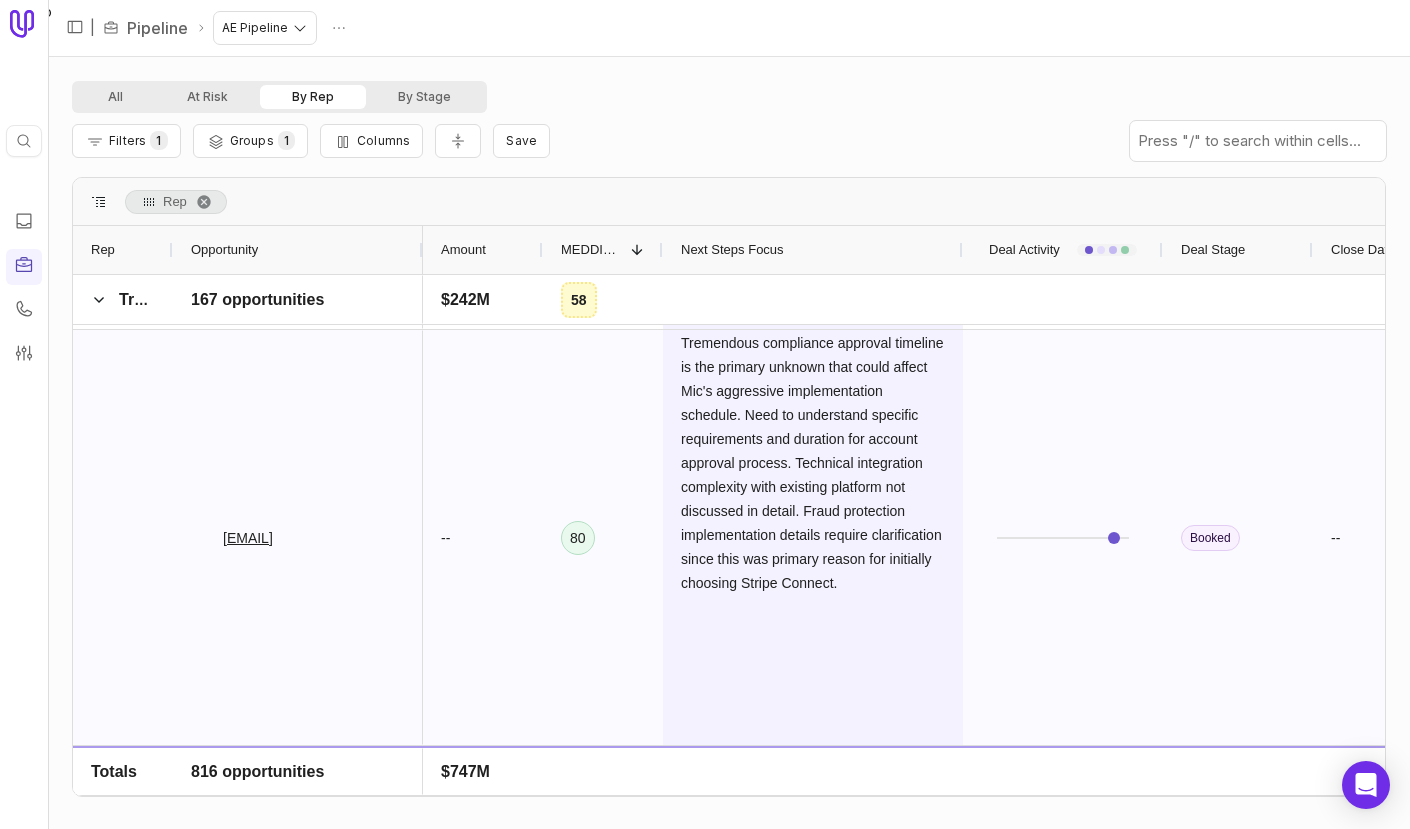 click on "Tremendous compliance approval timeline is the primary unknown that could affect Mic's aggressive implementation schedule. Need to understand specific requirements and duration for account approval process. Technical integration complexity with existing platform not discussed in detail. Fraud protection implementation details require clarification since this was primary reason for initially choosing Stripe Connect." at bounding box center (813, 463) 